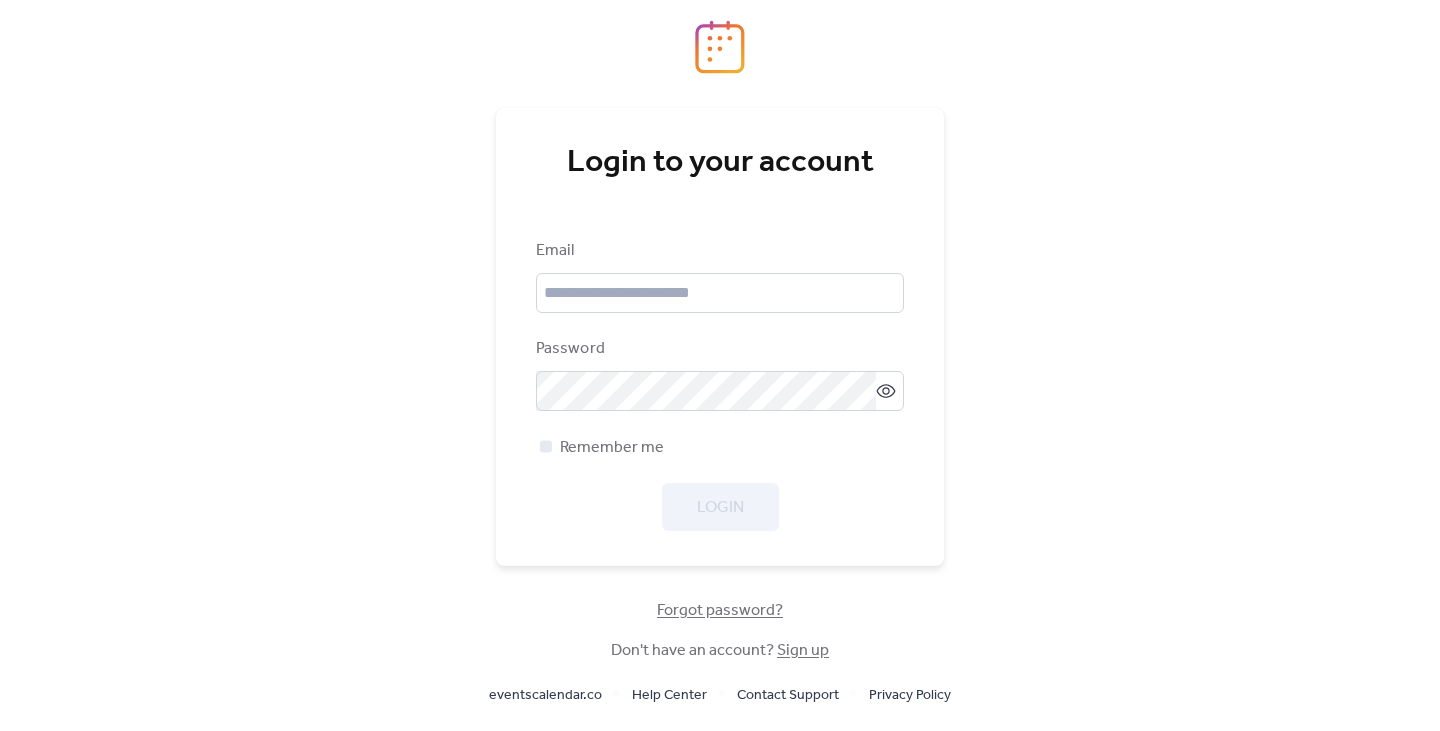 scroll, scrollTop: 0, scrollLeft: 0, axis: both 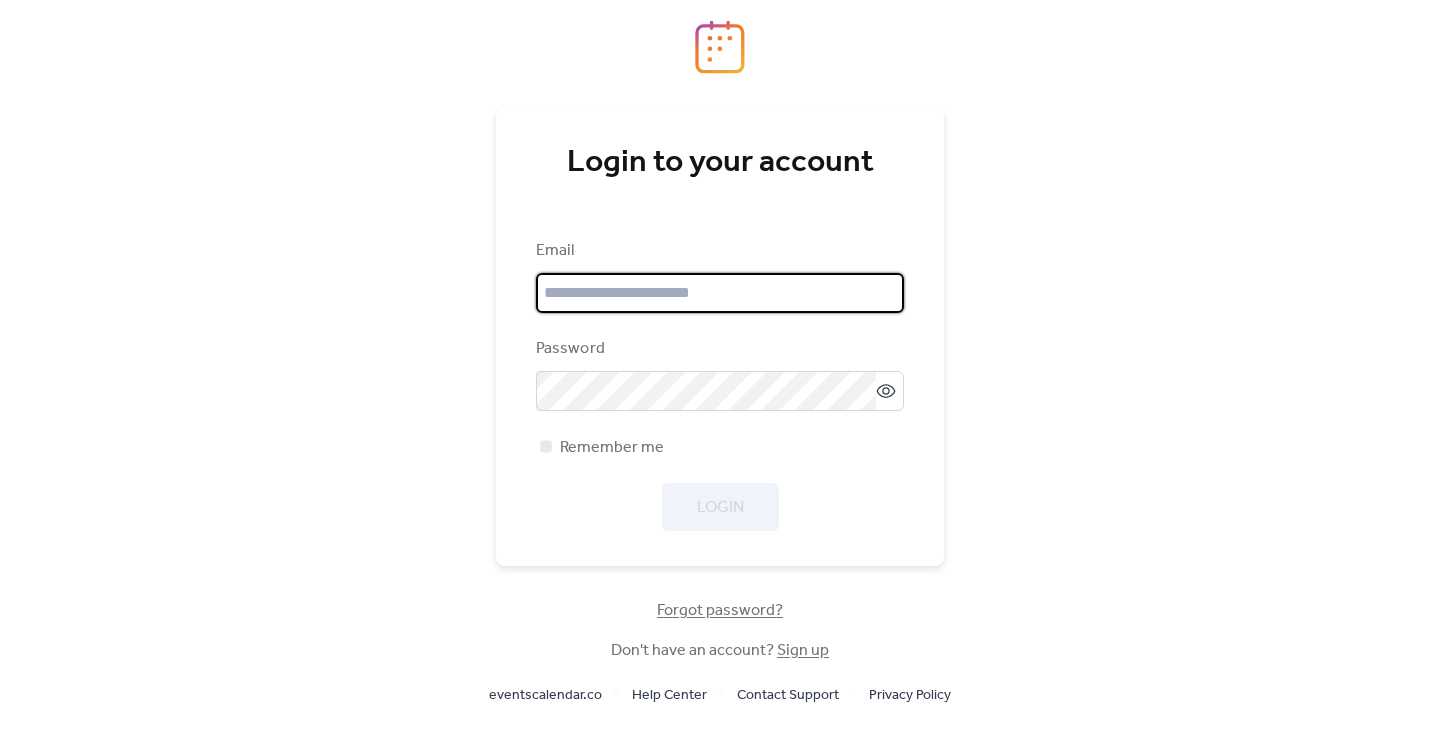 type on "**********" 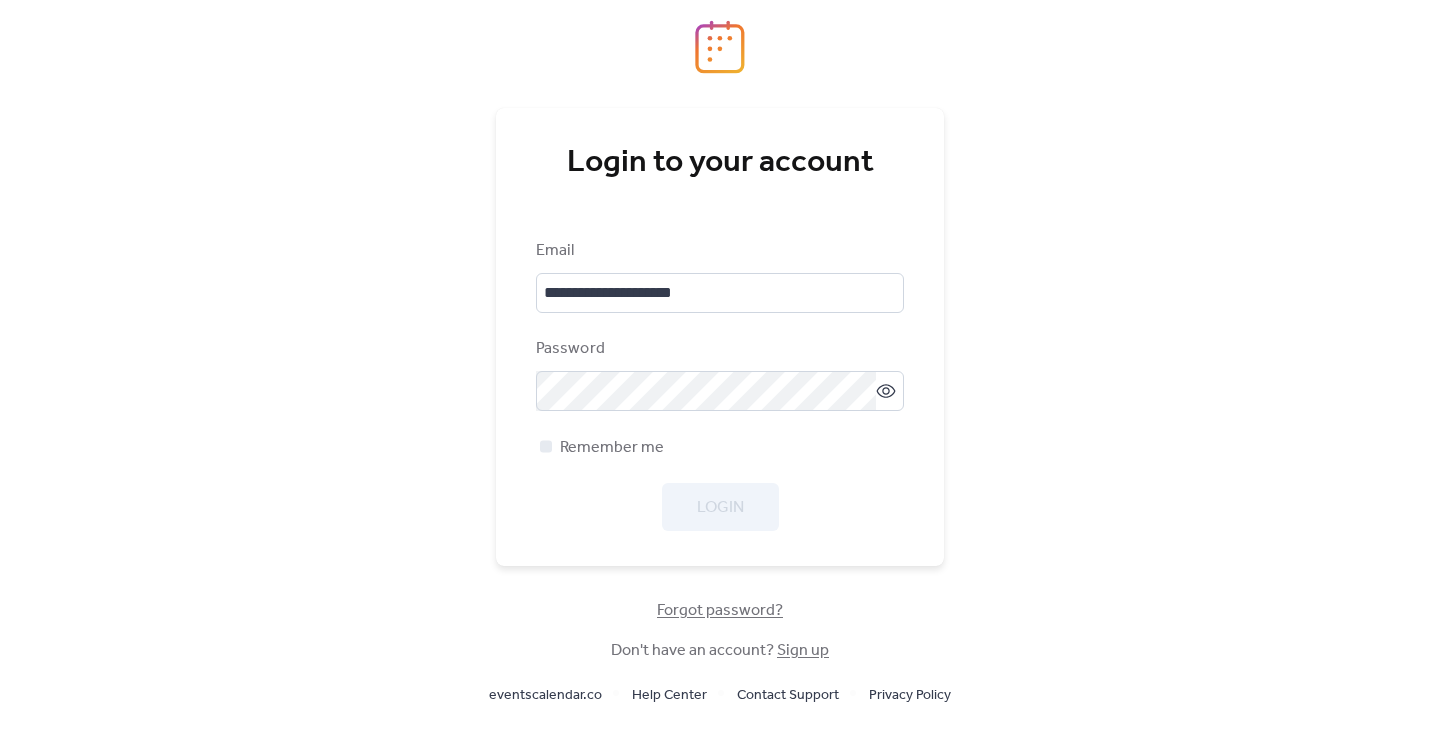 click on "Login" at bounding box center [720, 507] 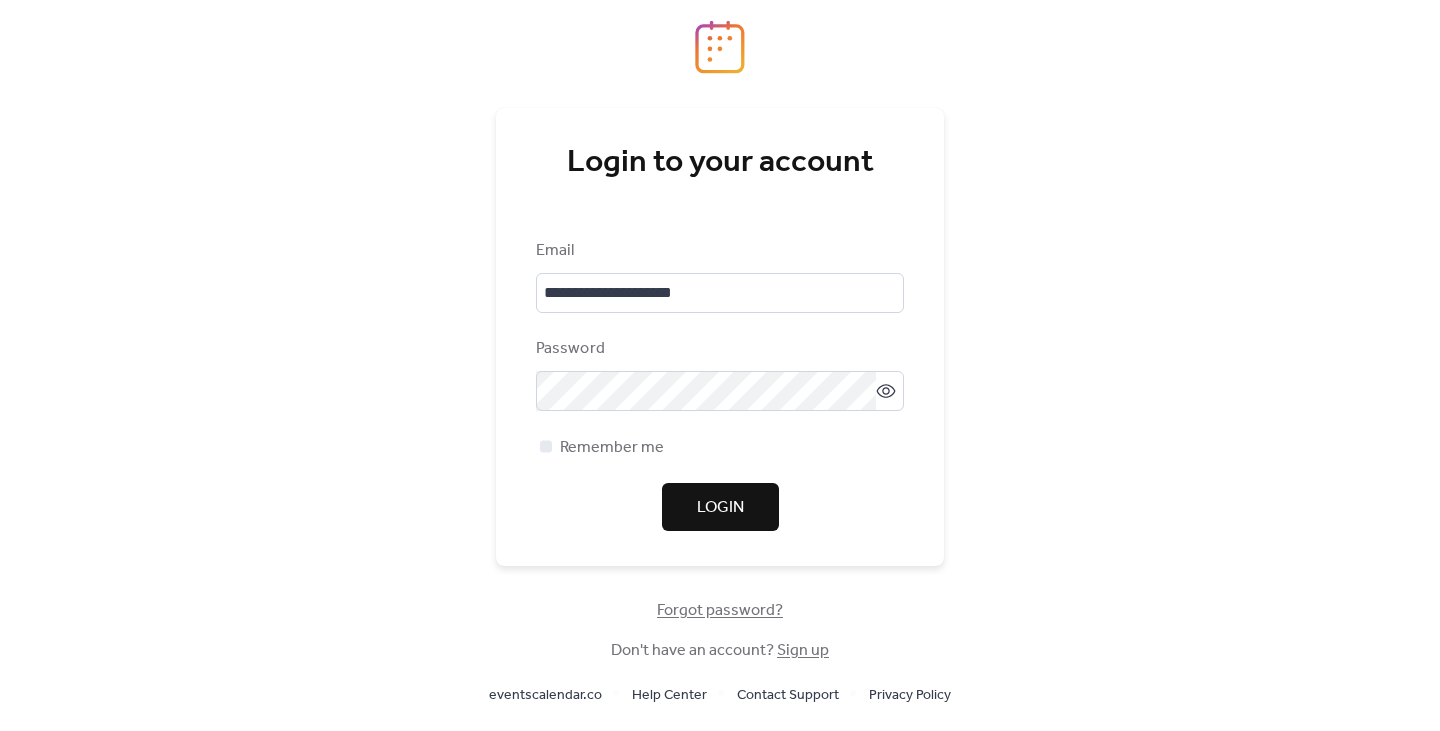 click on "Login" at bounding box center [720, 507] 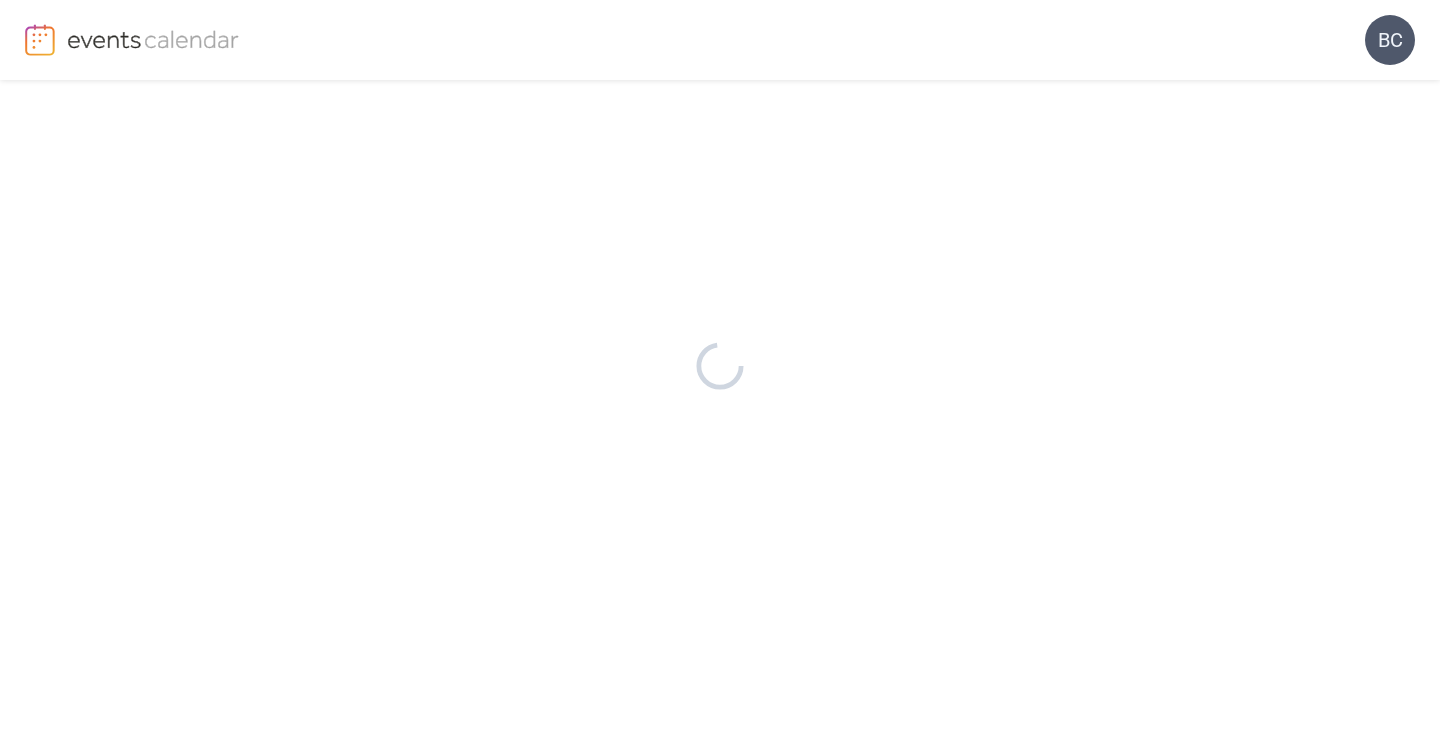 scroll, scrollTop: 0, scrollLeft: 0, axis: both 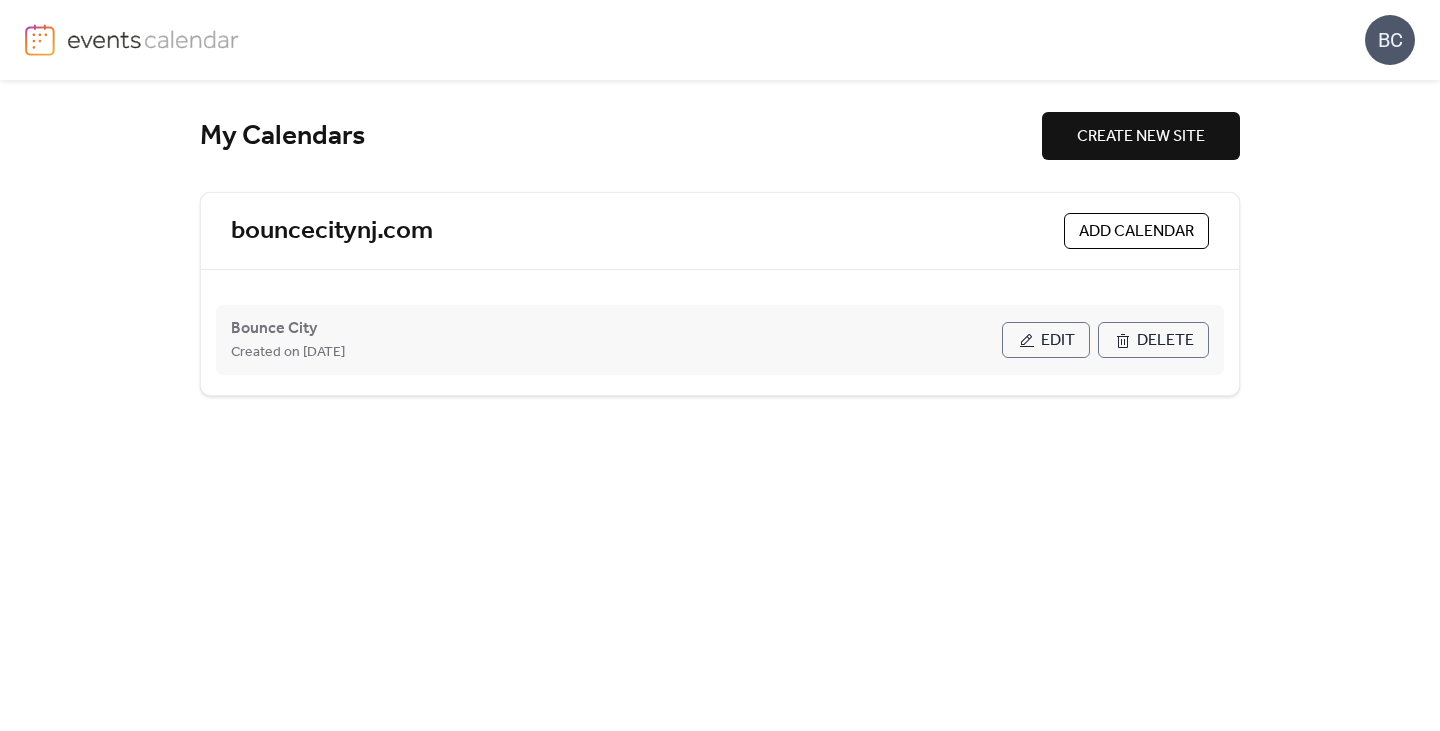 click on "Edit" at bounding box center (1058, 341) 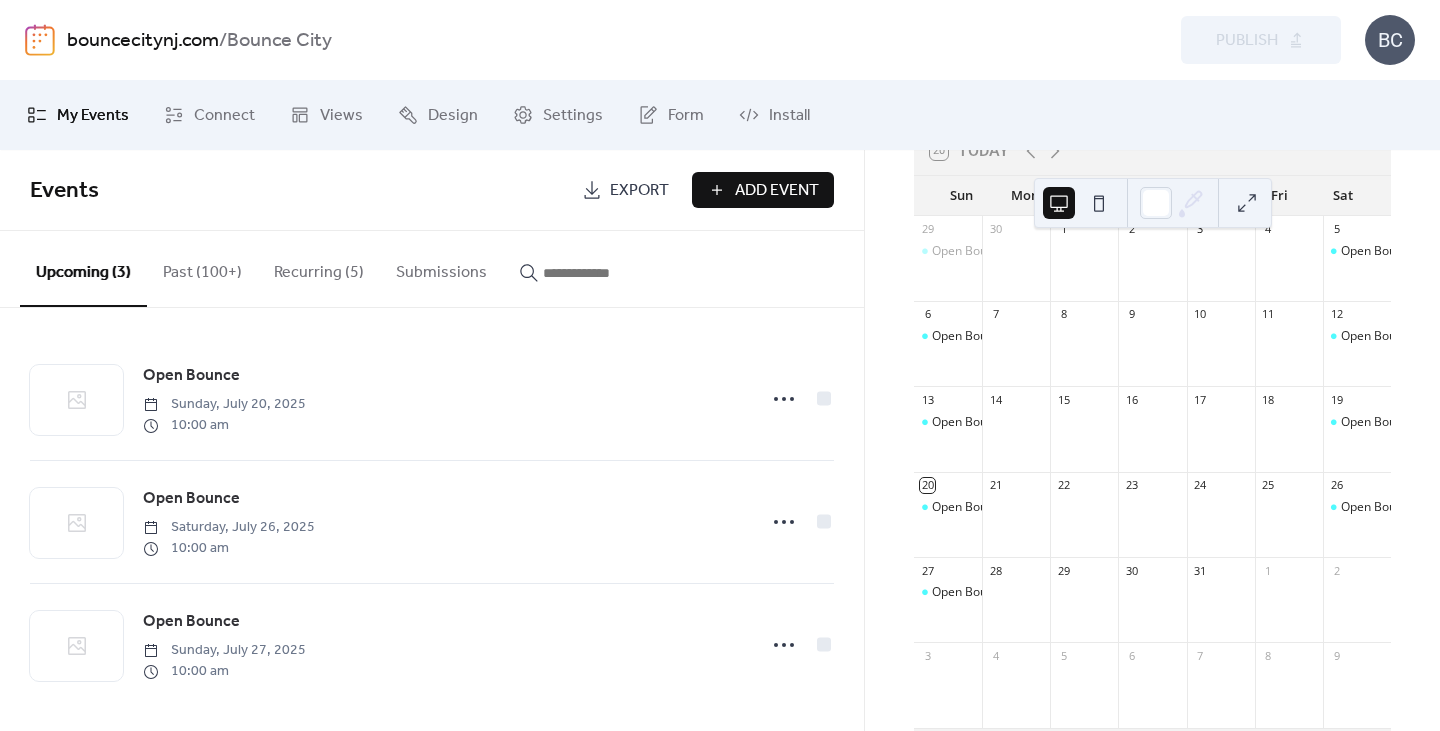scroll, scrollTop: 149, scrollLeft: 0, axis: vertical 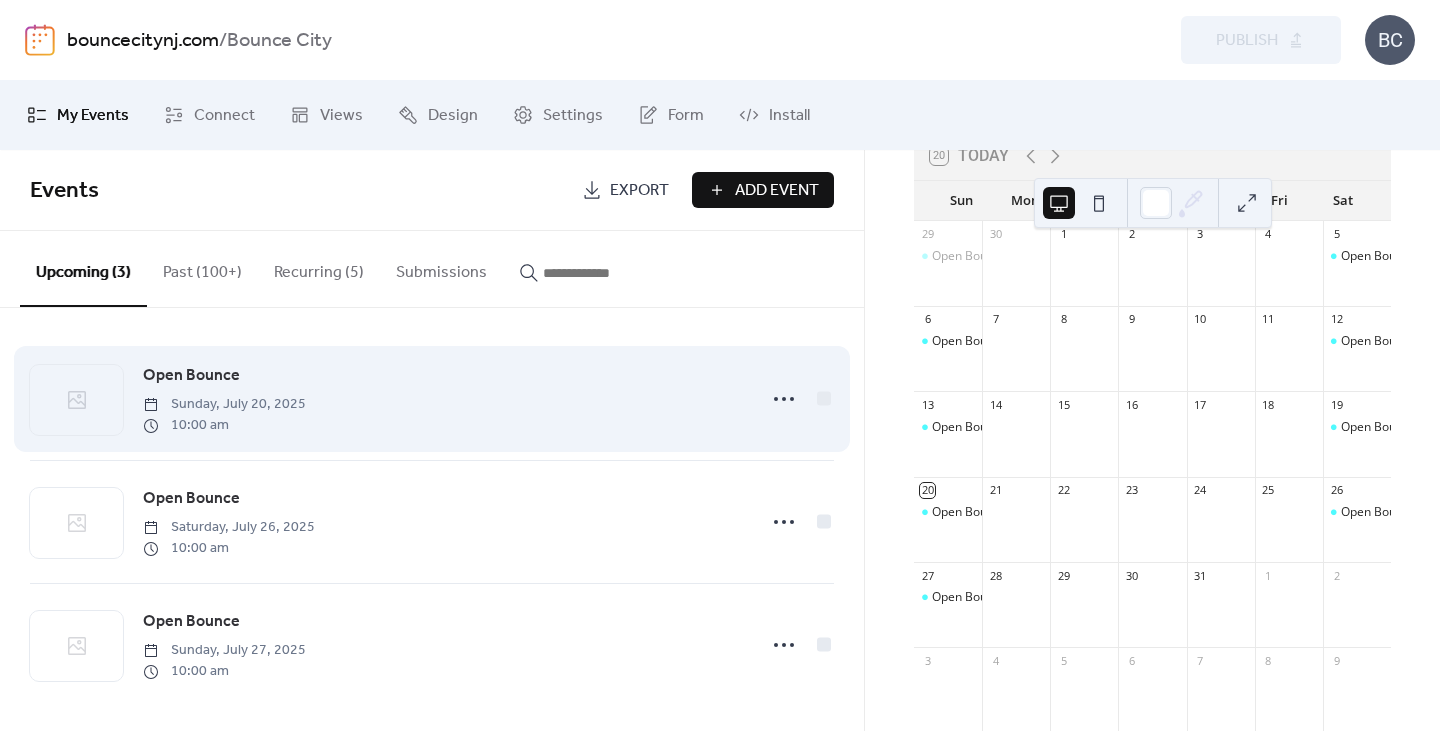 click on "10:00 am" at bounding box center [224, 425] 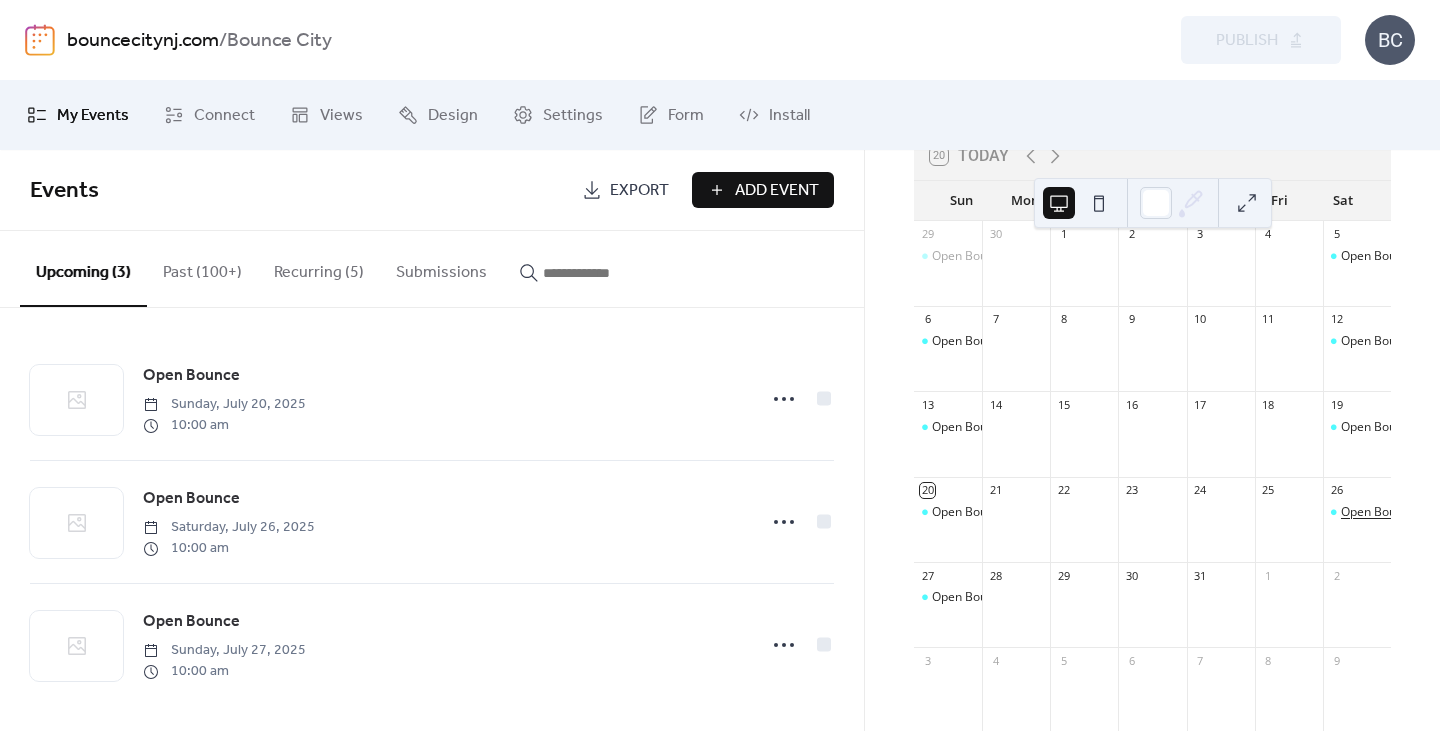 click on "Open Bounce" at bounding box center [1378, 512] 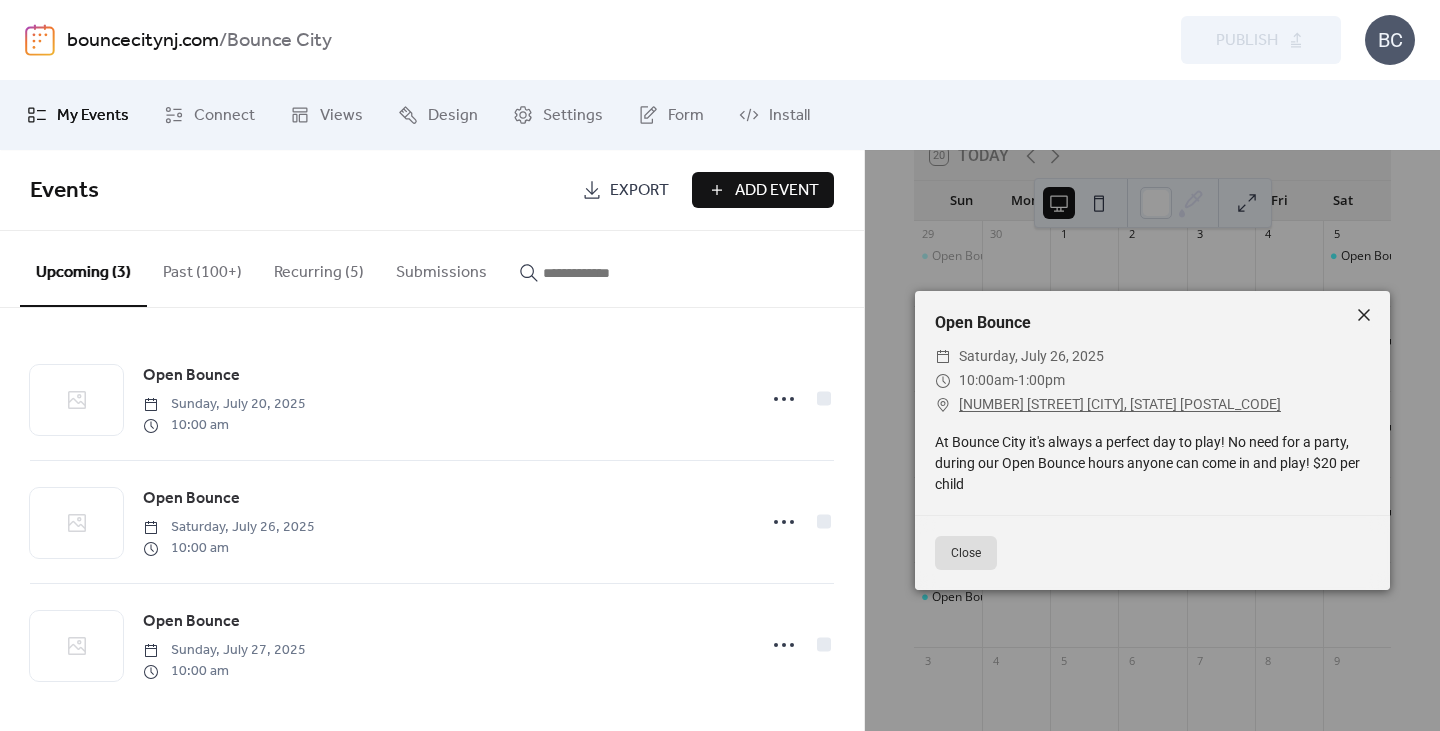 click 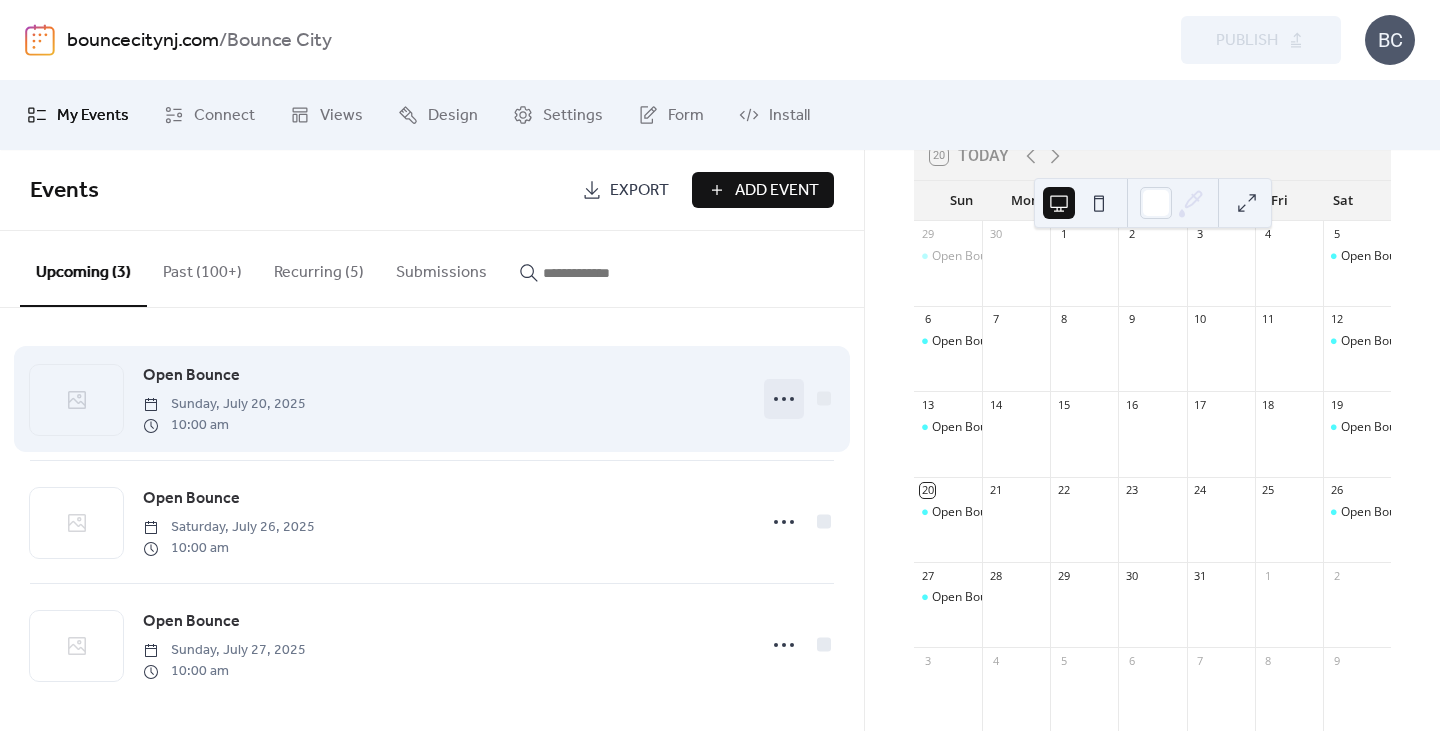click 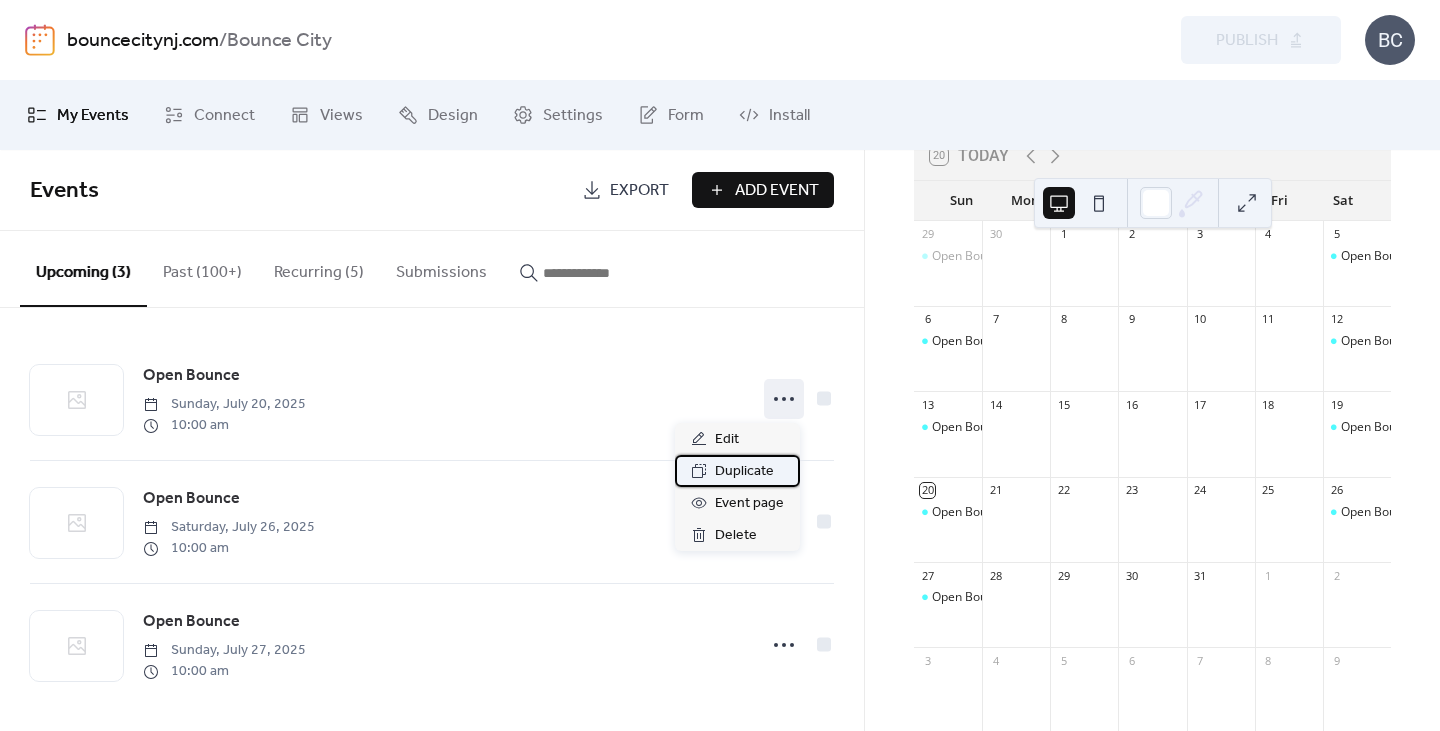 click on "Duplicate" at bounding box center [744, 472] 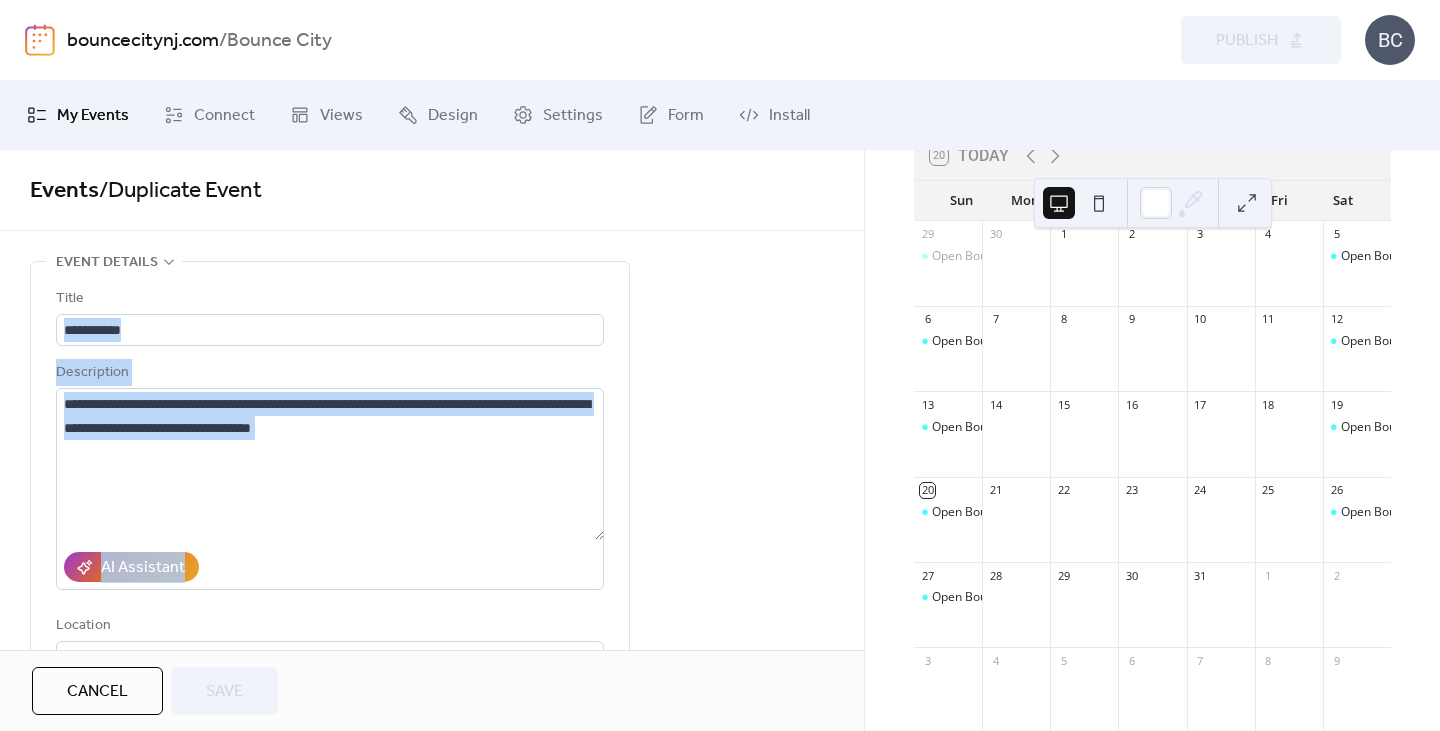 drag, startPoint x: 855, startPoint y: 273, endPoint x: 846, endPoint y: 444, distance: 171.23668 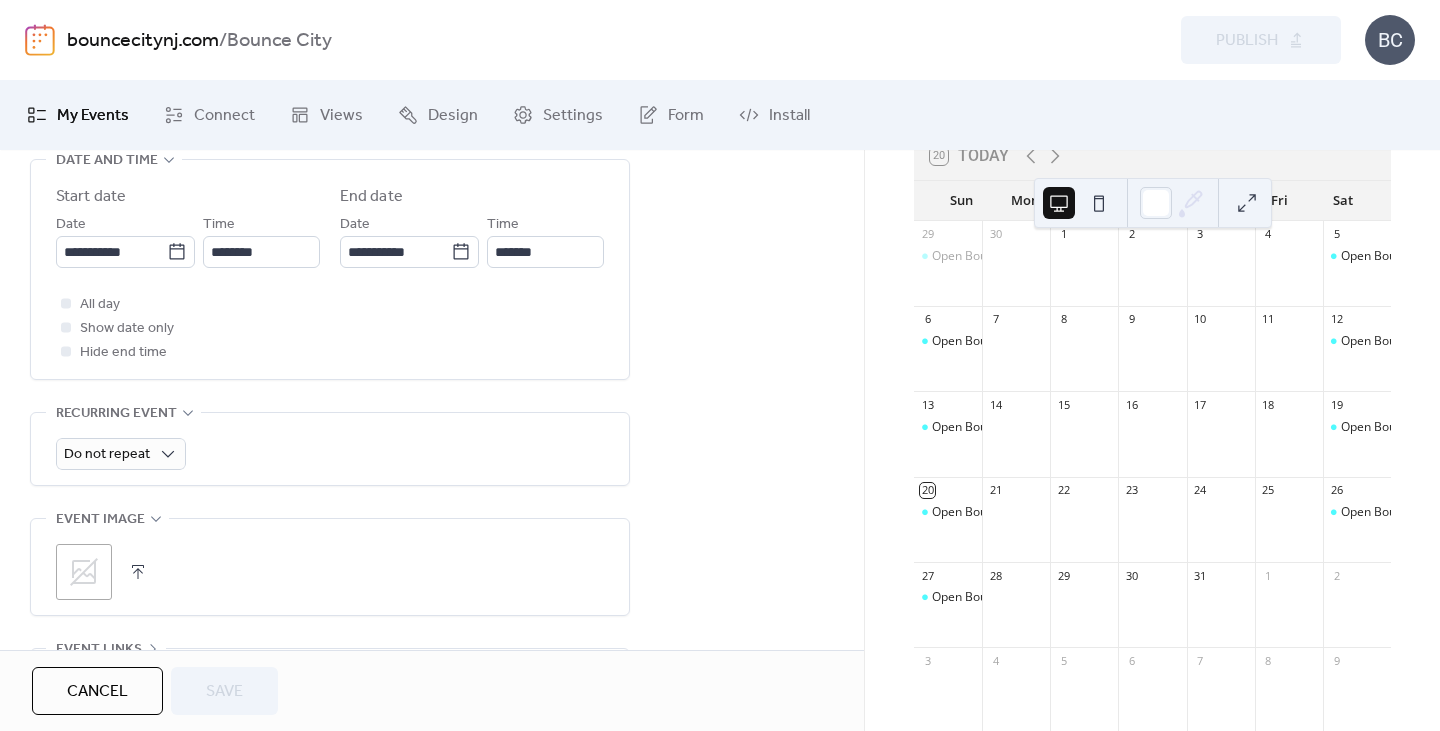 scroll, scrollTop: 708, scrollLeft: 0, axis: vertical 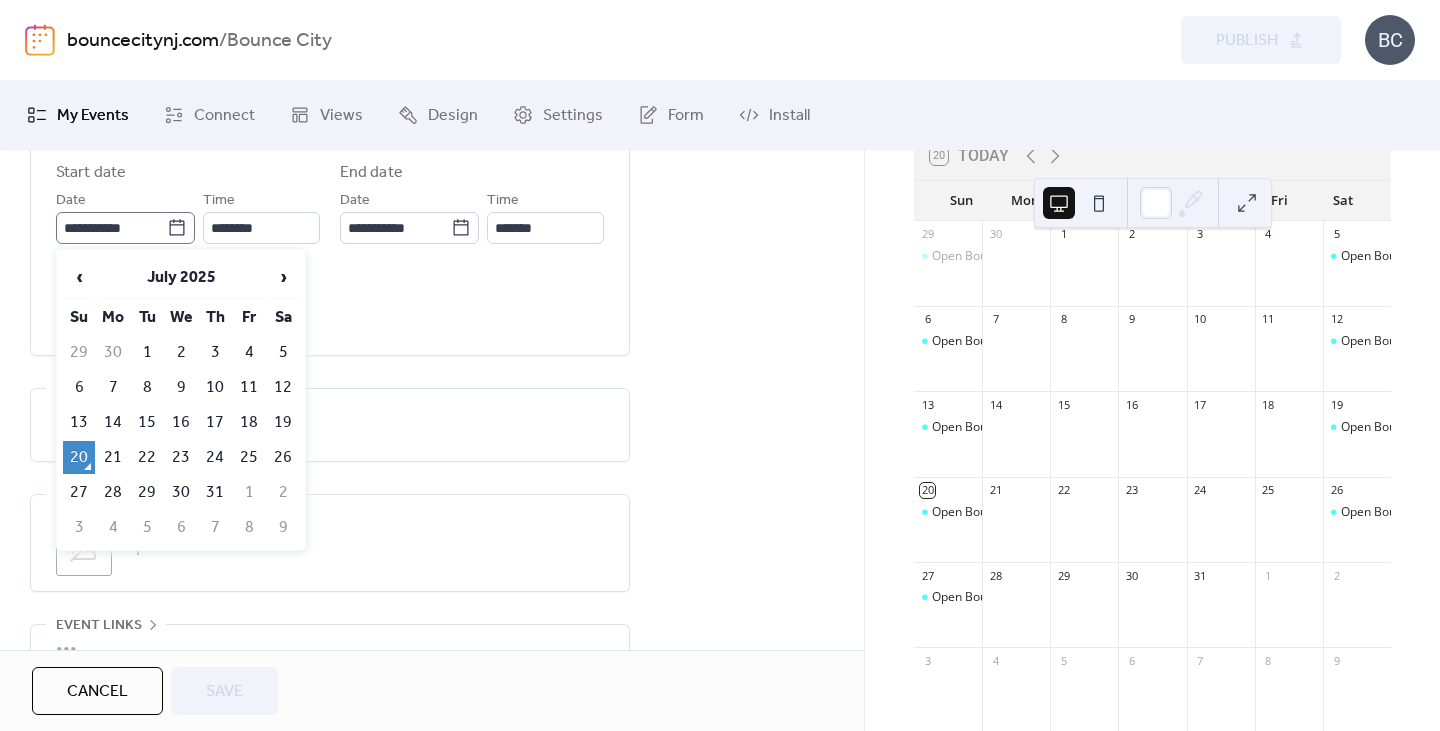 click on "**********" at bounding box center (125, 228) 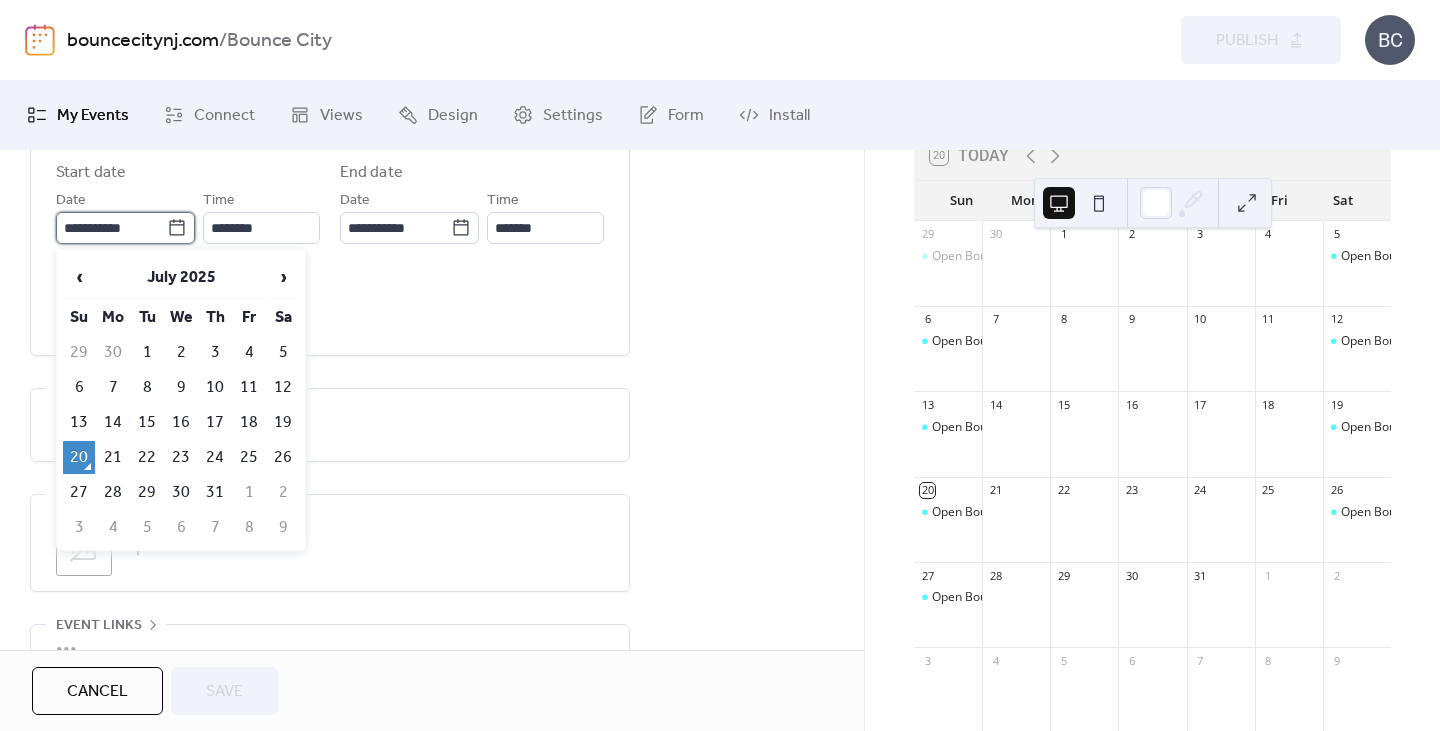 click on "**********" at bounding box center [111, 228] 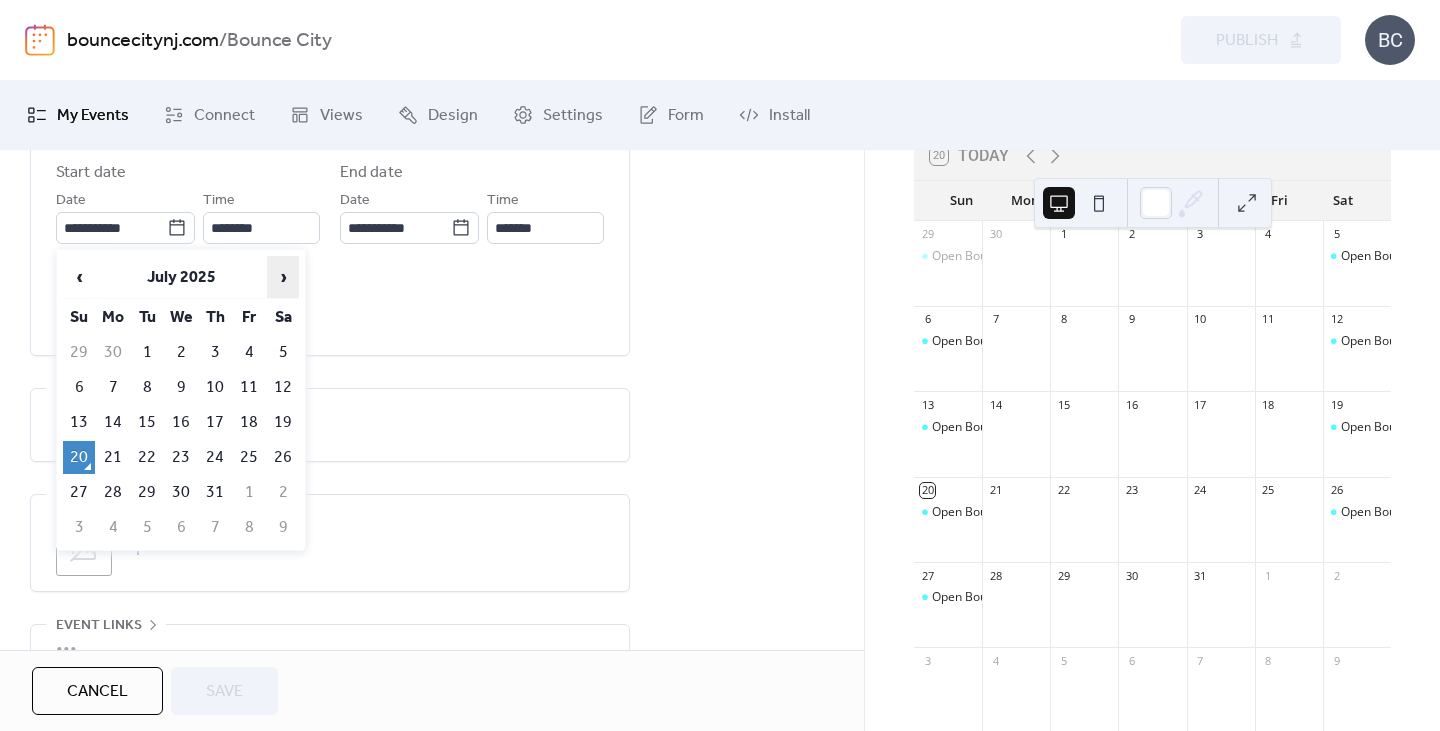click on "›" at bounding box center (283, 277) 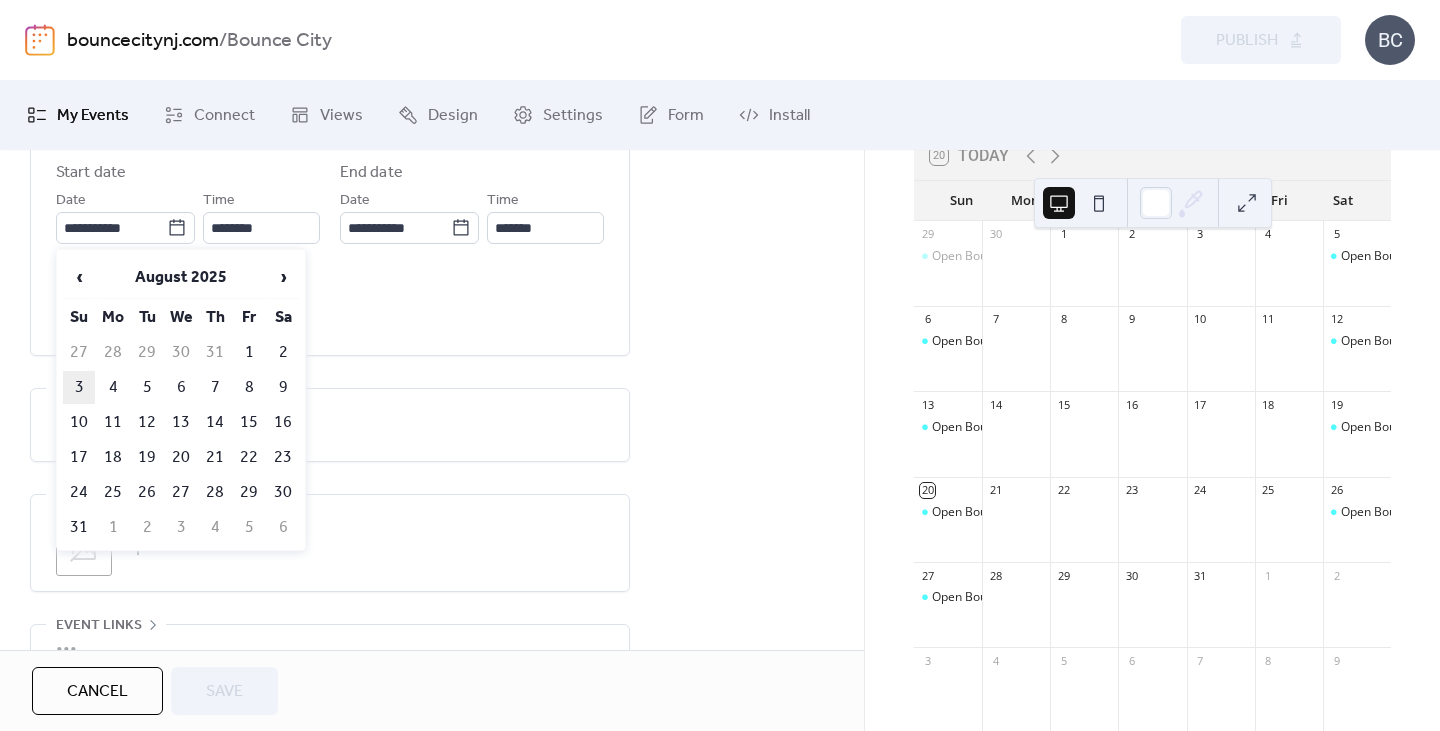 click on "3" at bounding box center (79, 387) 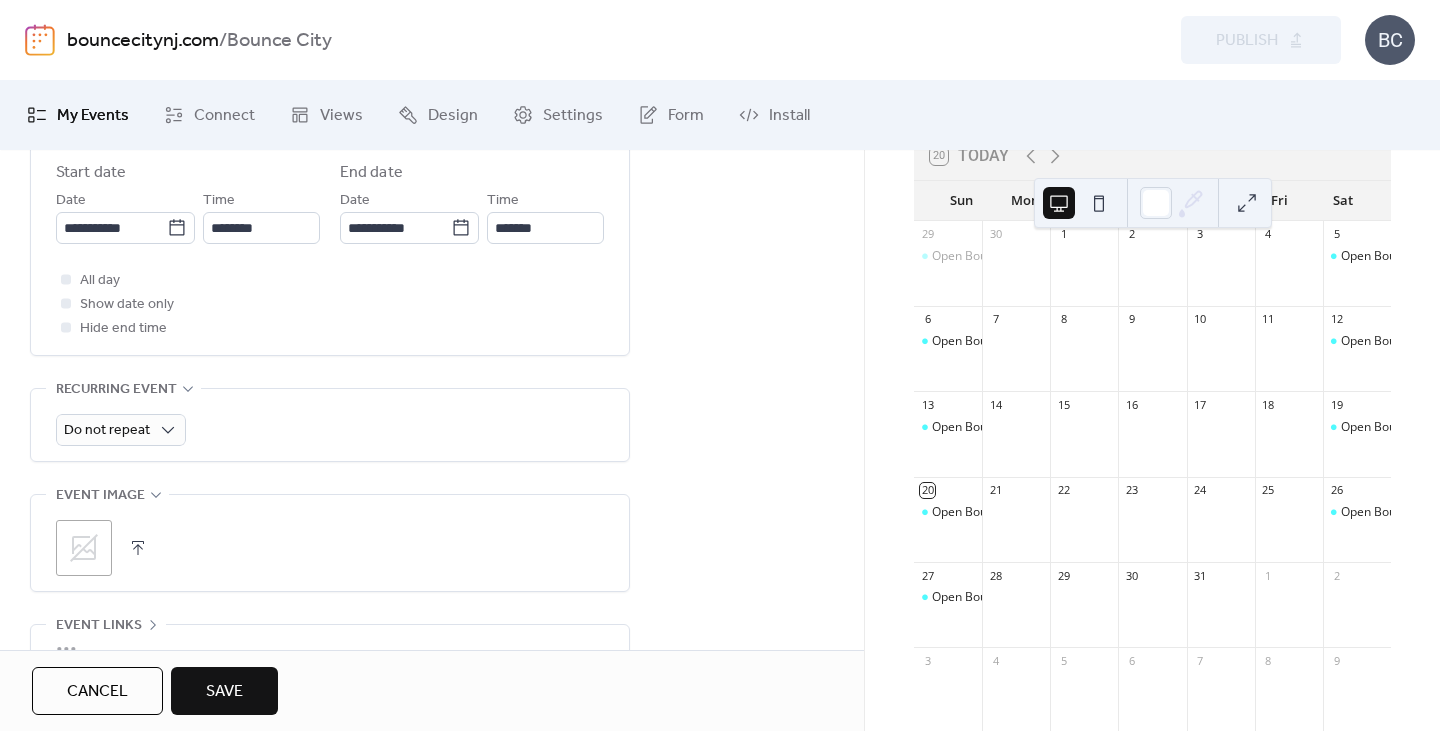click on "Save" at bounding box center (224, 691) 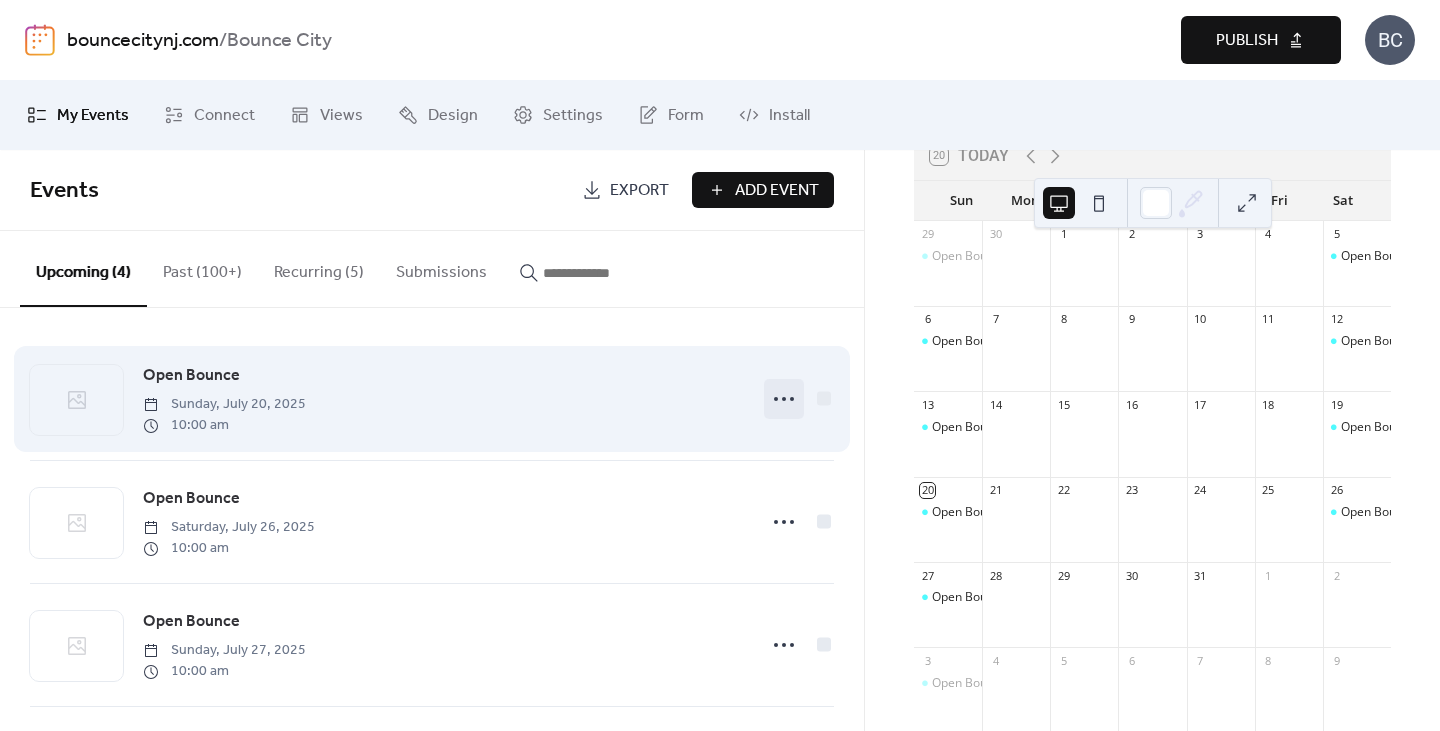 click 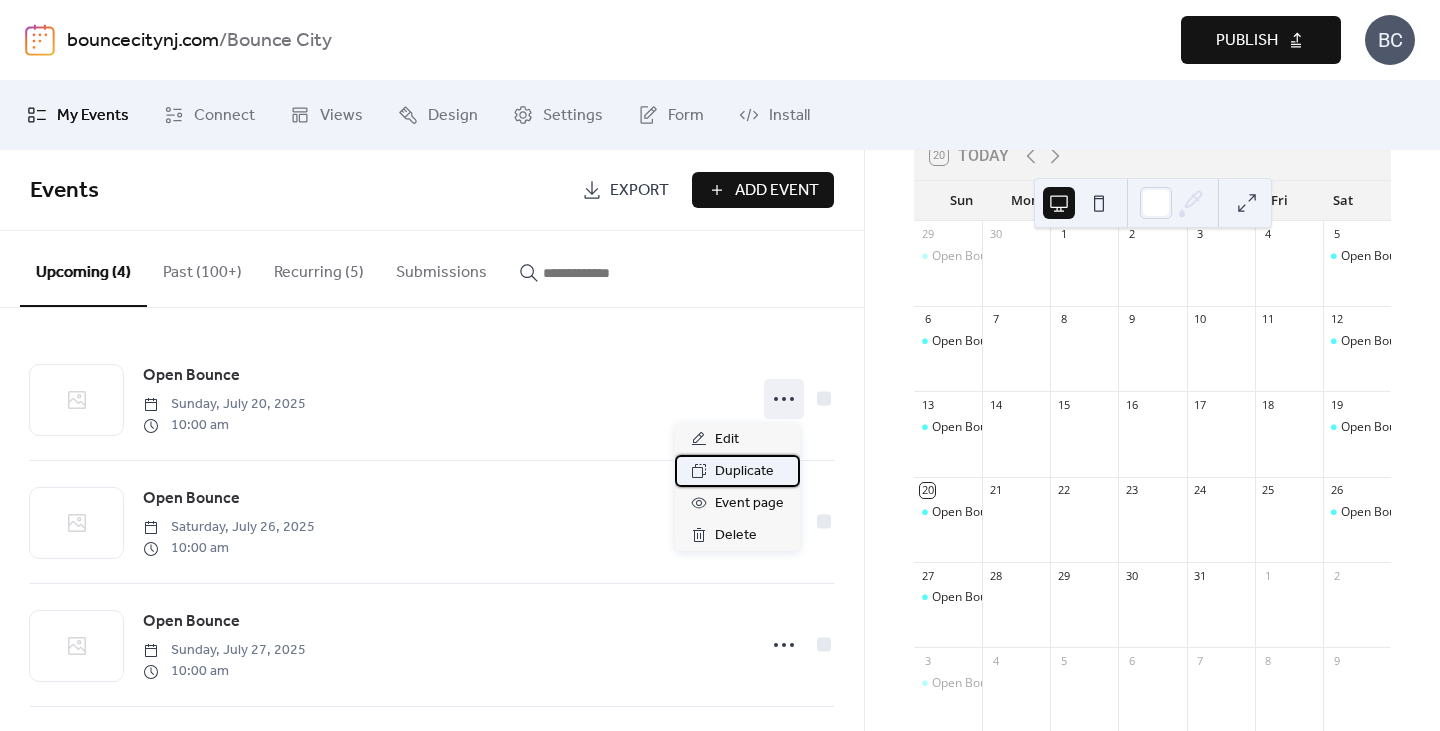 click on "Duplicate" at bounding box center [737, 471] 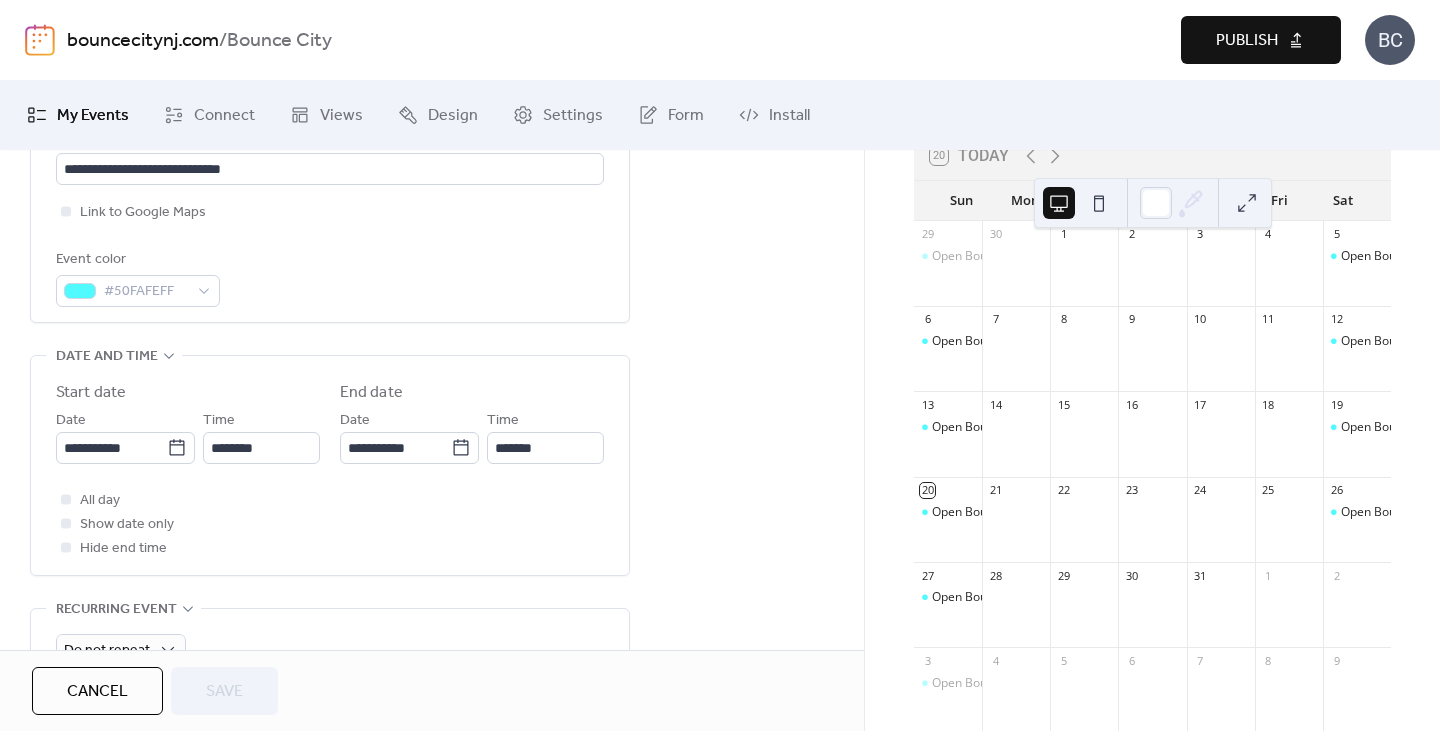scroll, scrollTop: 512, scrollLeft: 0, axis: vertical 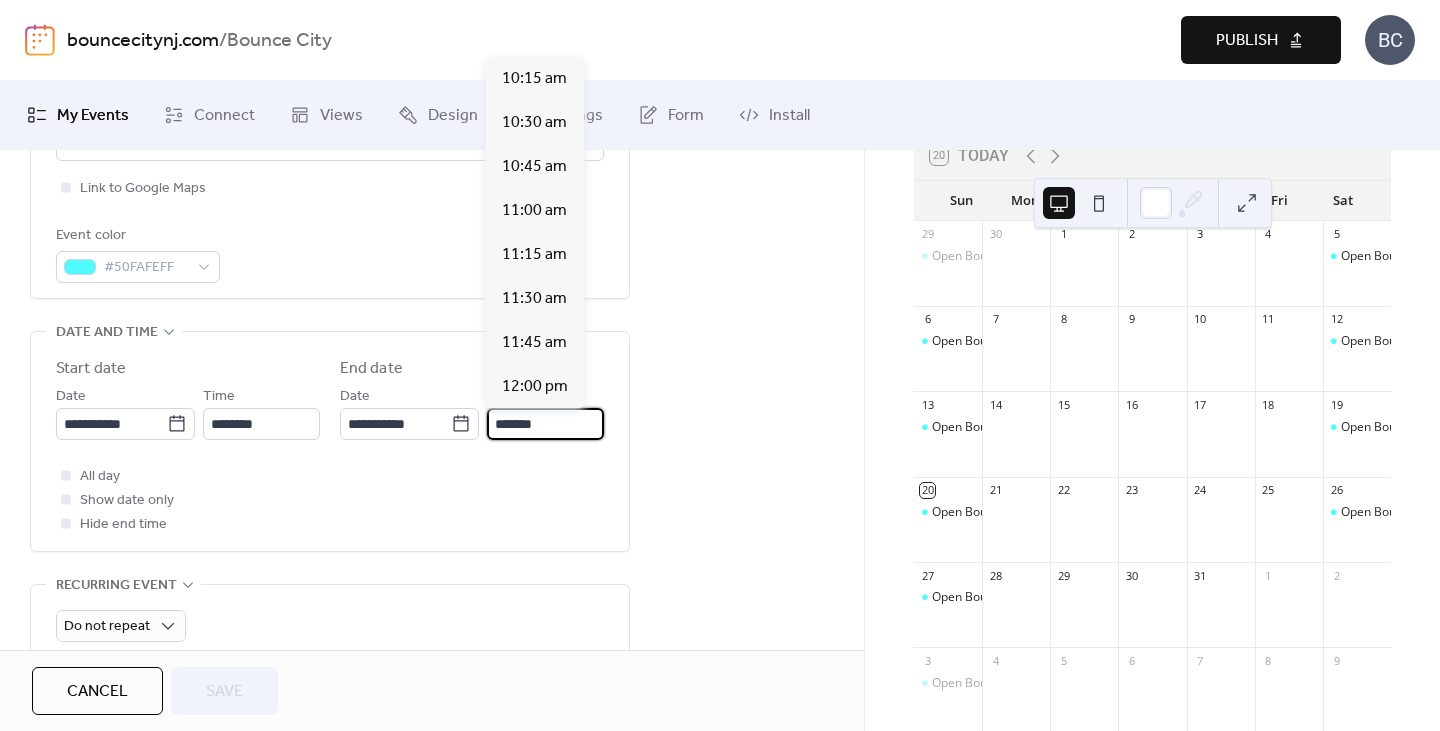 click on "*******" at bounding box center (545, 424) 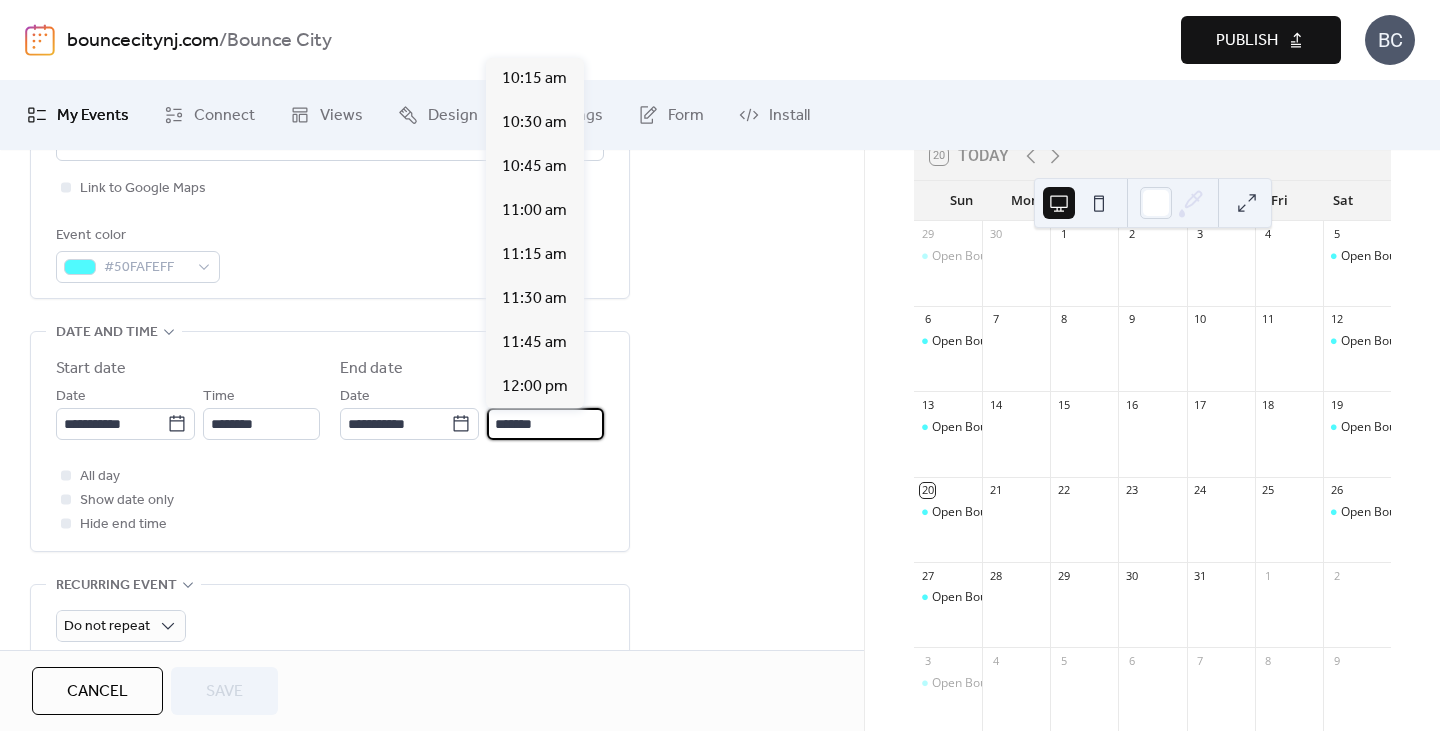 scroll, scrollTop: 484, scrollLeft: 0, axis: vertical 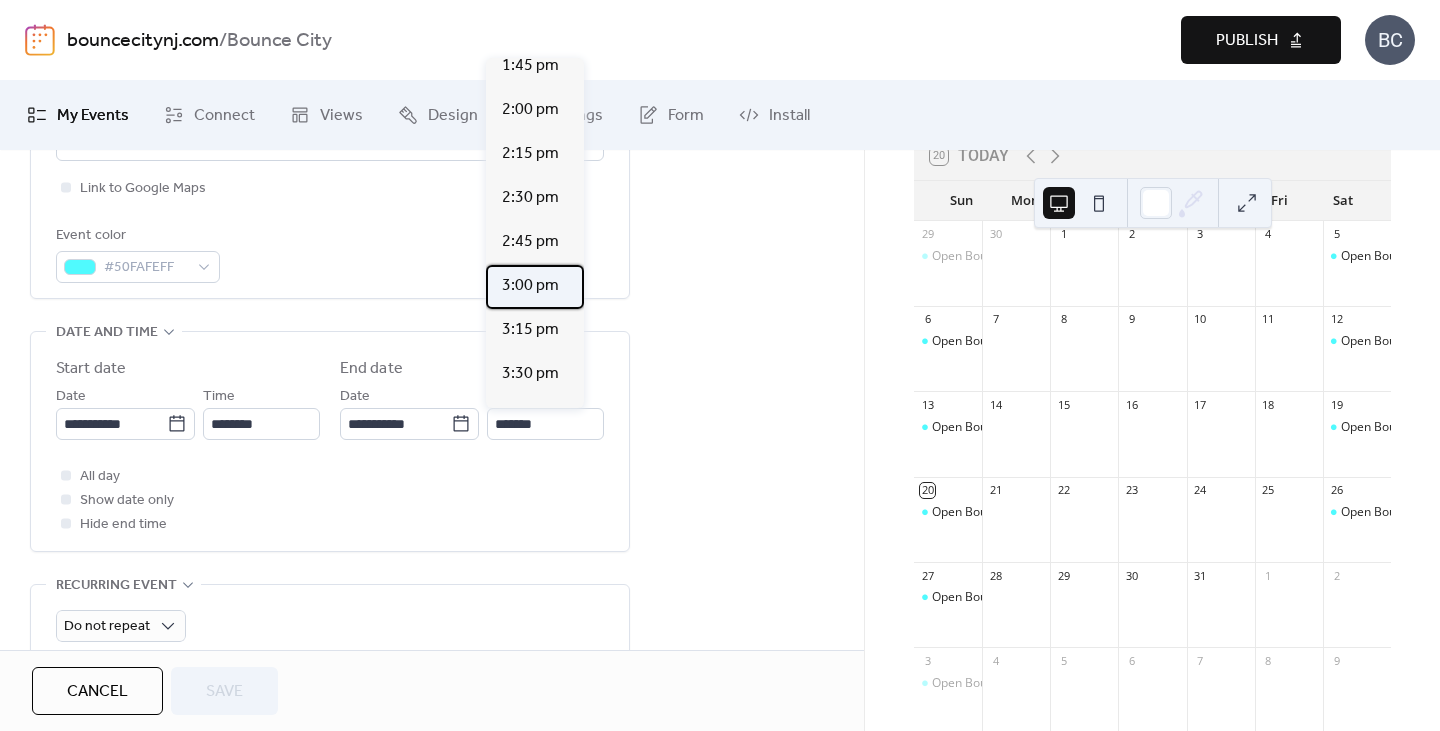 click on "3:00 pm" at bounding box center (530, 286) 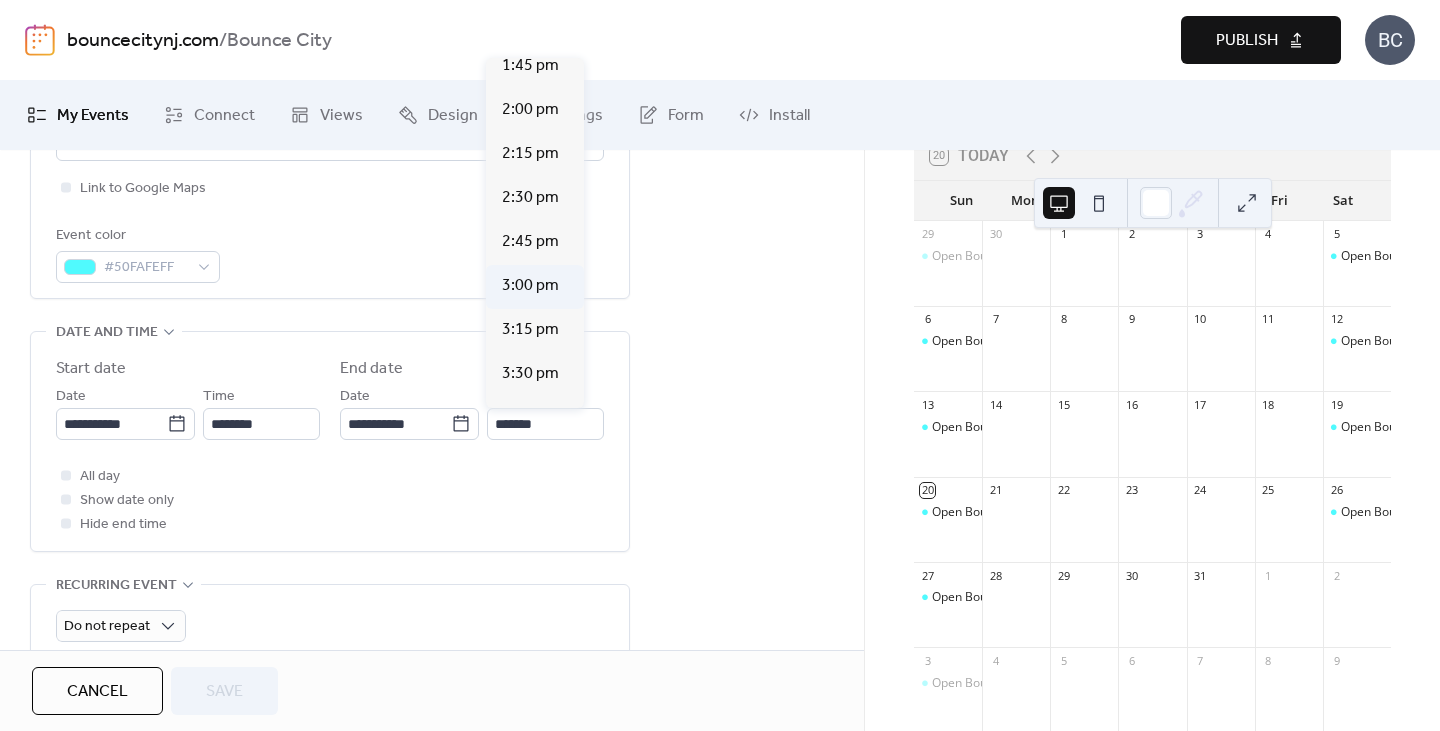 type on "*******" 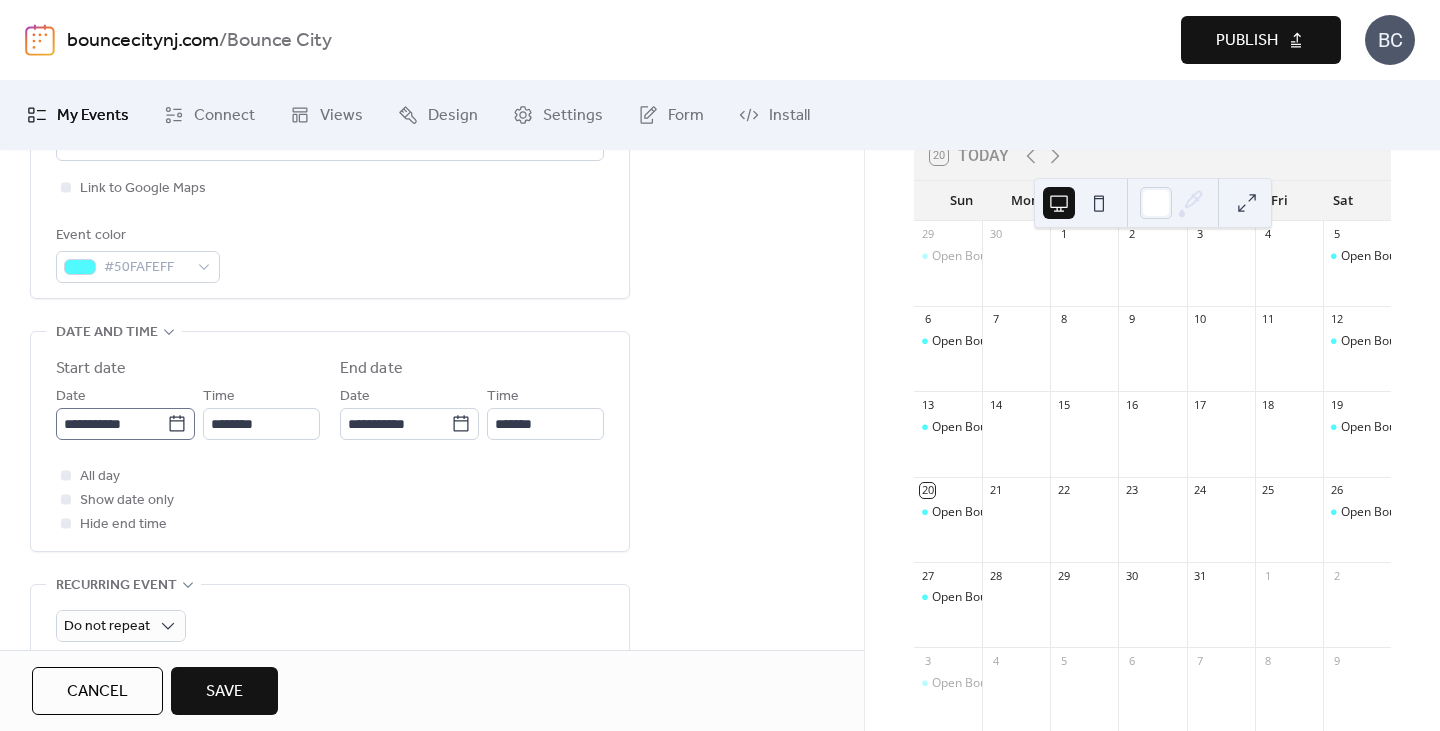 click 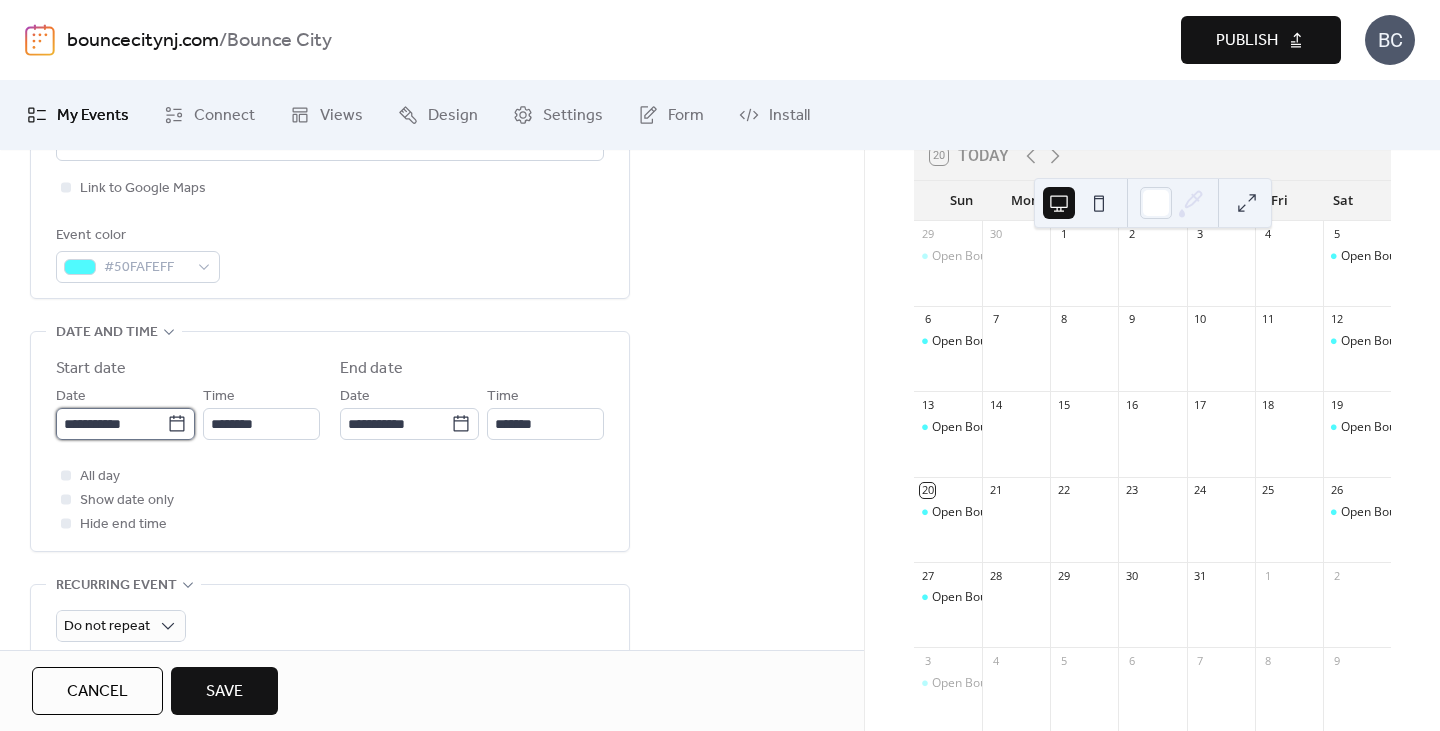 click on "**********" at bounding box center (111, 424) 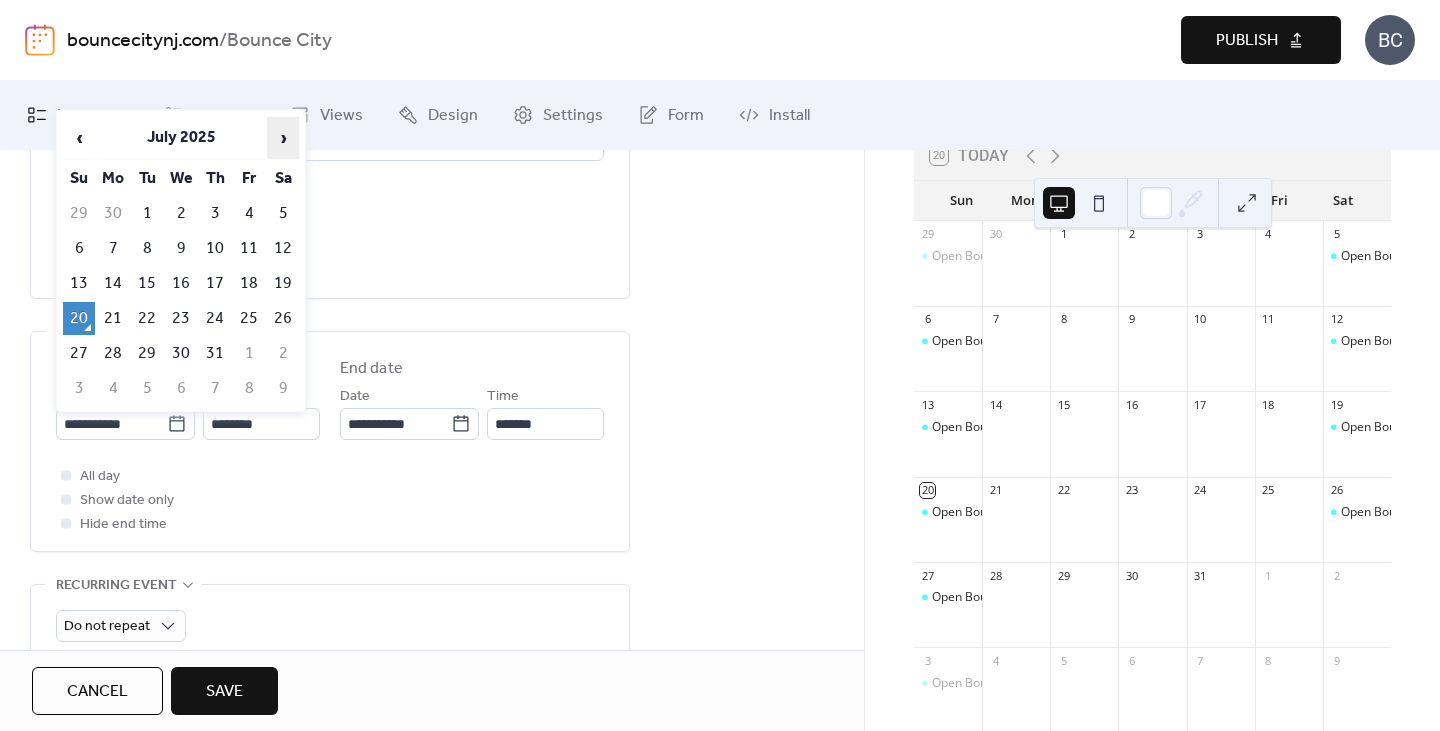 click on "›" at bounding box center [283, 138] 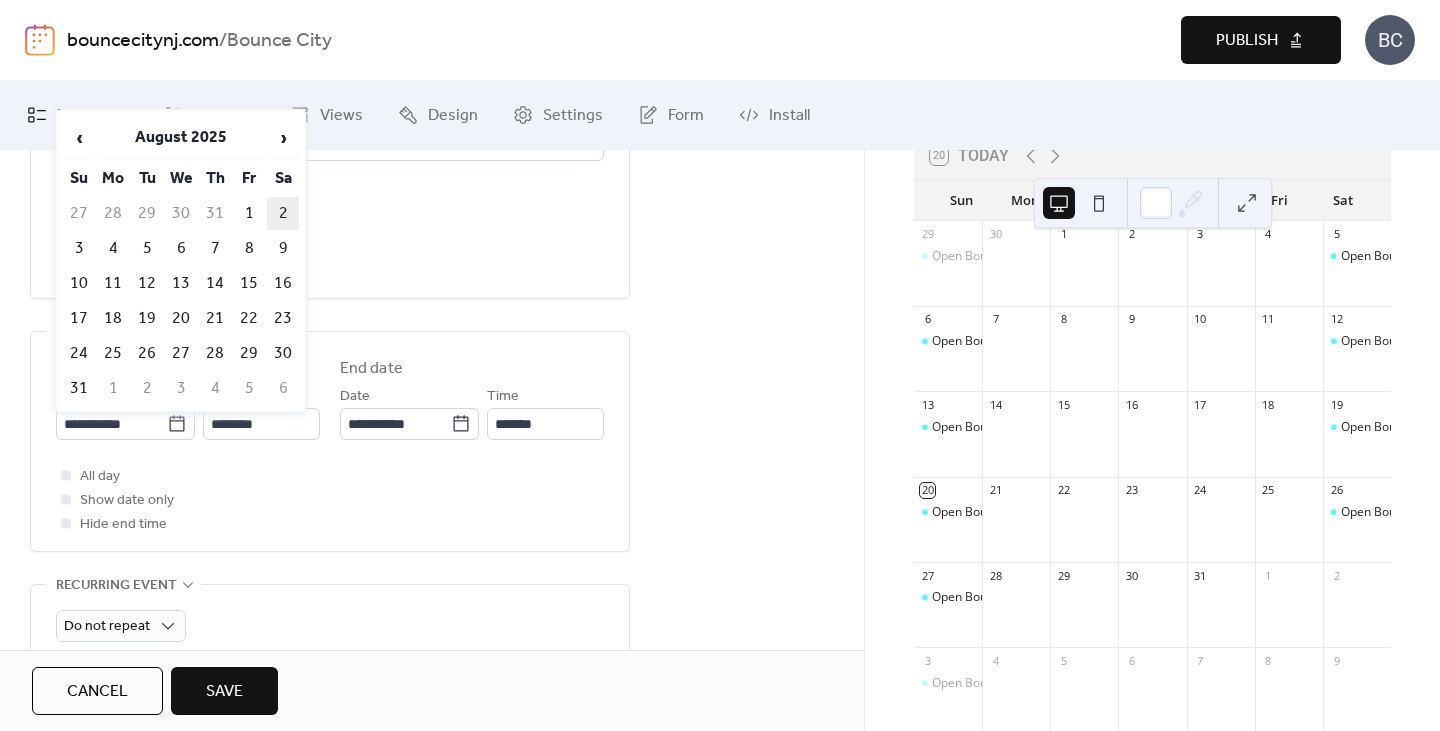 click on "2" at bounding box center (283, 213) 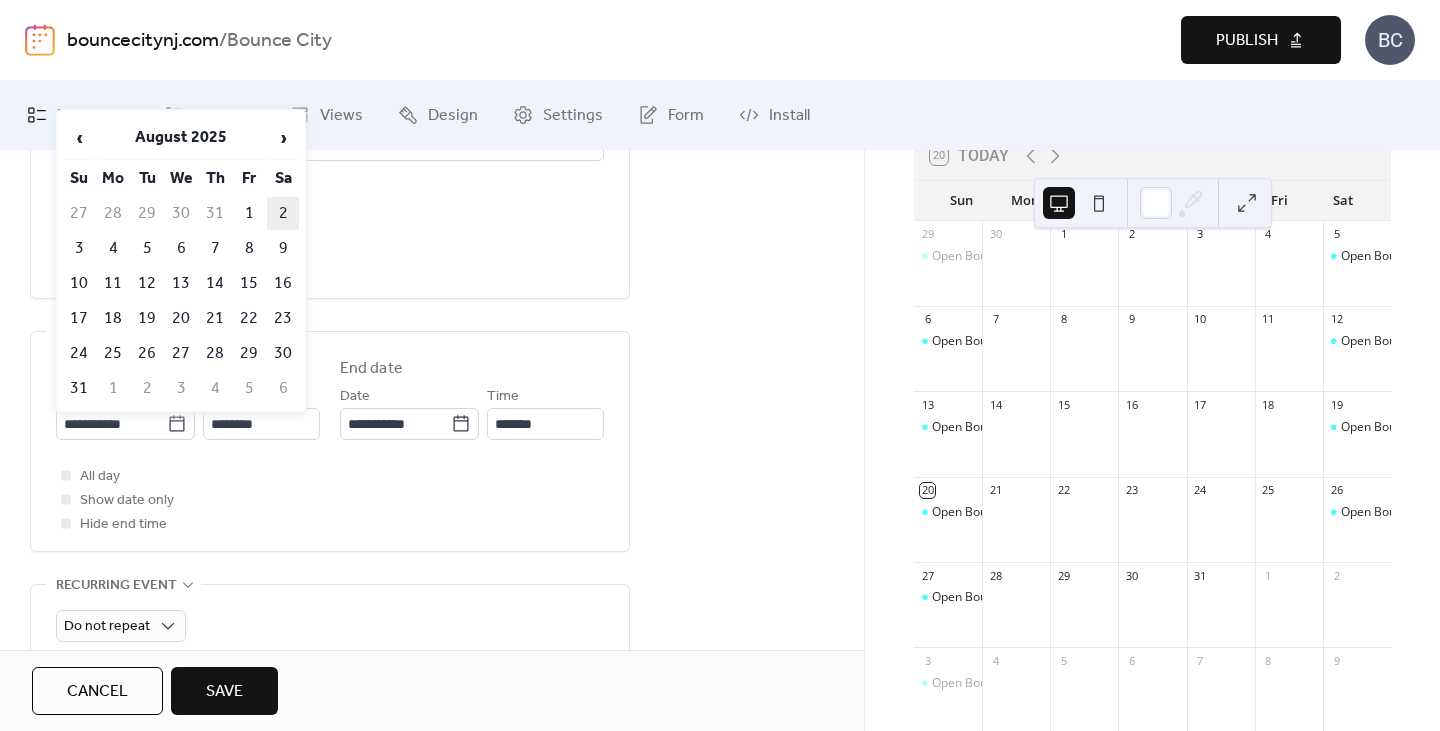 type on "**********" 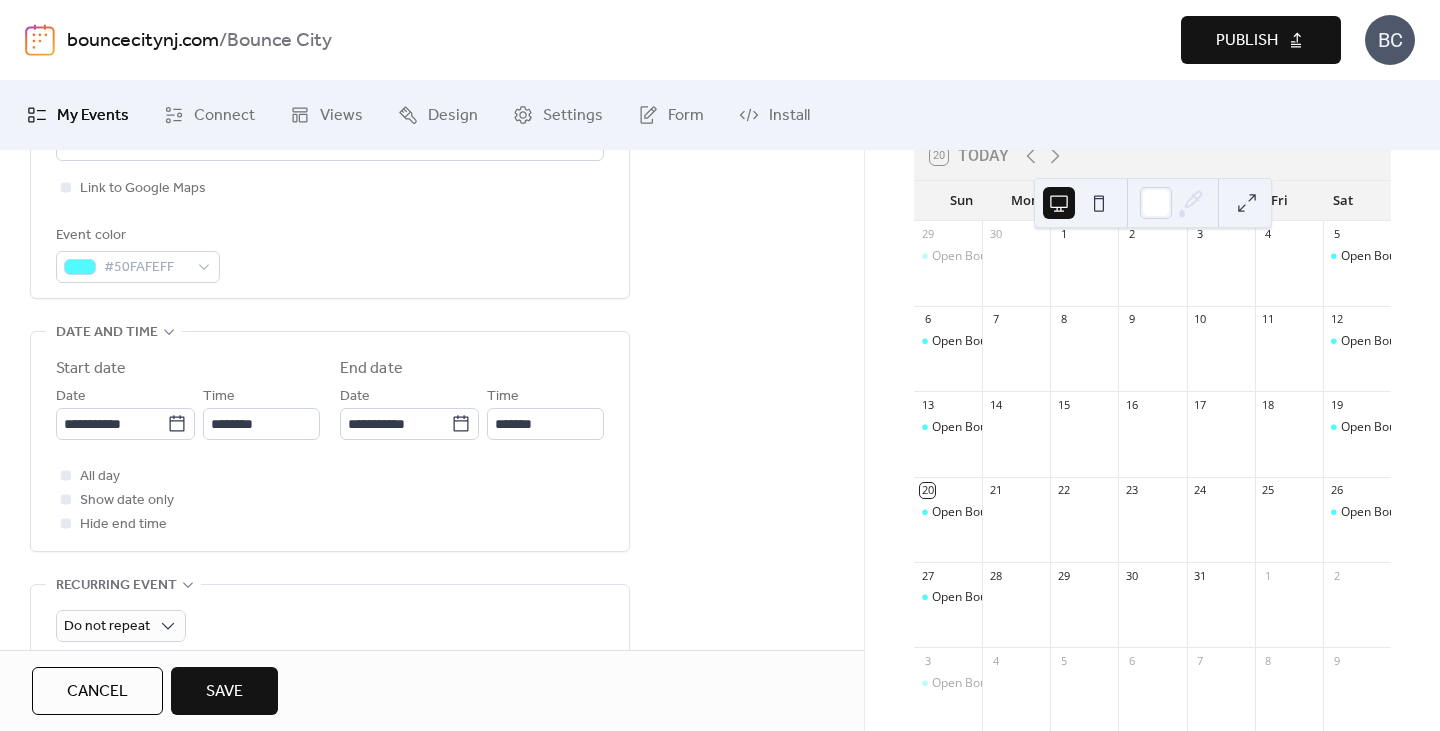 click on "Save" at bounding box center [224, 691] 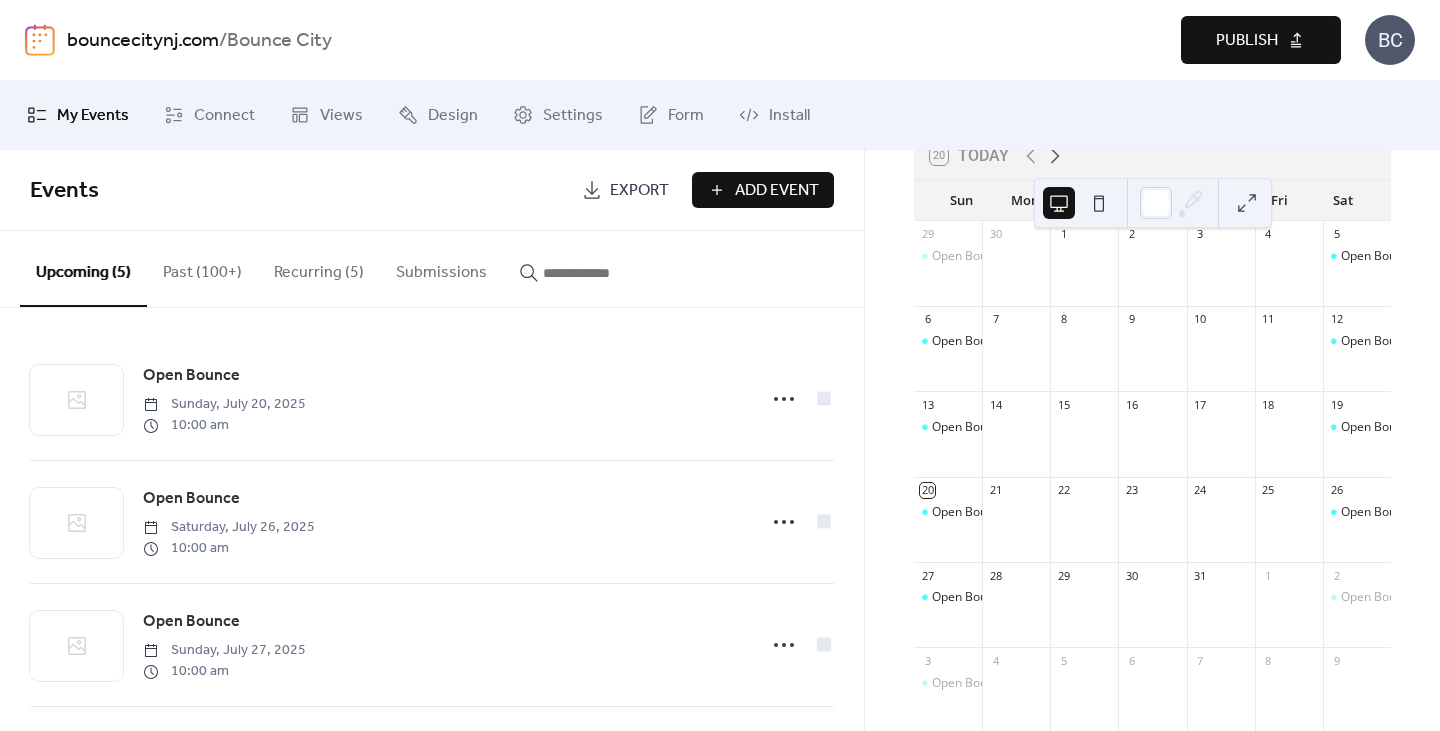 click 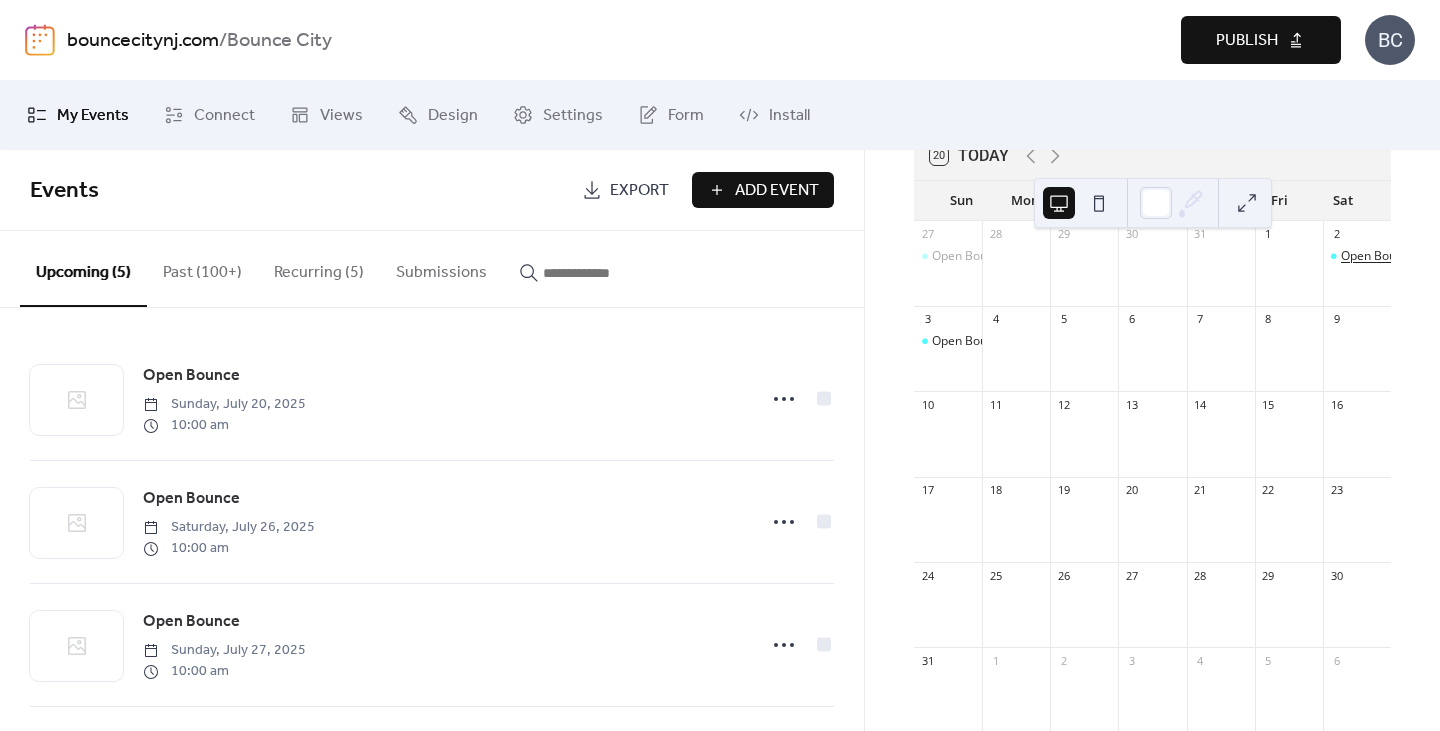 click on "Open Bounce" at bounding box center (1378, 256) 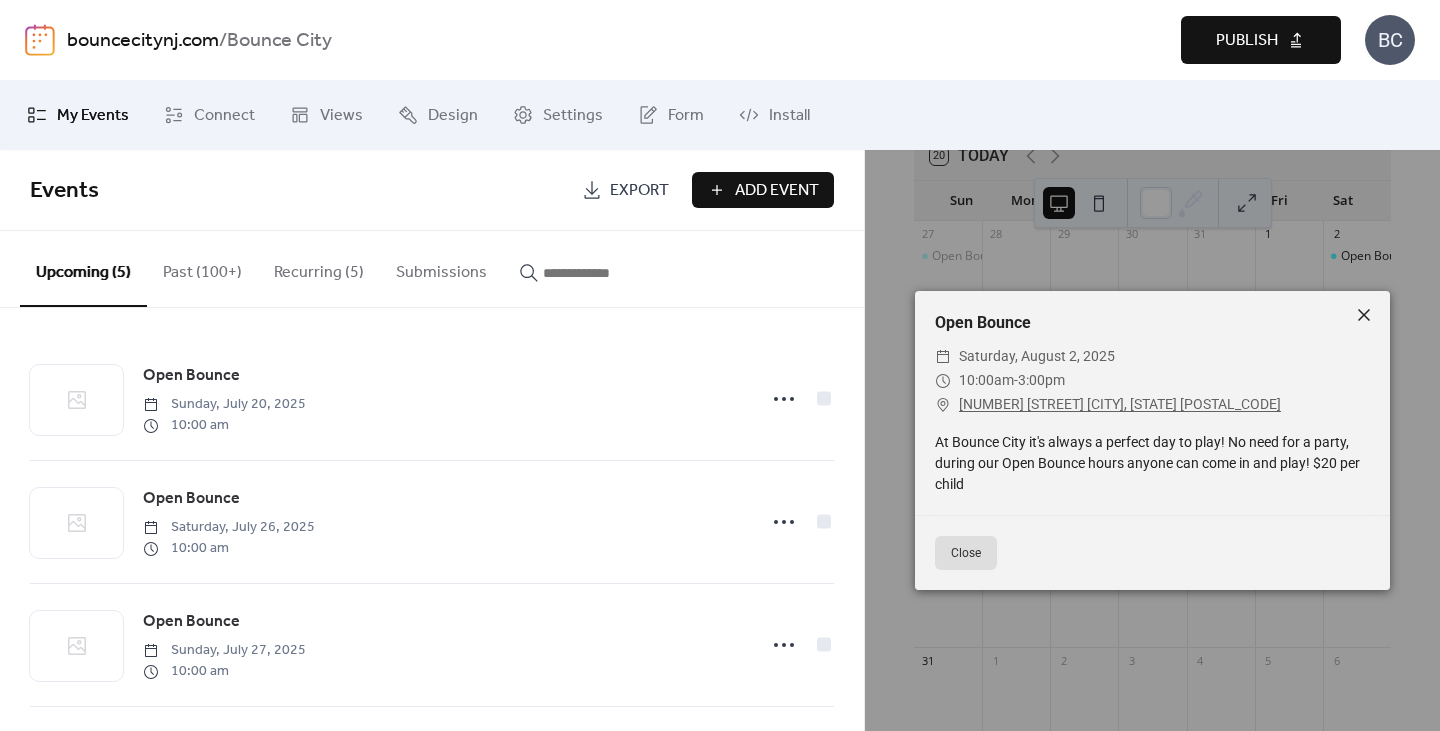 click 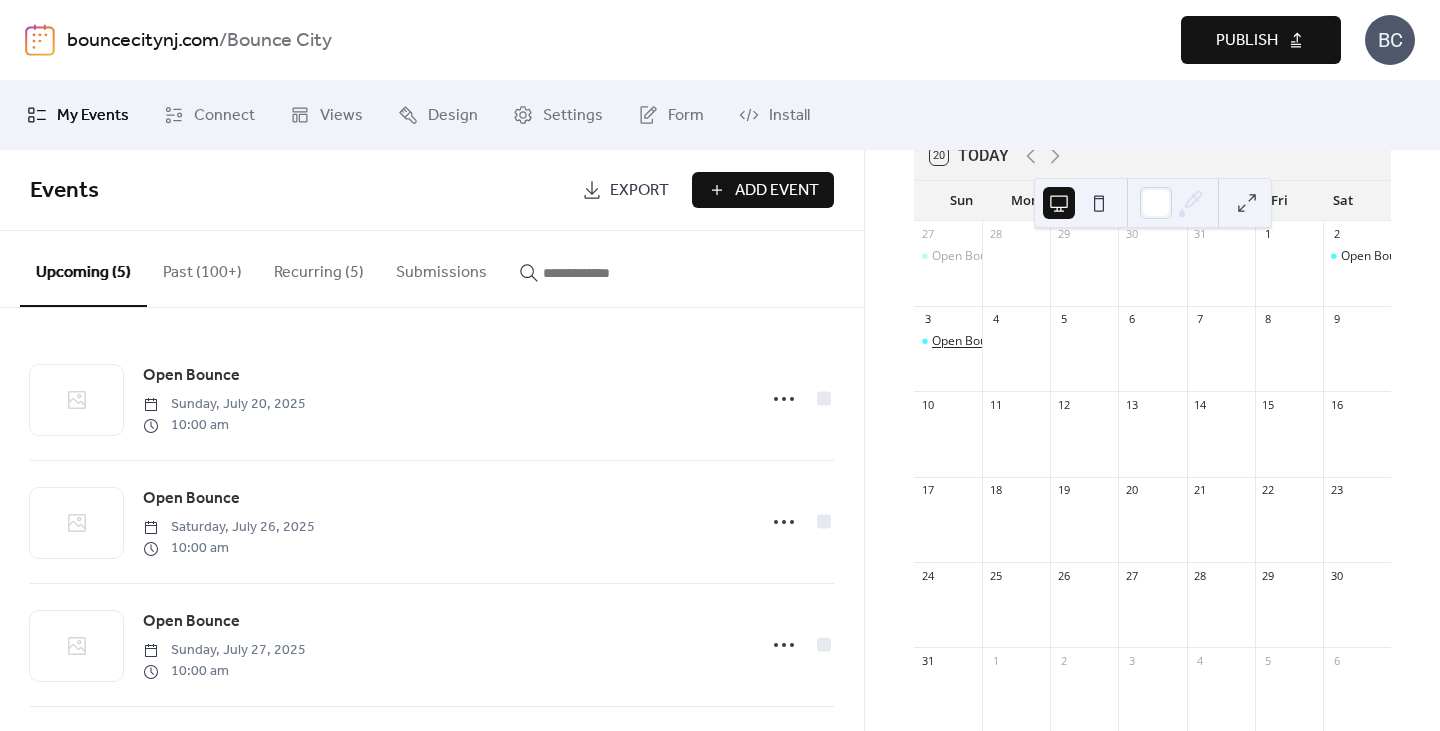 click on "Open Bounce" at bounding box center (969, 341) 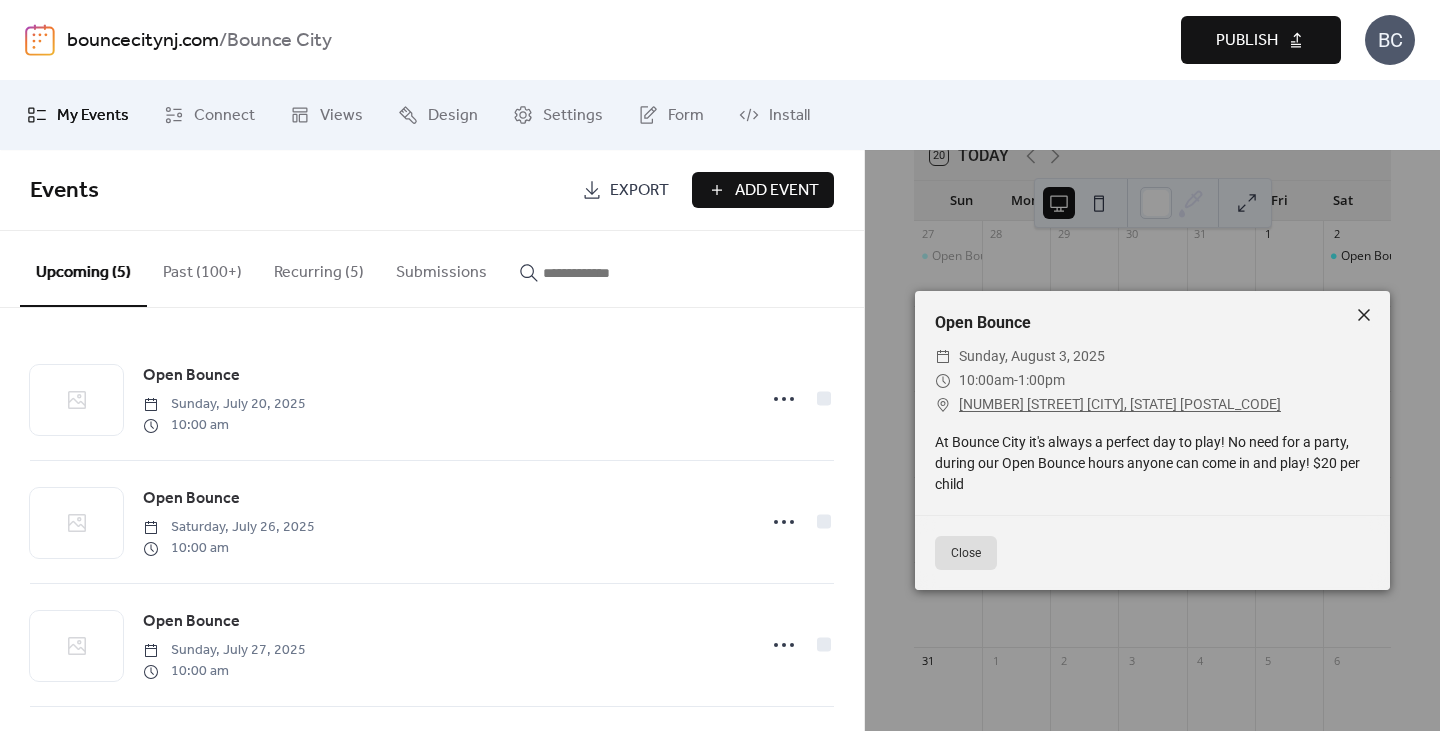 click 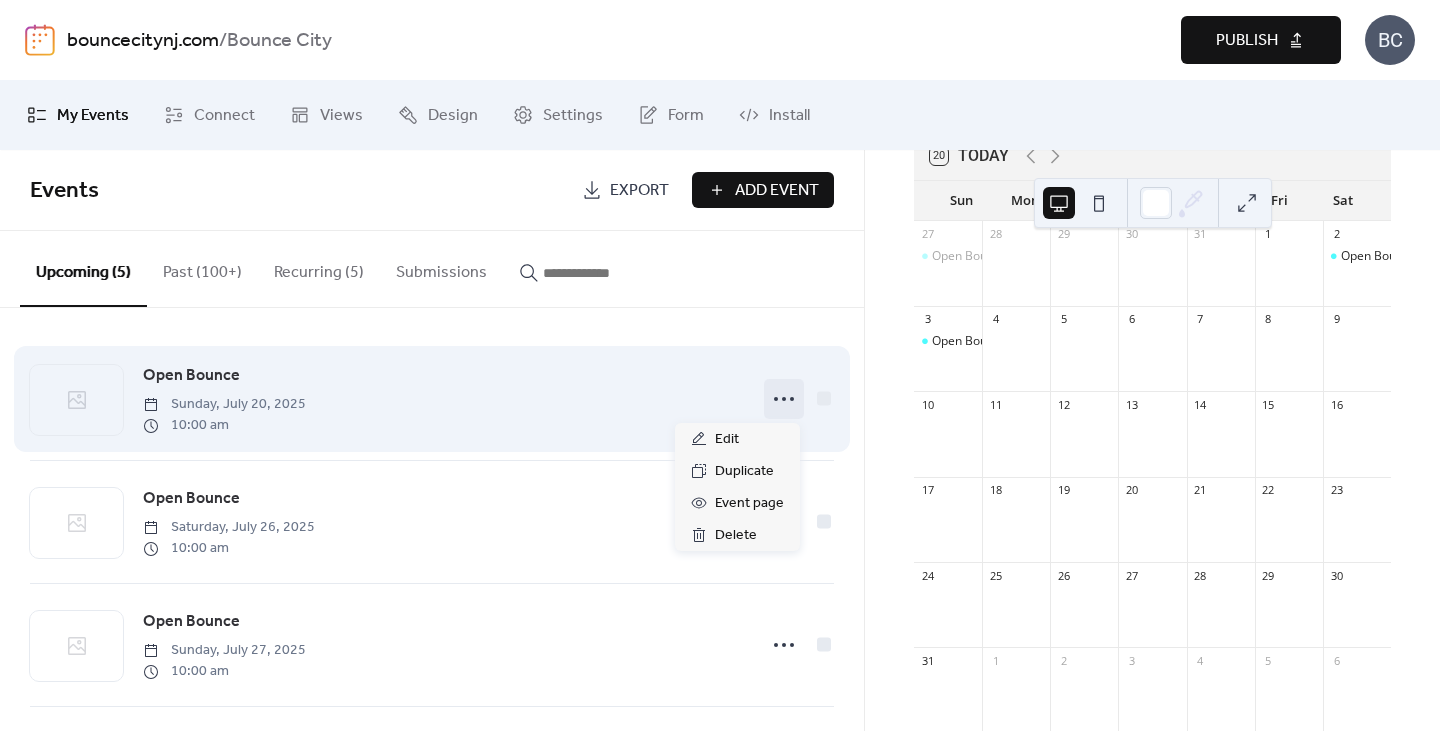 click 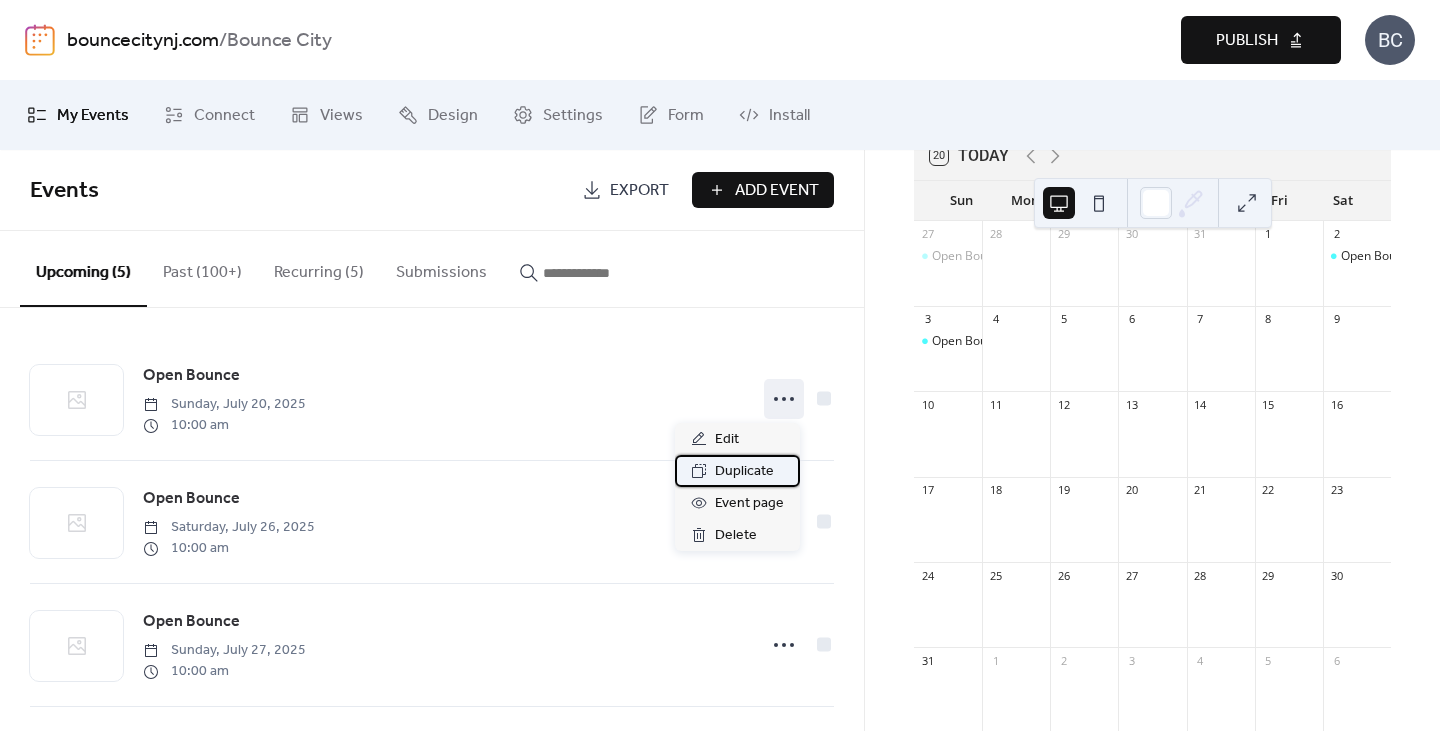 click on "Duplicate" at bounding box center (744, 472) 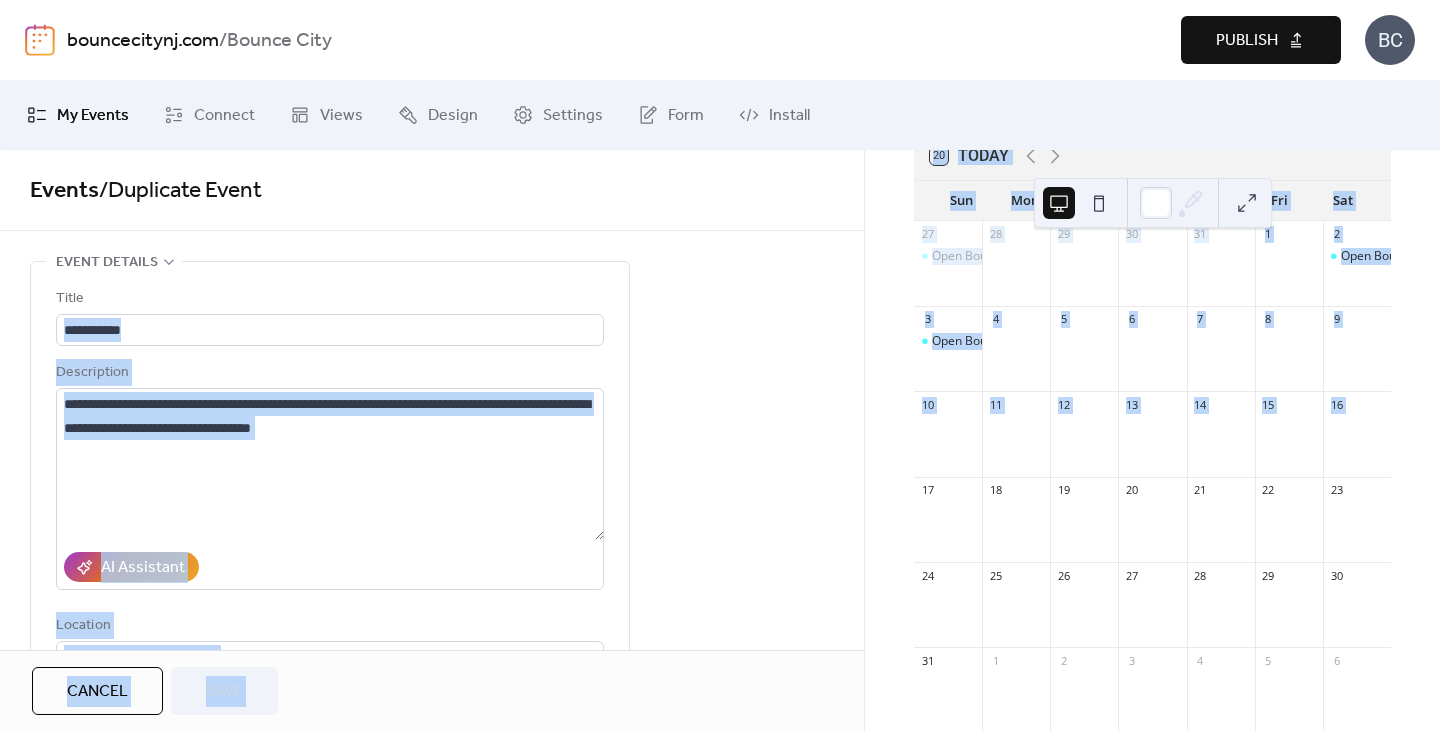 drag, startPoint x: 857, startPoint y: 263, endPoint x: 864, endPoint y: 494, distance: 231.10603 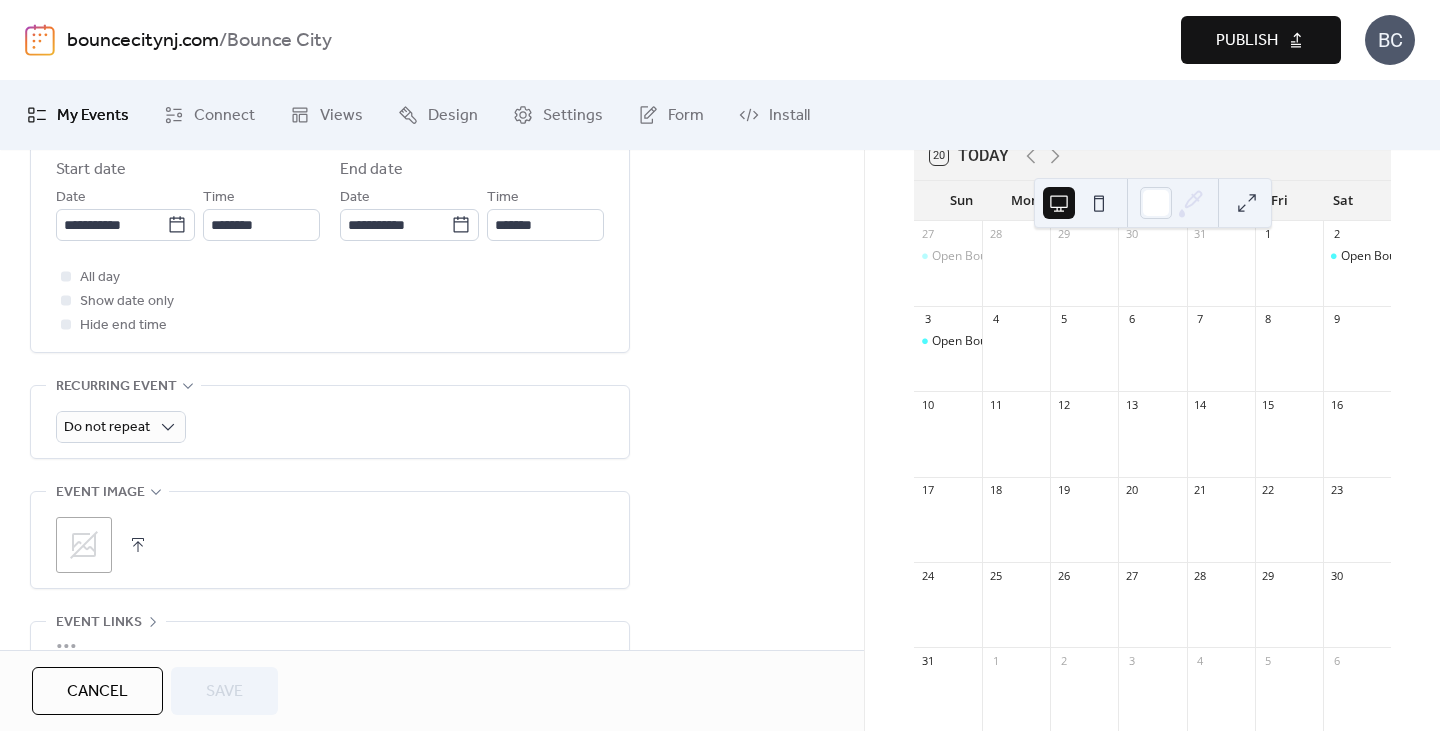 scroll, scrollTop: 724, scrollLeft: 0, axis: vertical 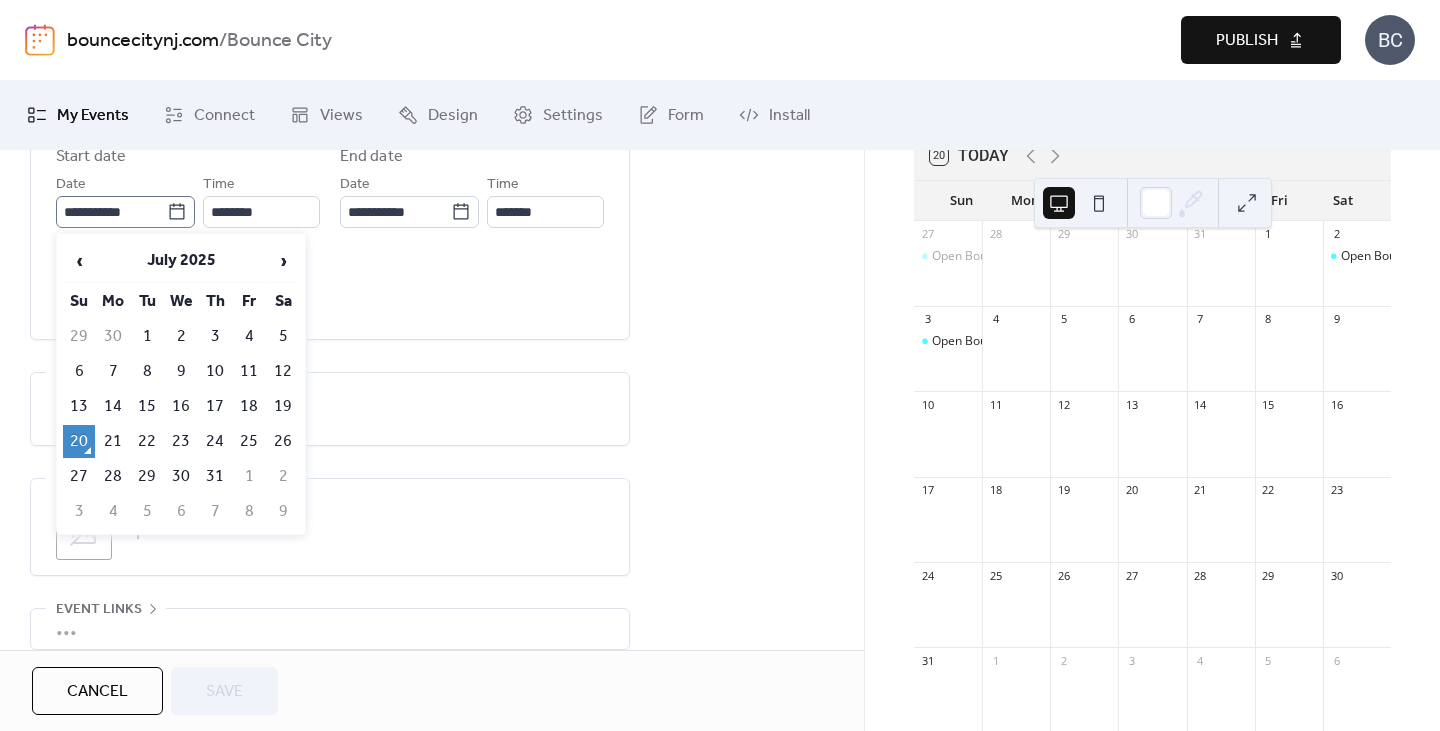 click 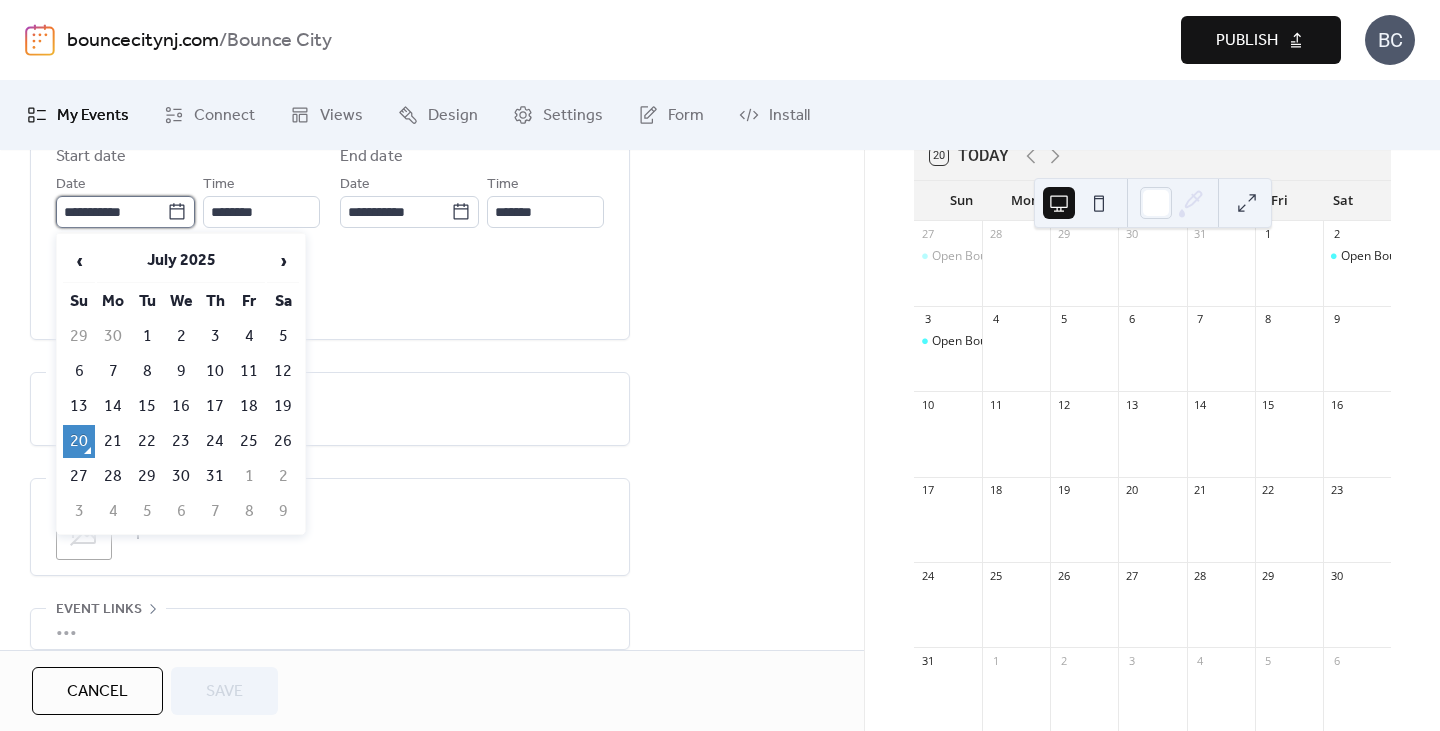click on "**********" at bounding box center [111, 212] 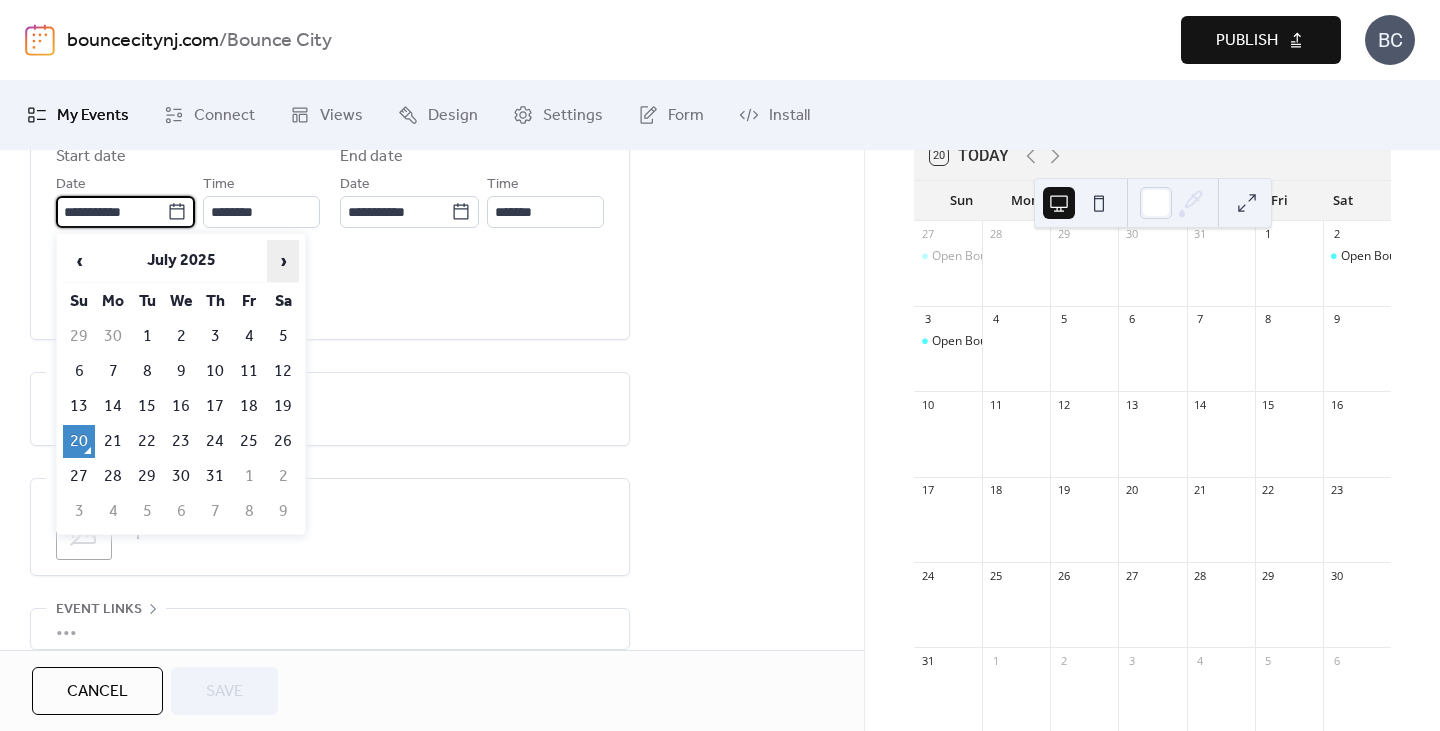 click on "›" at bounding box center (283, 261) 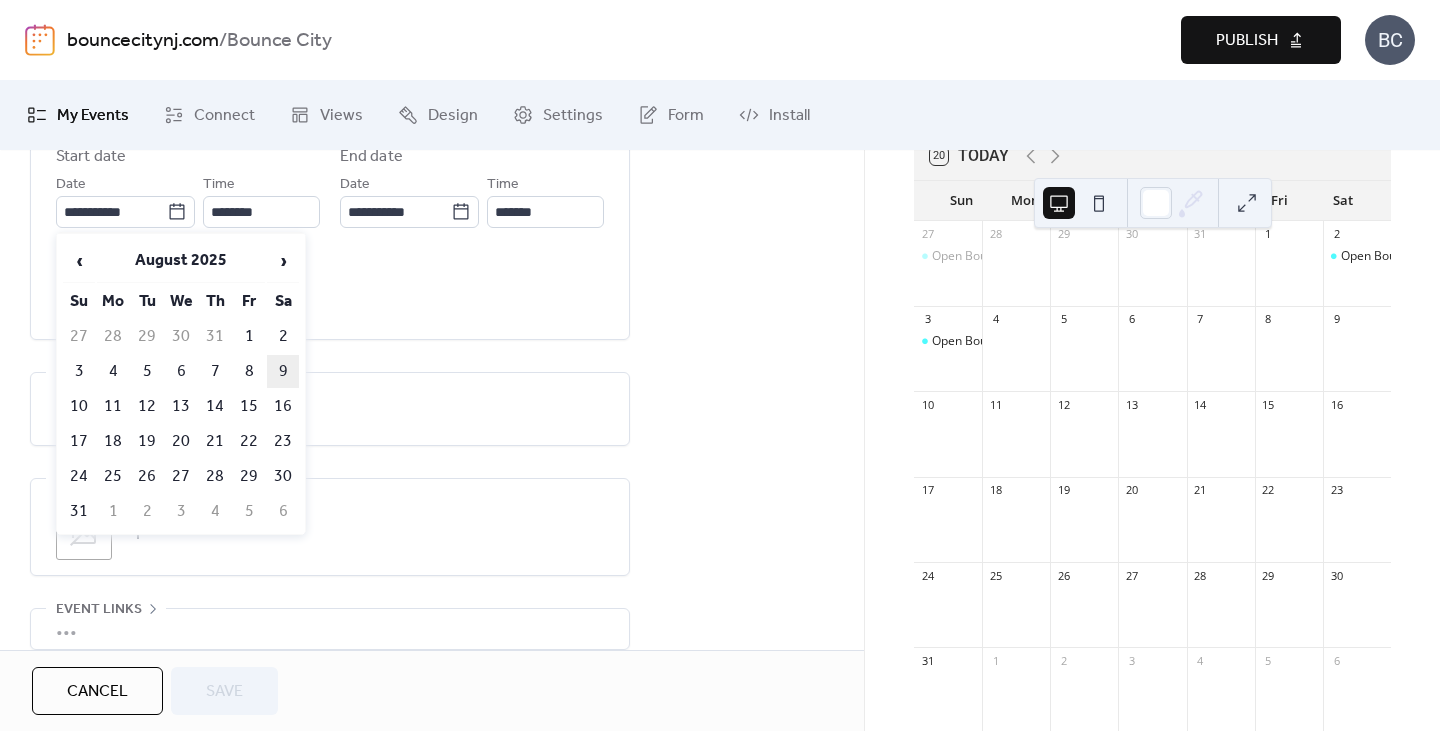 click on "9" at bounding box center (283, 371) 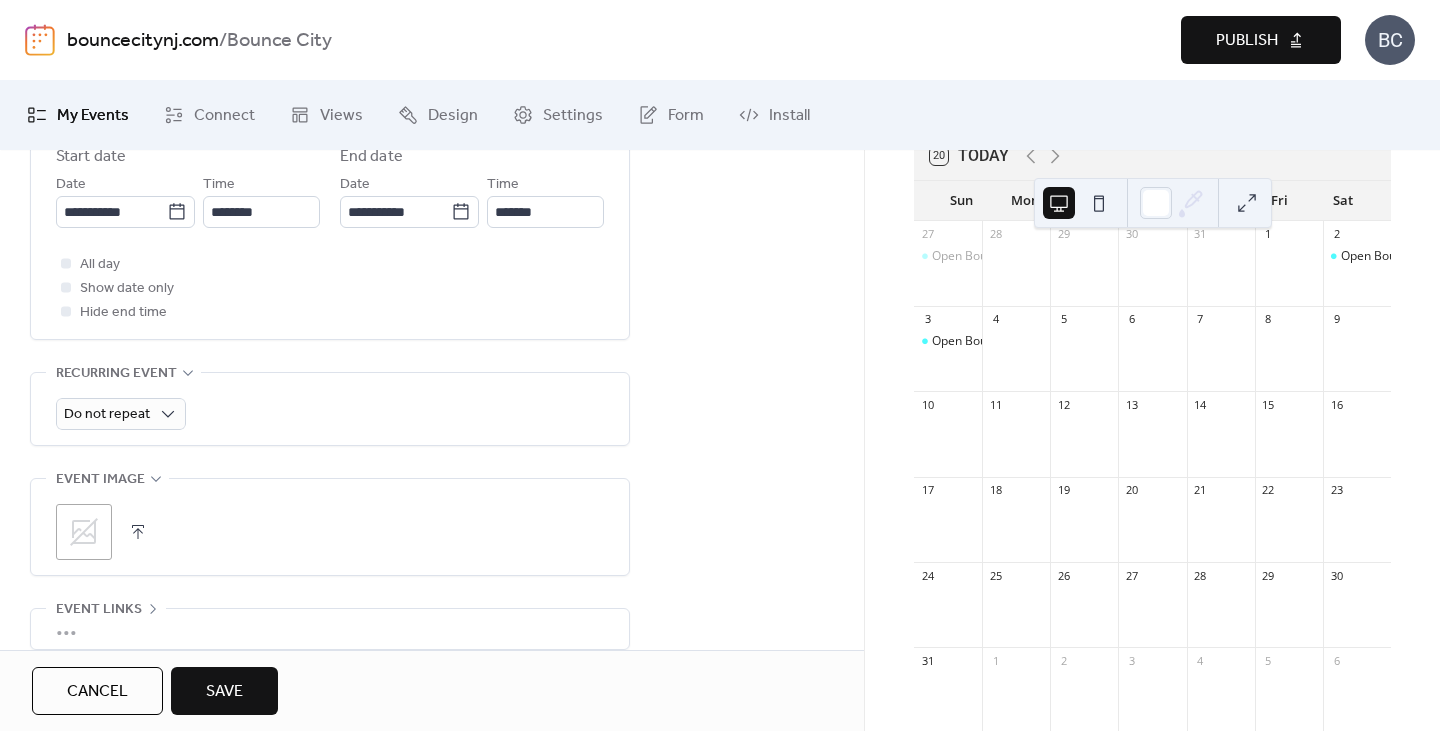 click on "Save" at bounding box center [224, 691] 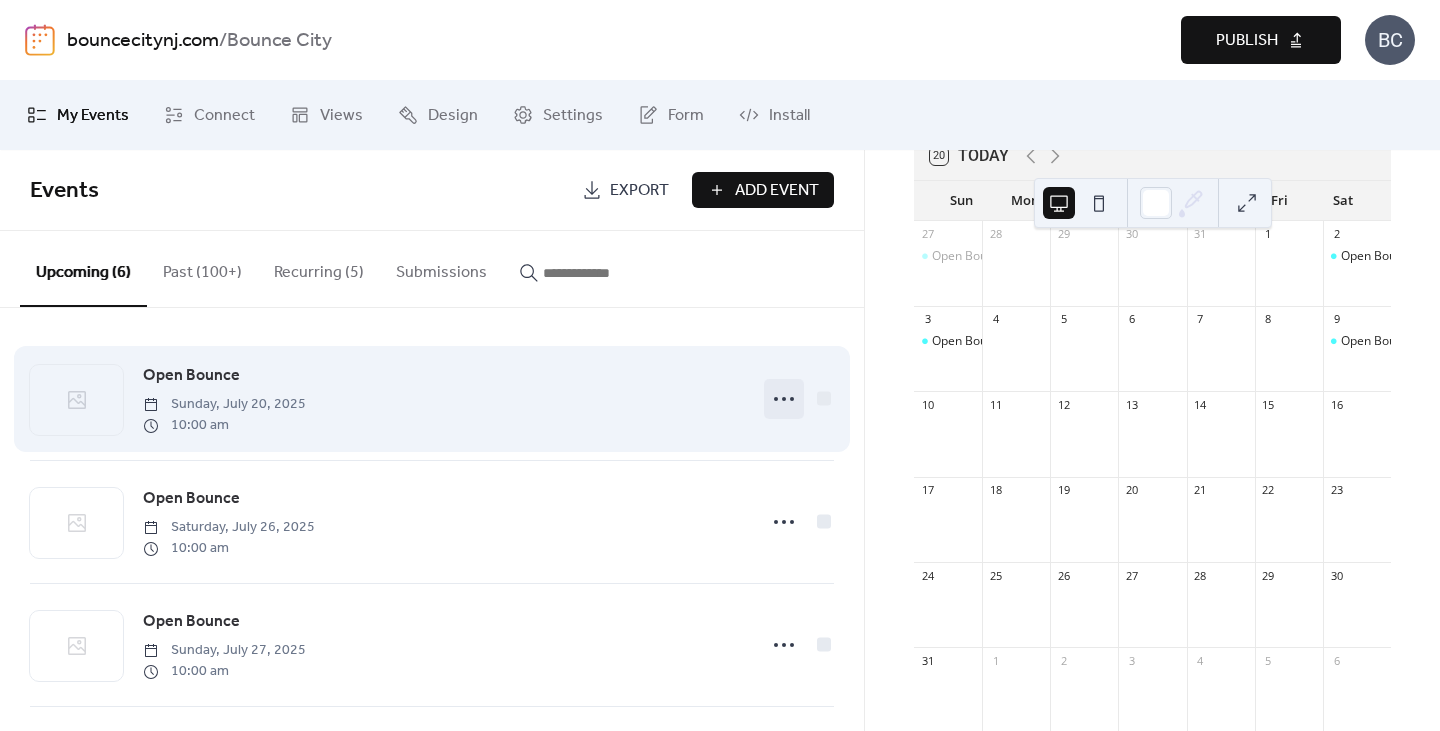 click 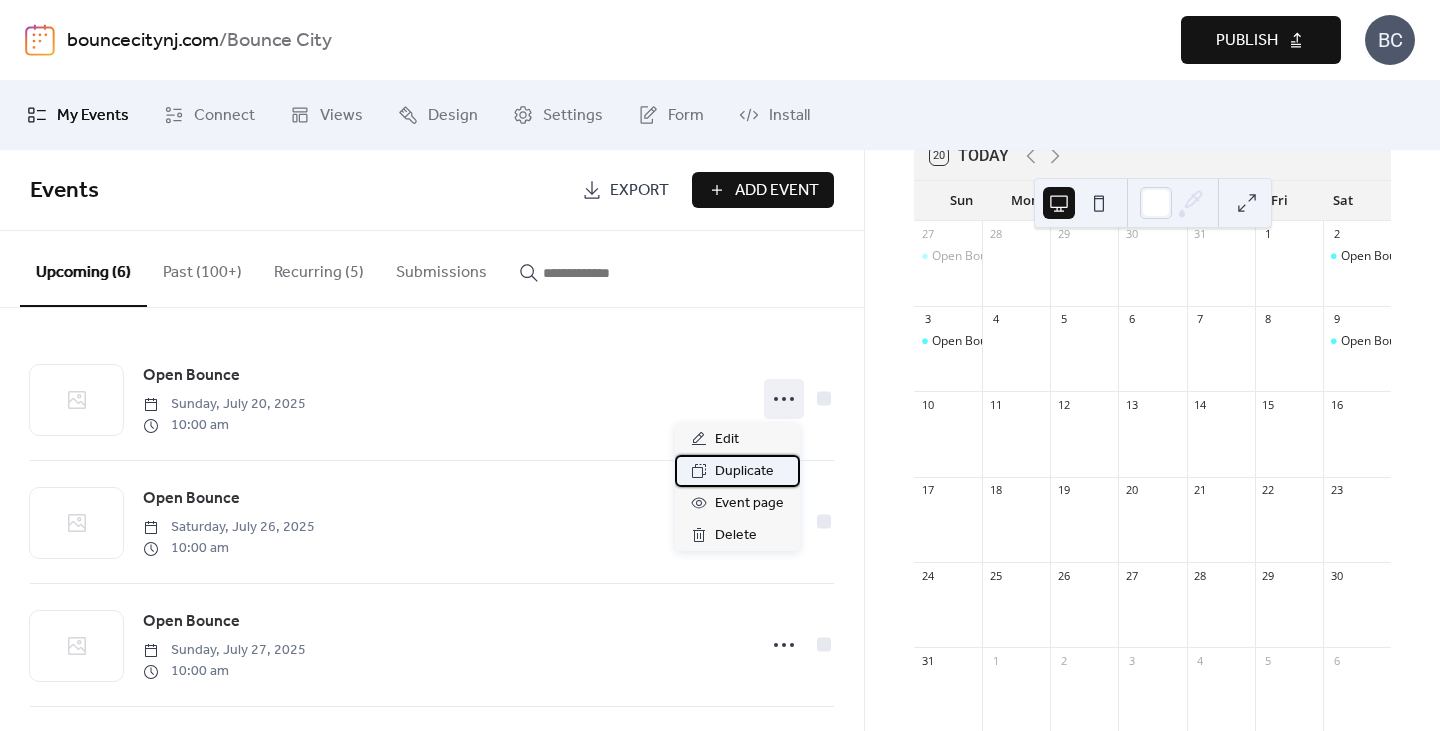 click on "Duplicate" at bounding box center [744, 472] 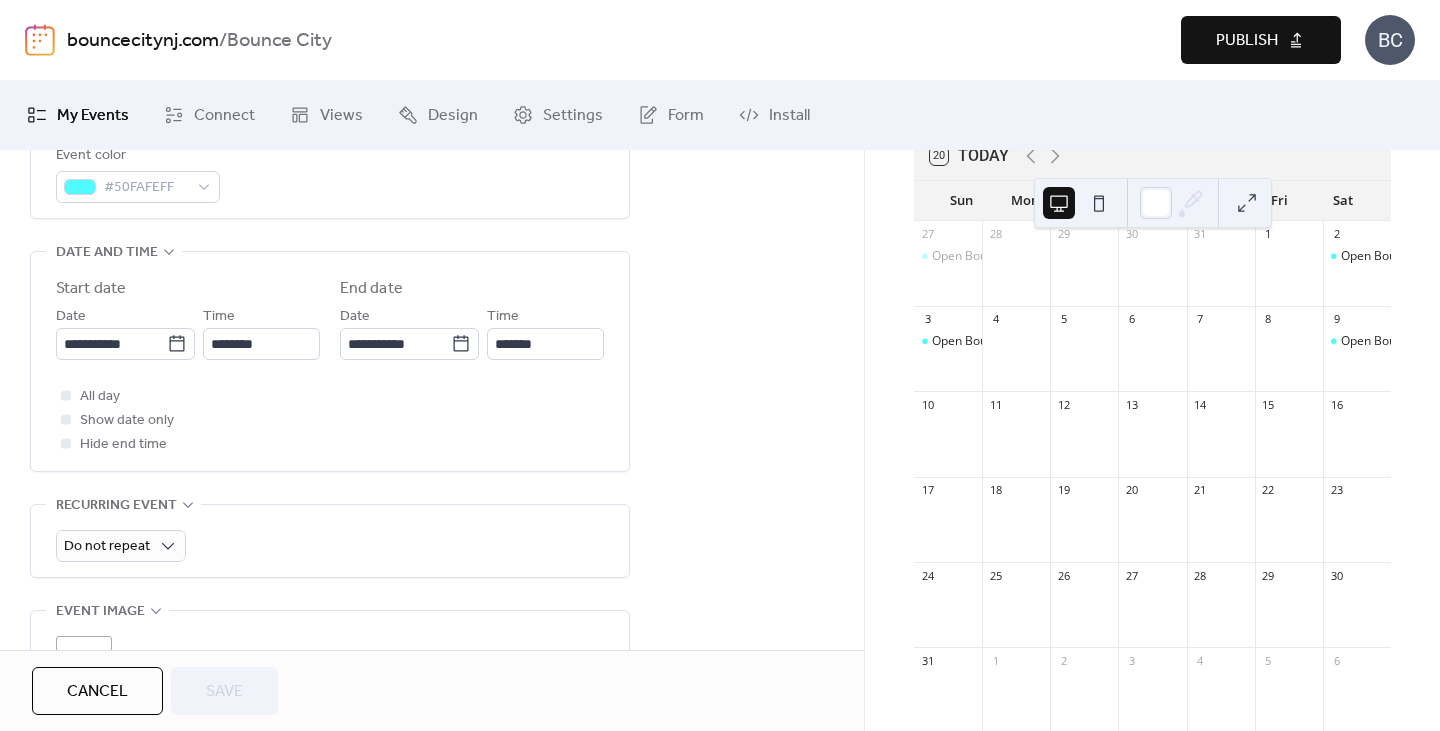scroll, scrollTop: 593, scrollLeft: 0, axis: vertical 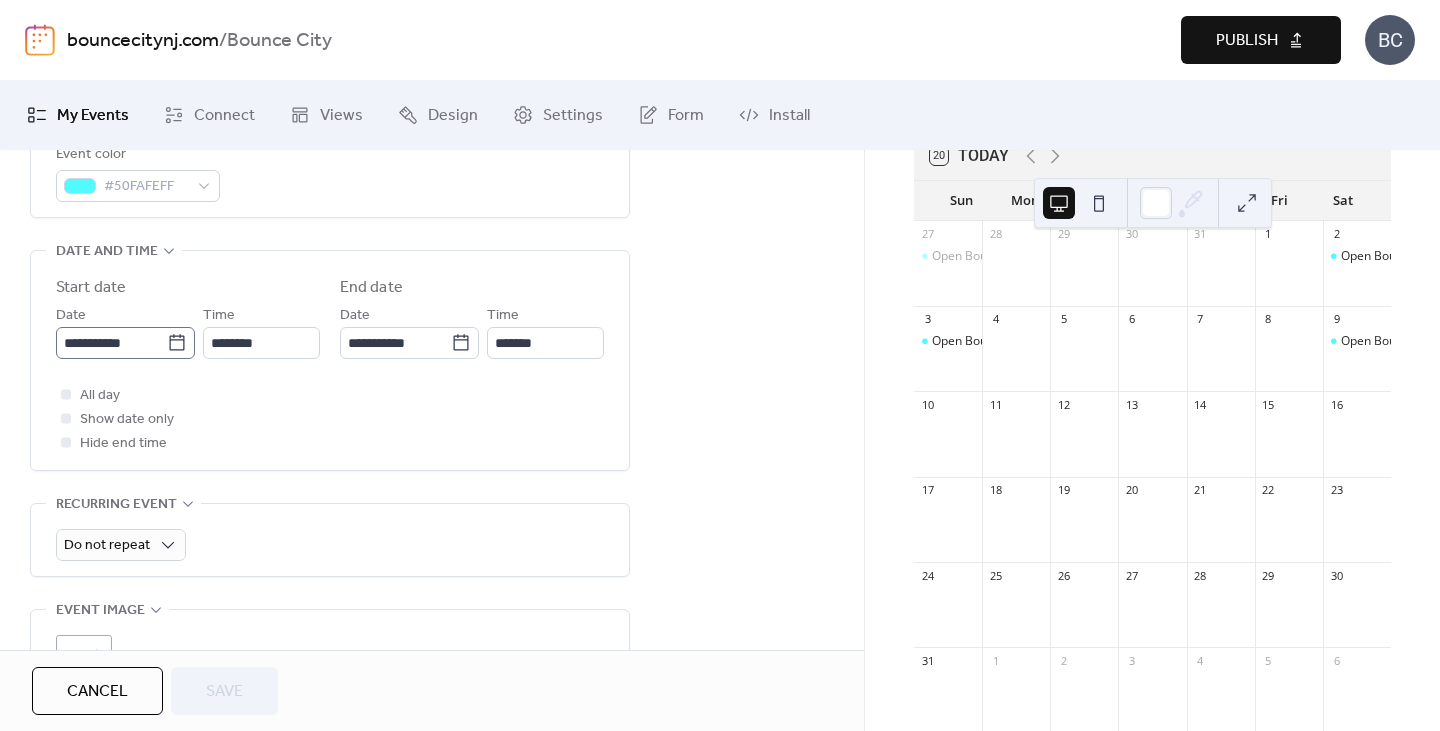 click 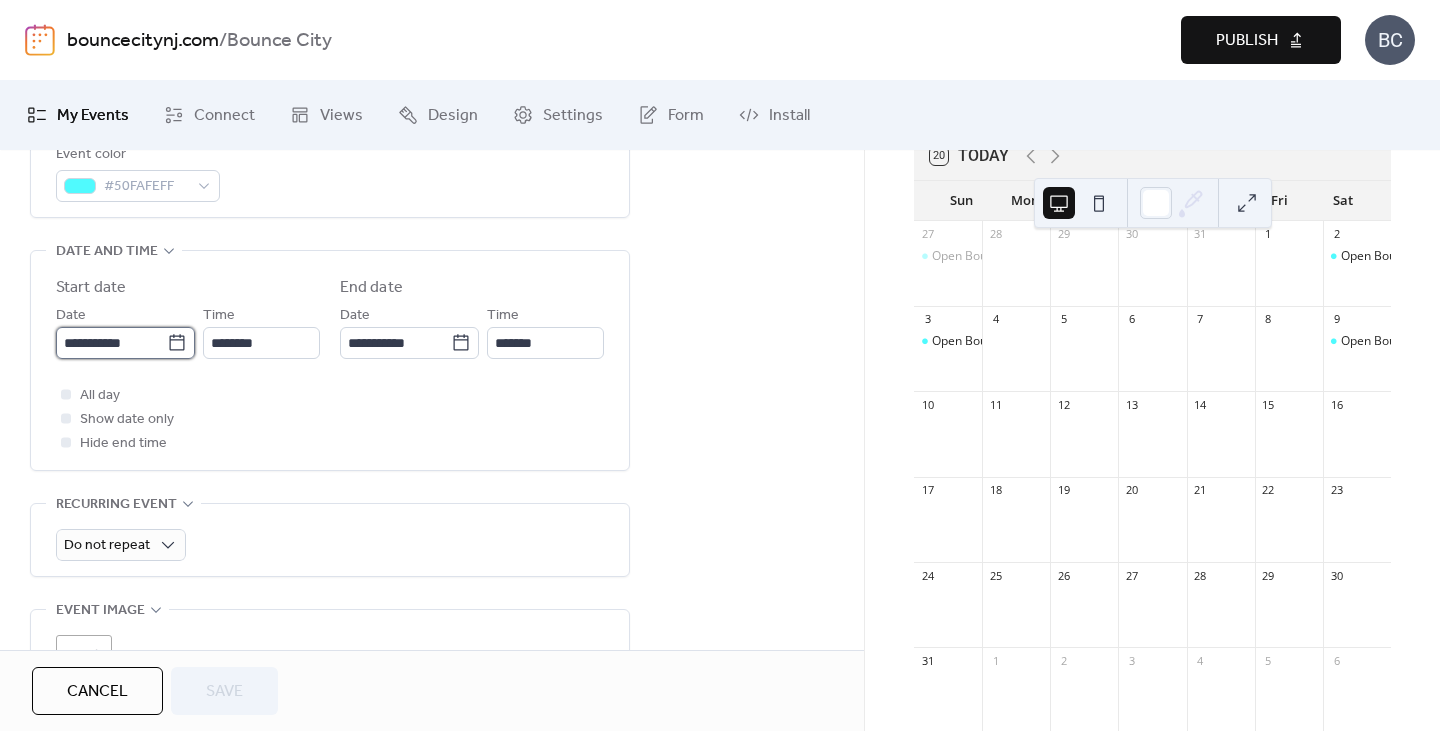 click on "**********" at bounding box center [111, 343] 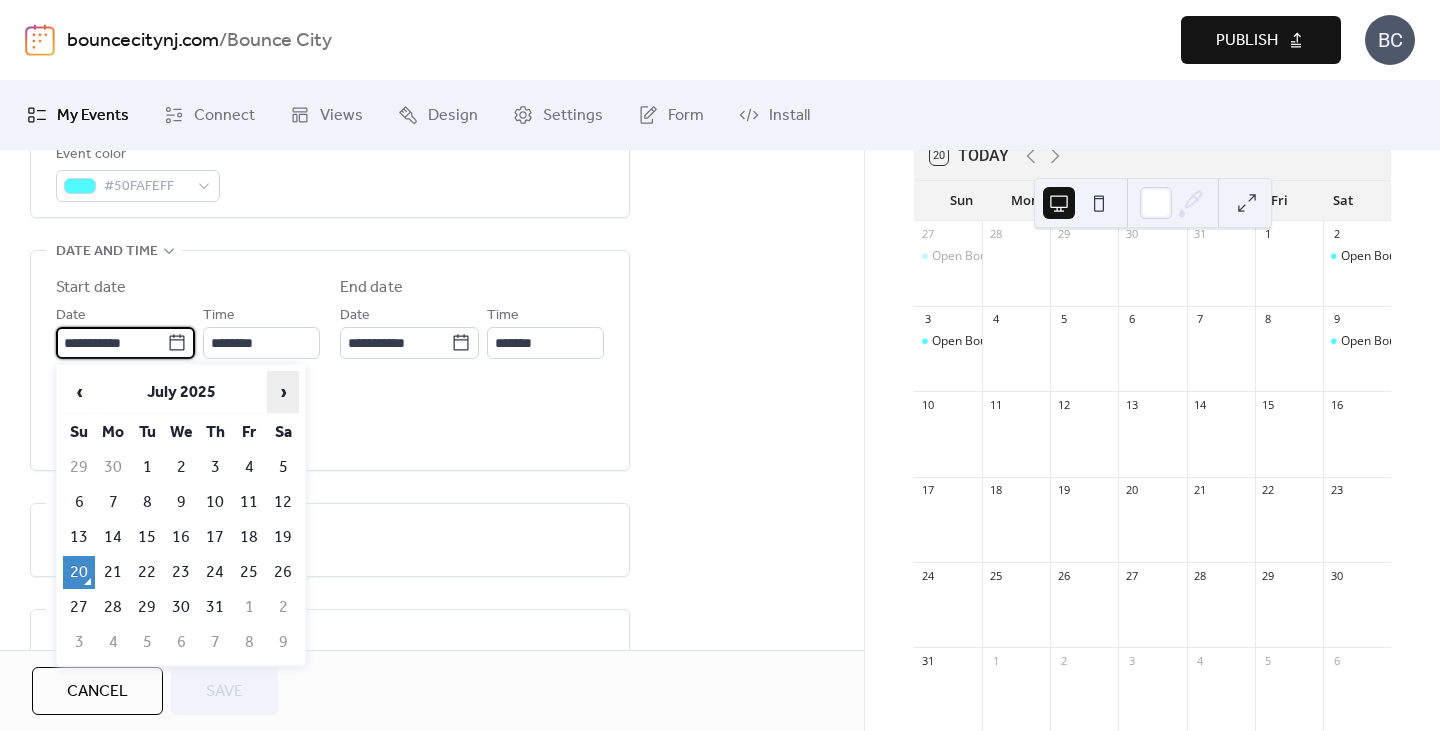 click on "›" at bounding box center (283, 392) 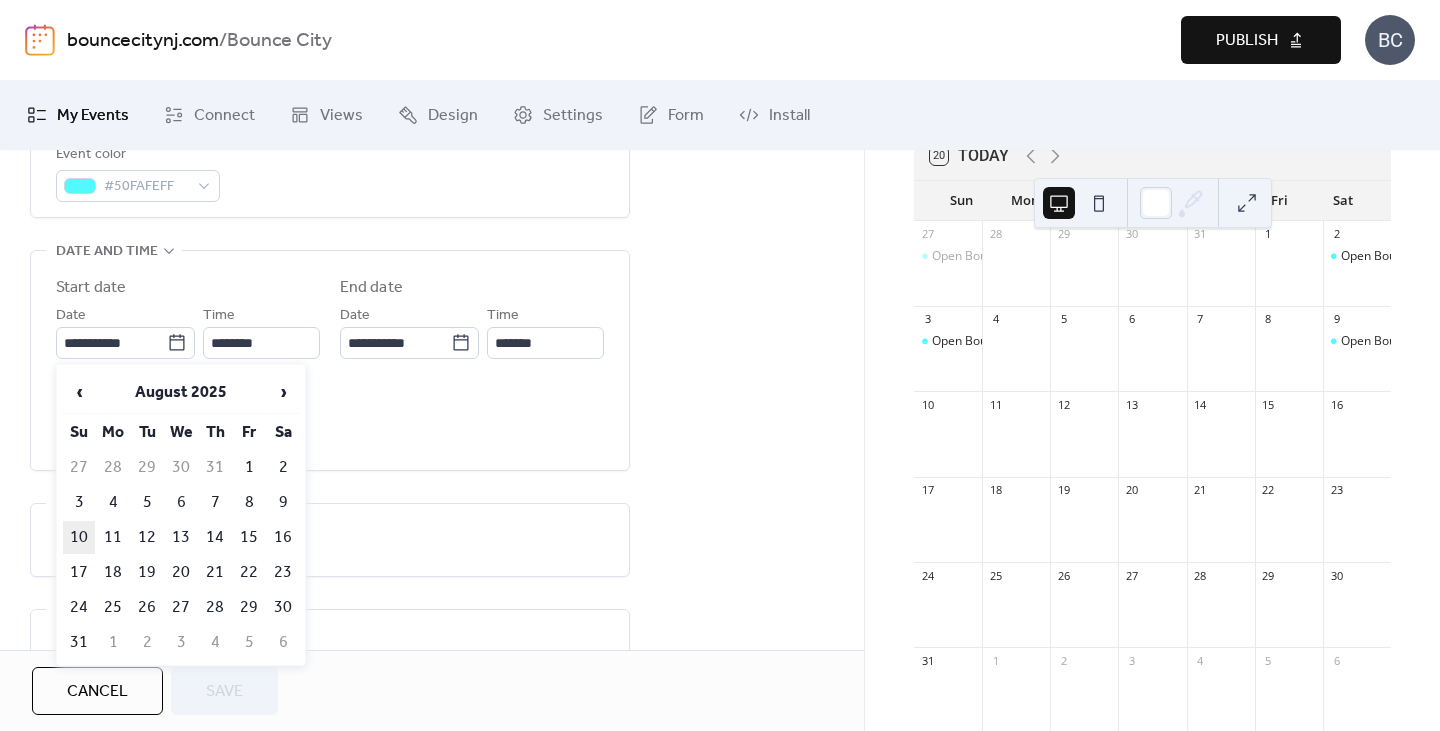 click on "10" at bounding box center [79, 537] 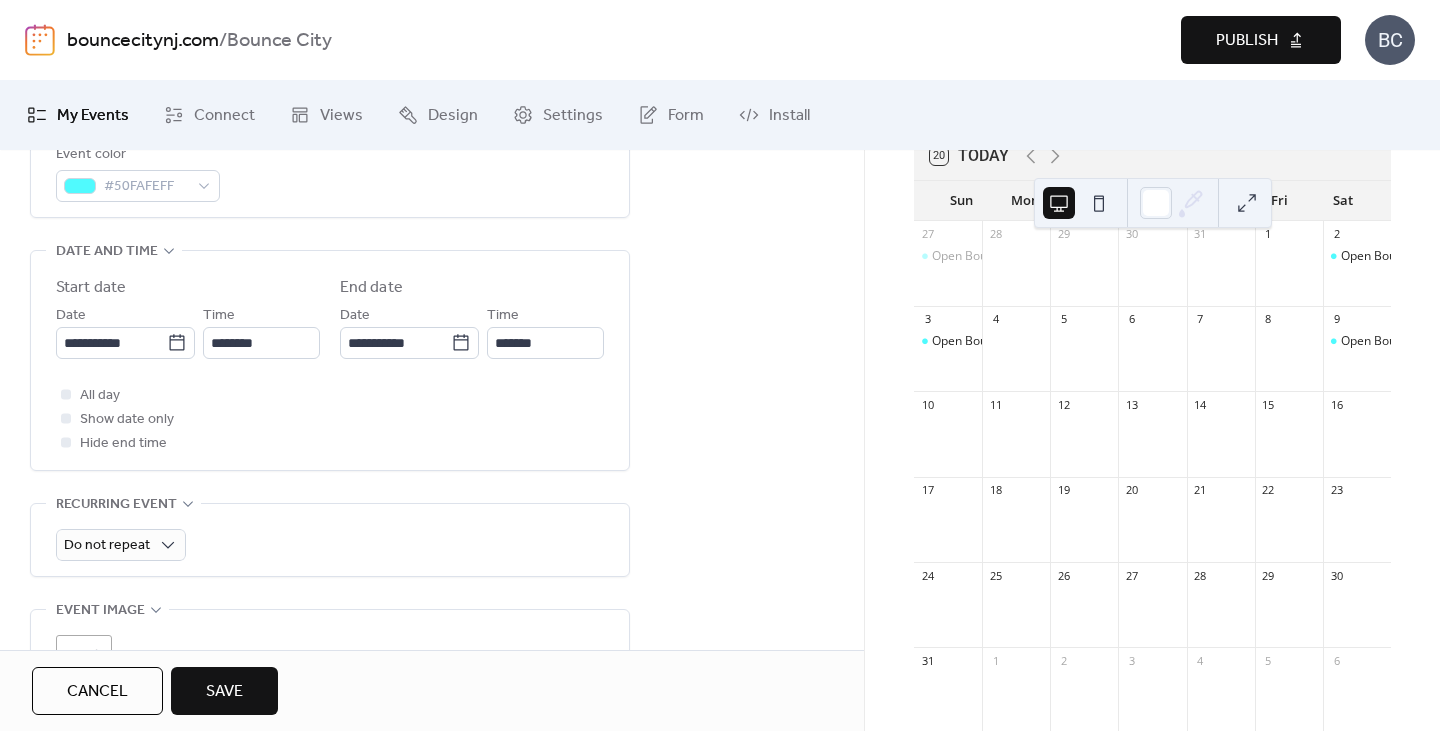 click on "Save" at bounding box center (224, 691) 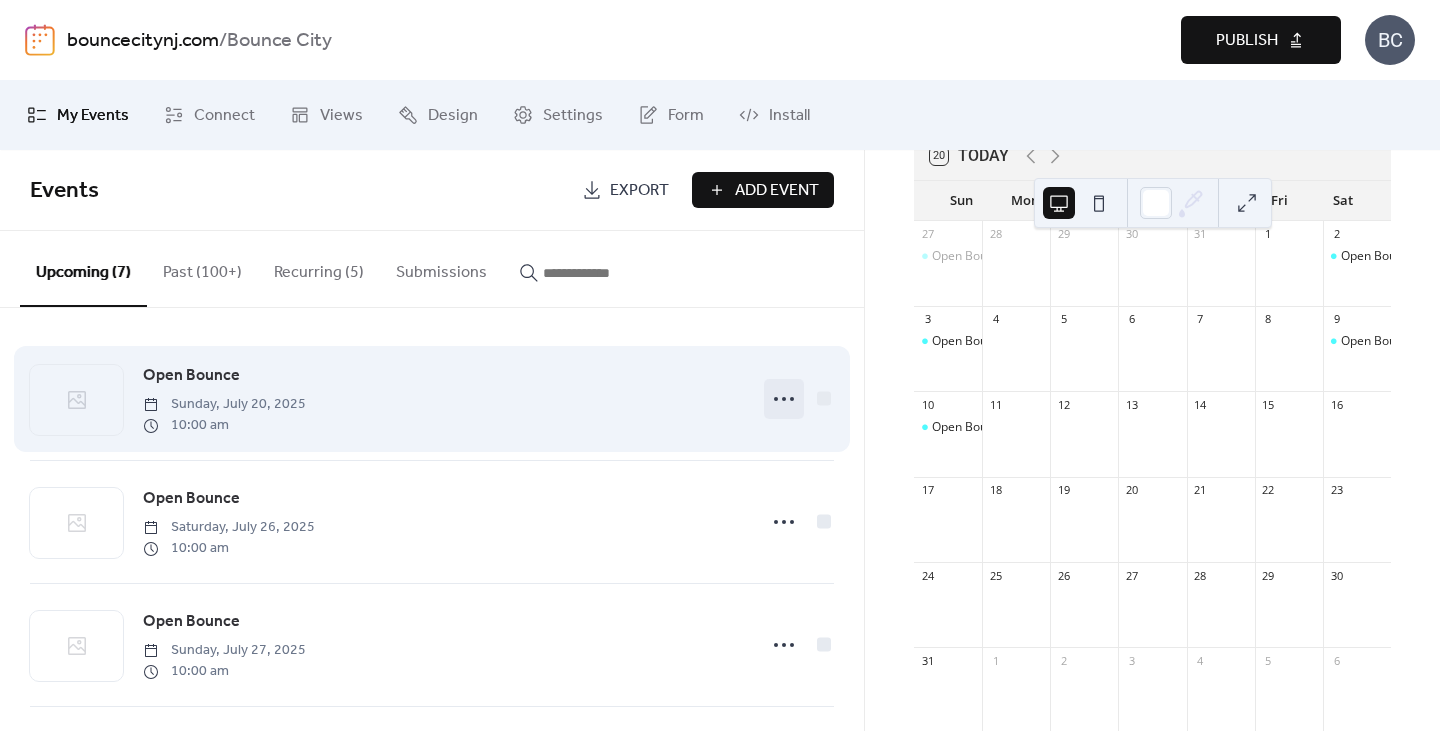 click 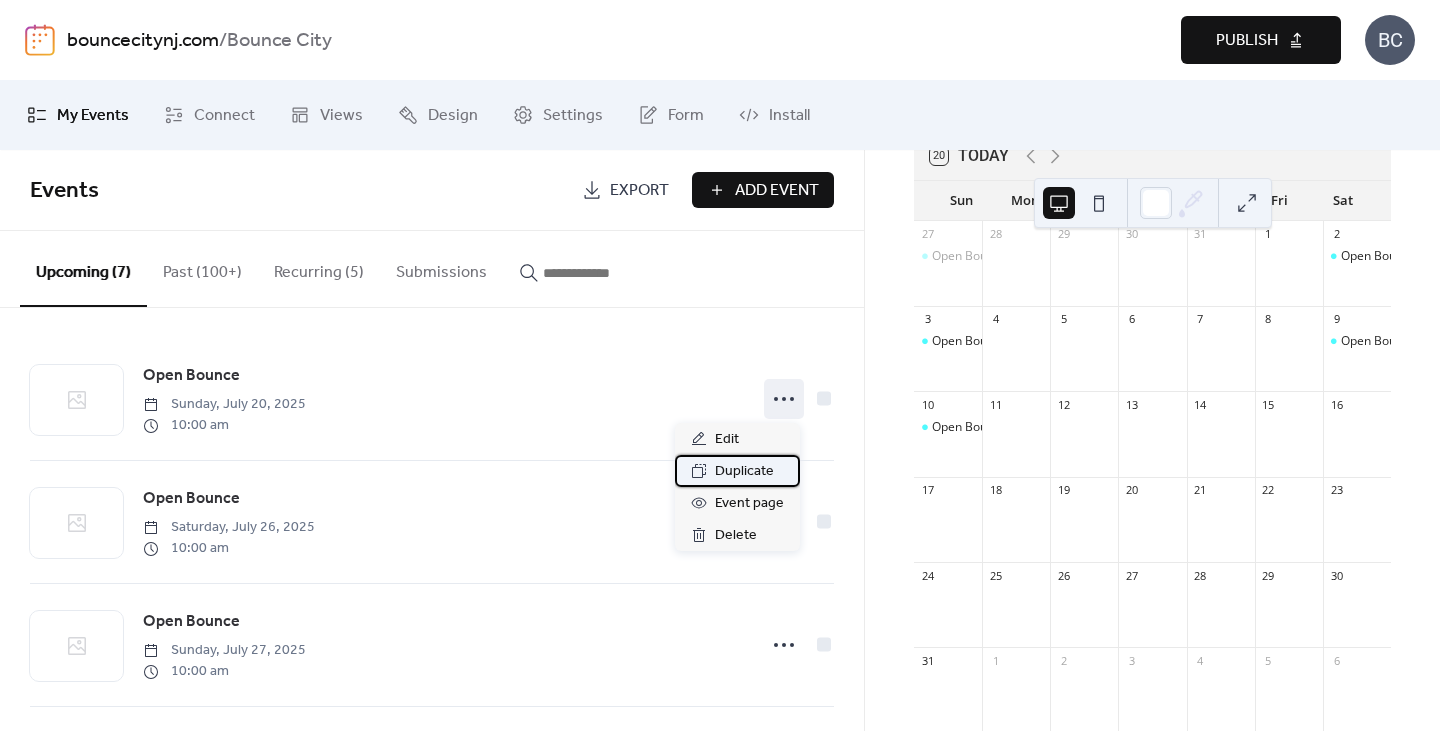 click on "Duplicate" at bounding box center [744, 472] 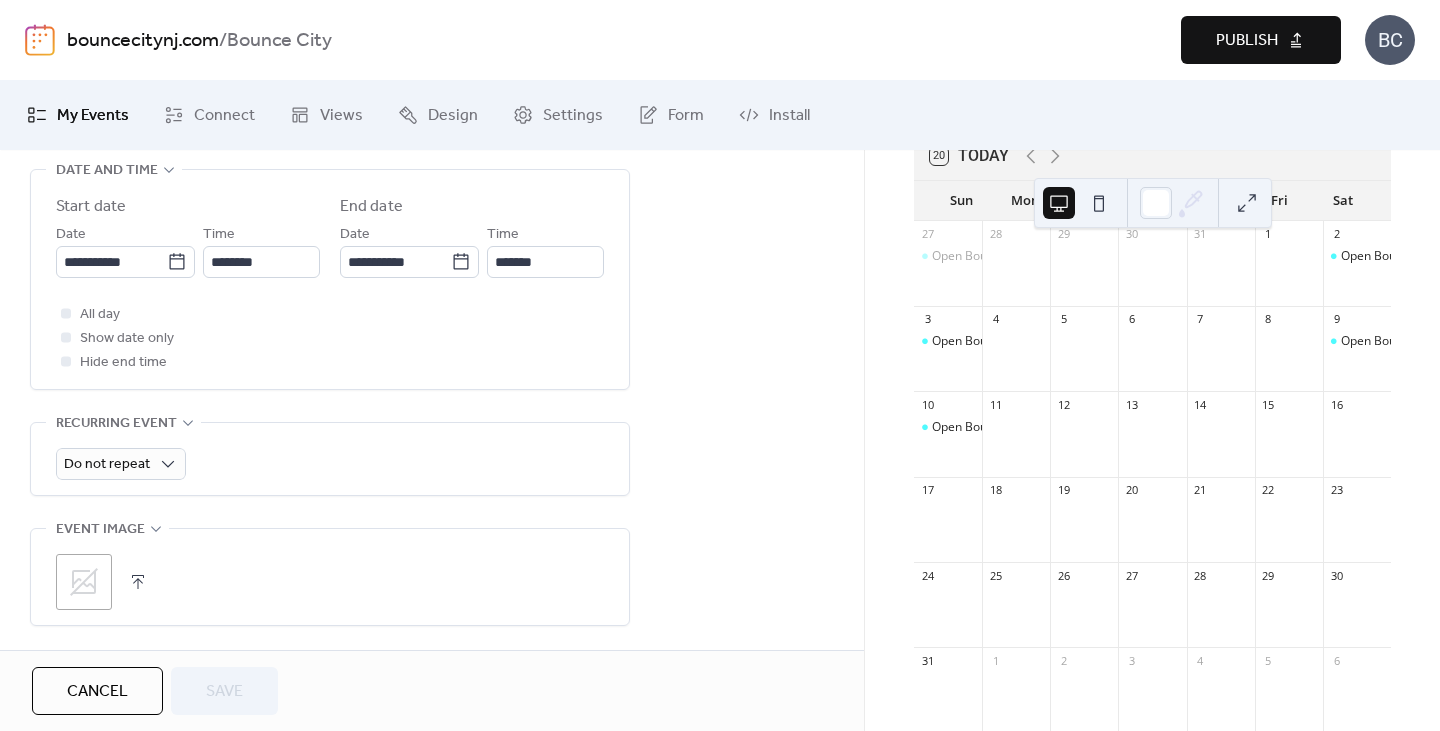 scroll, scrollTop: 678, scrollLeft: 0, axis: vertical 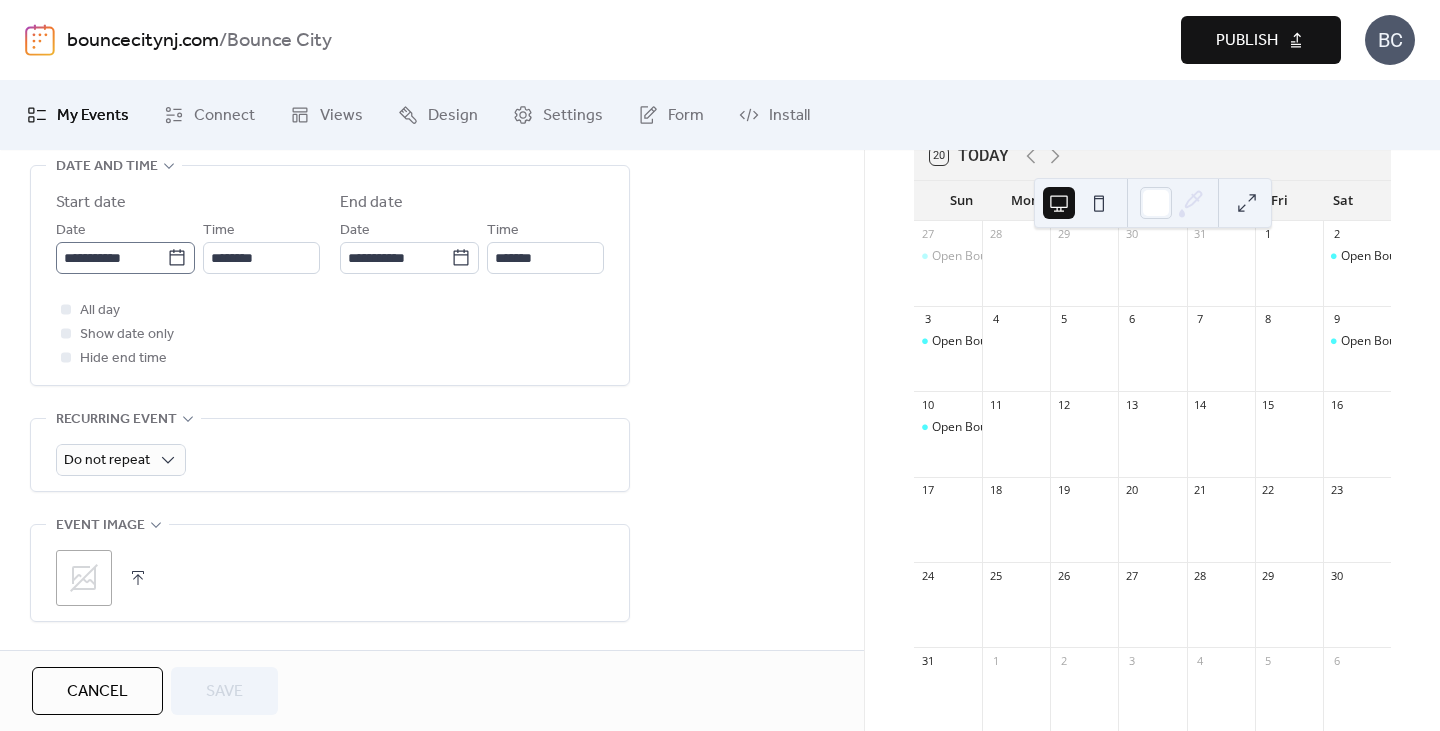 click 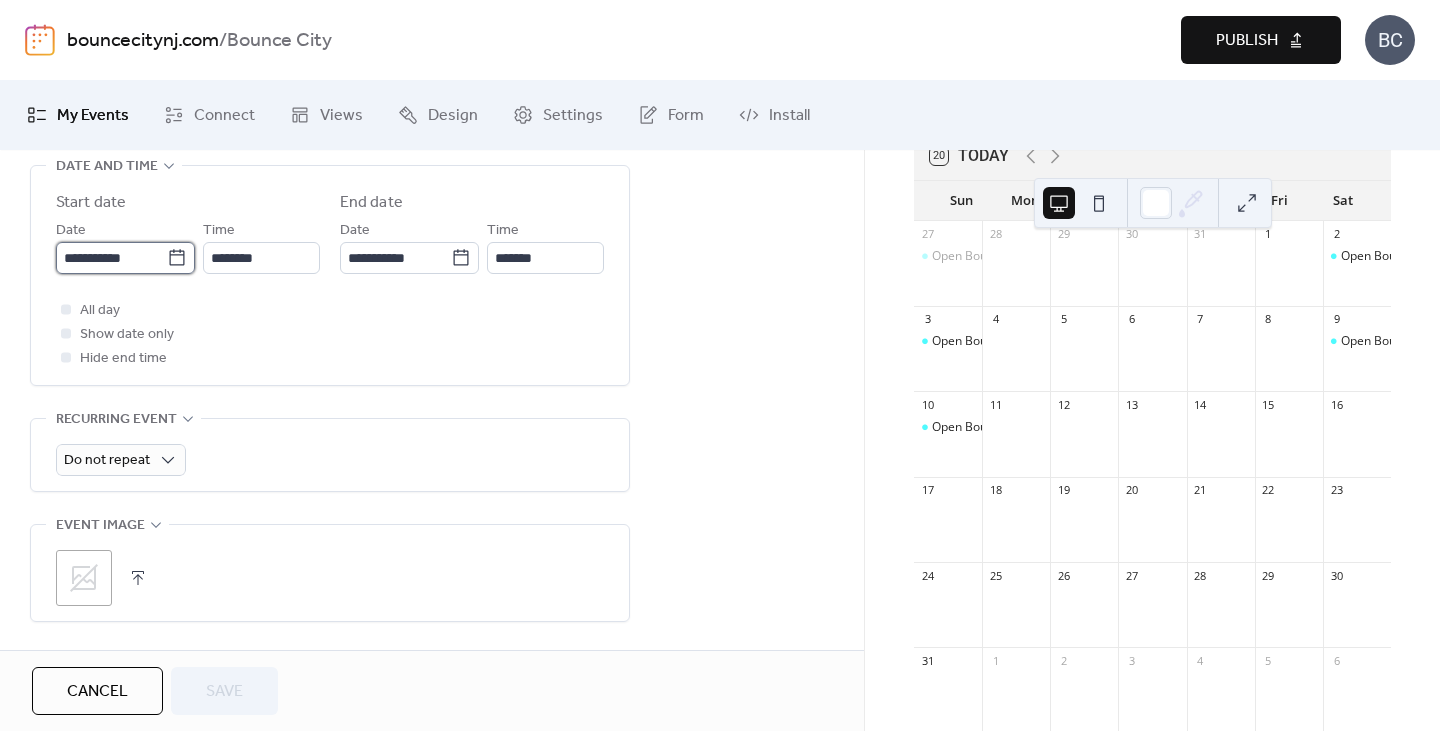 click on "**********" at bounding box center [111, 258] 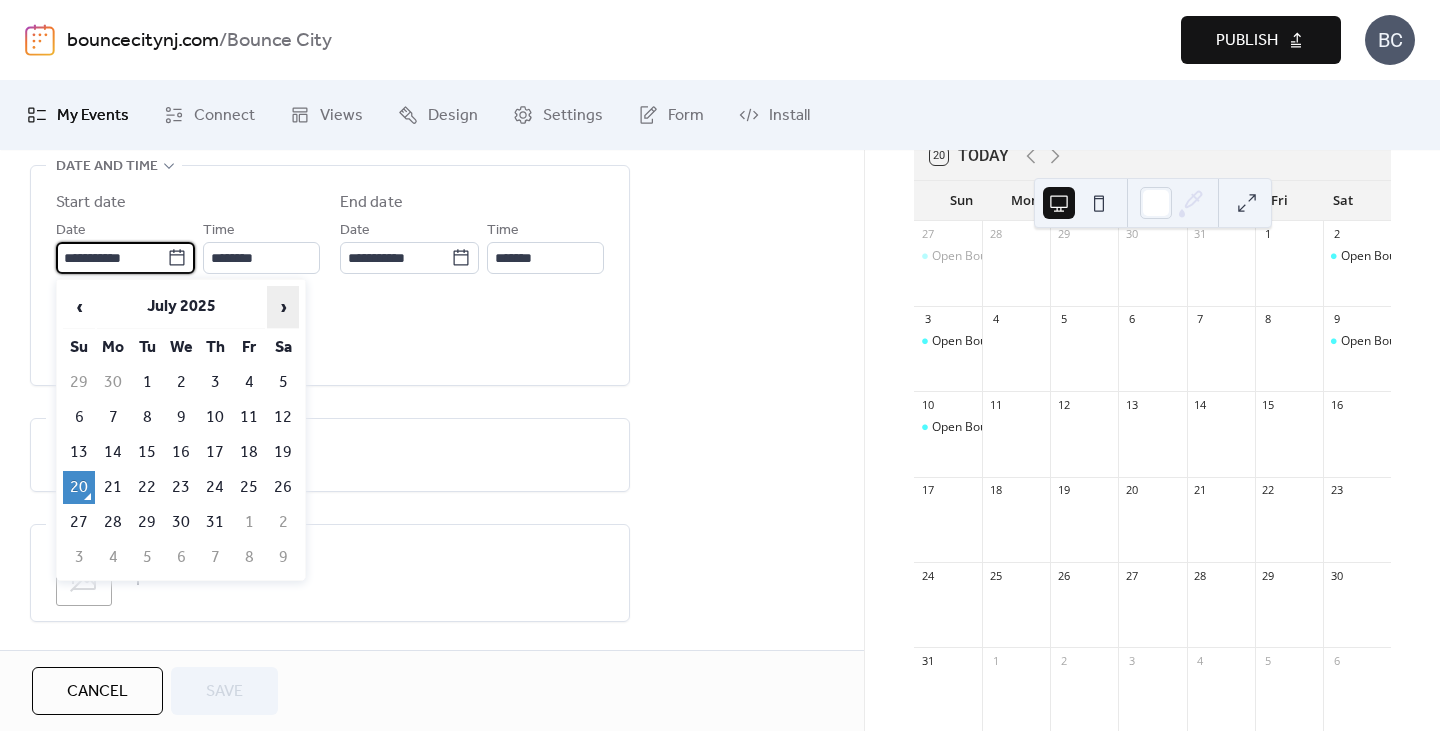 click on "›" at bounding box center [283, 307] 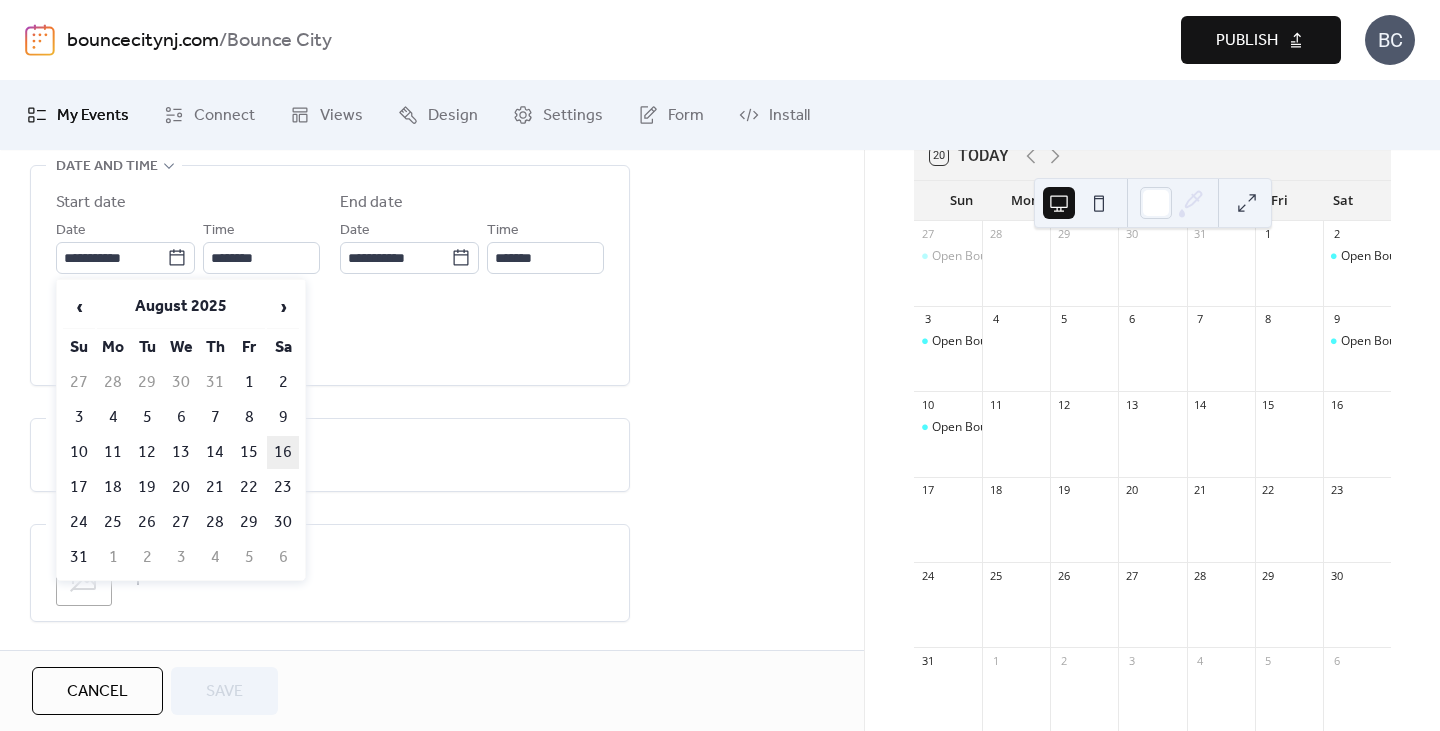click on "16" at bounding box center (283, 452) 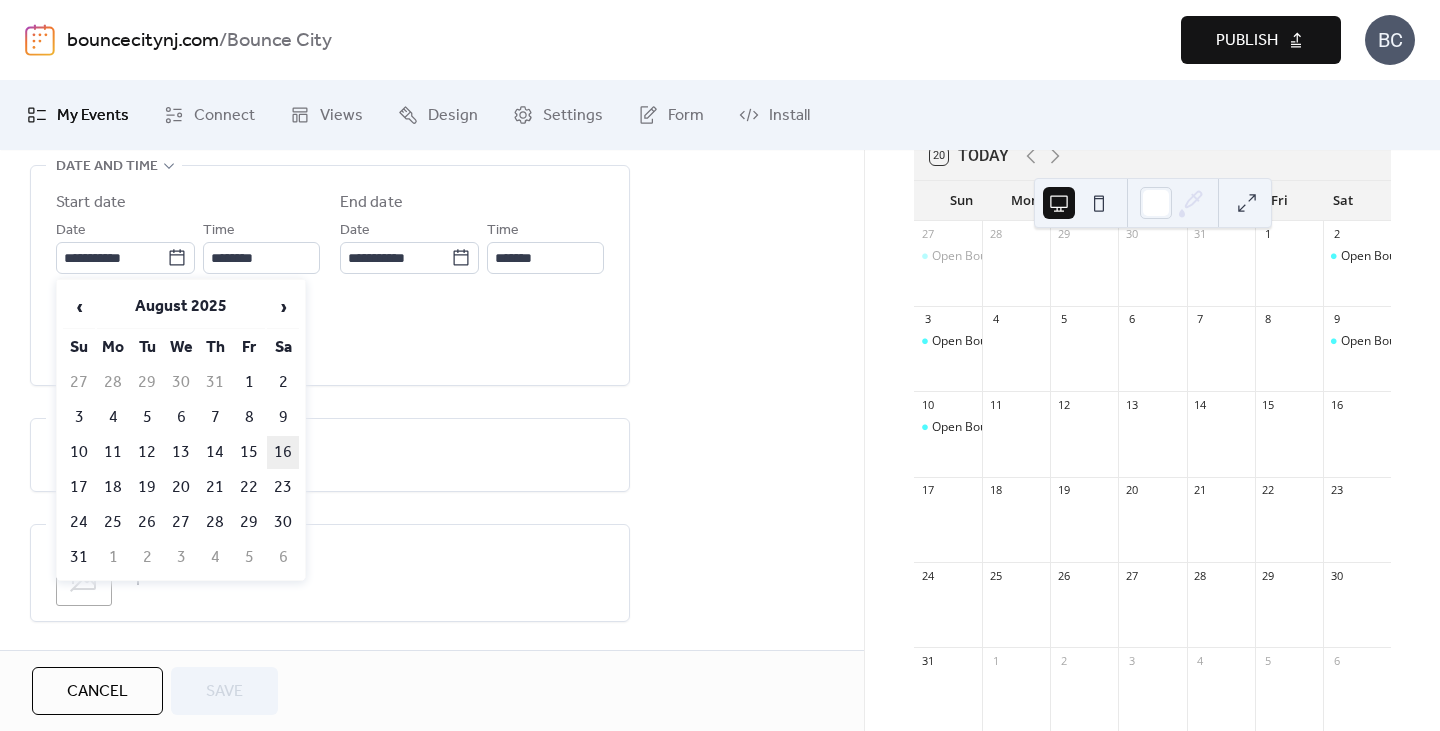 type on "**********" 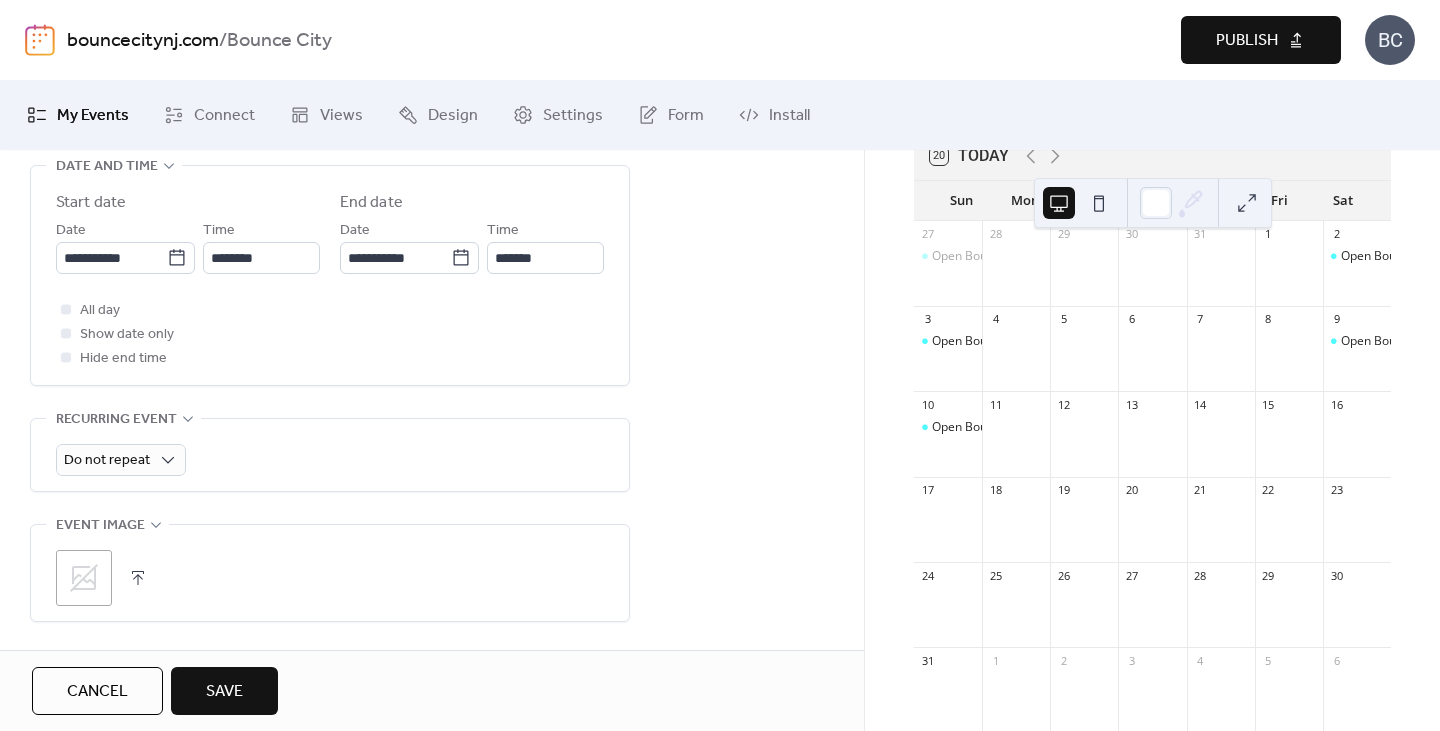 click on "Save" at bounding box center (224, 691) 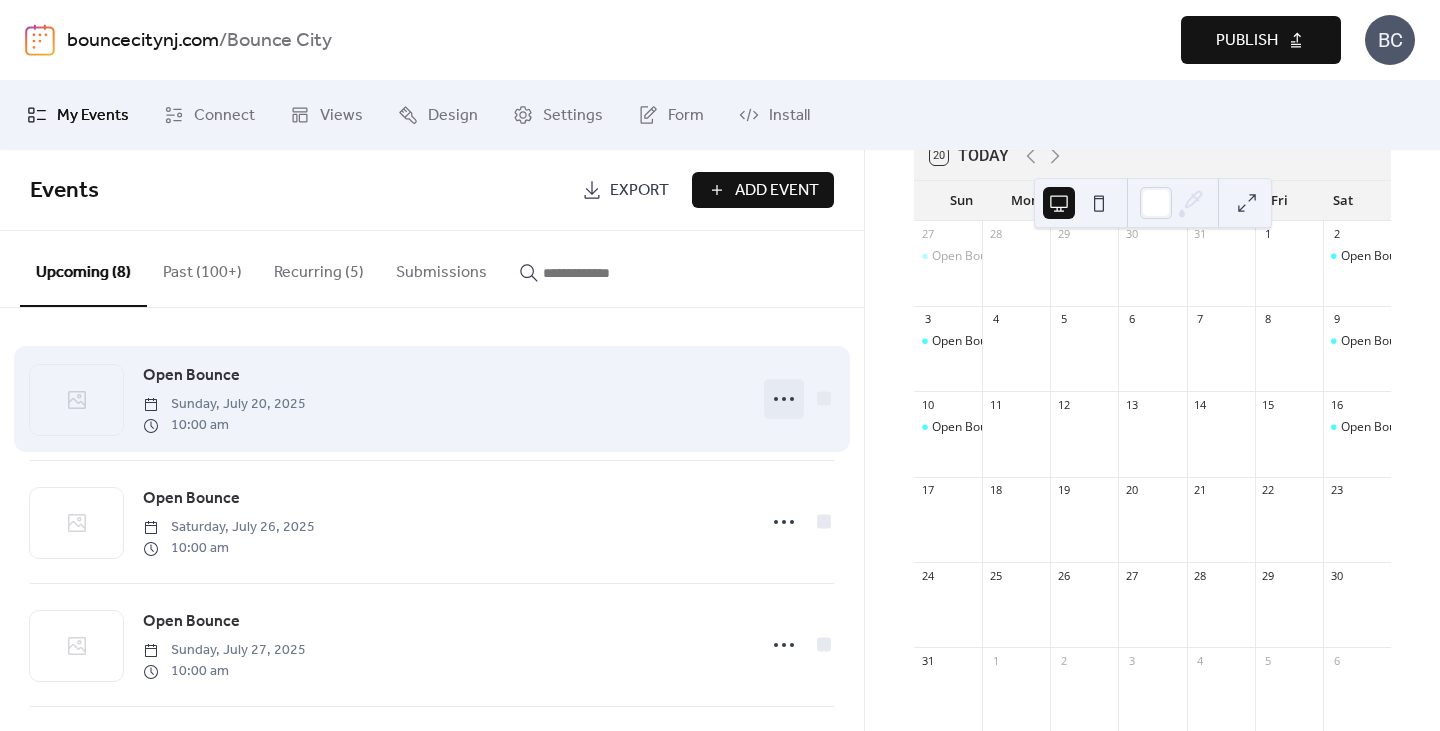 click 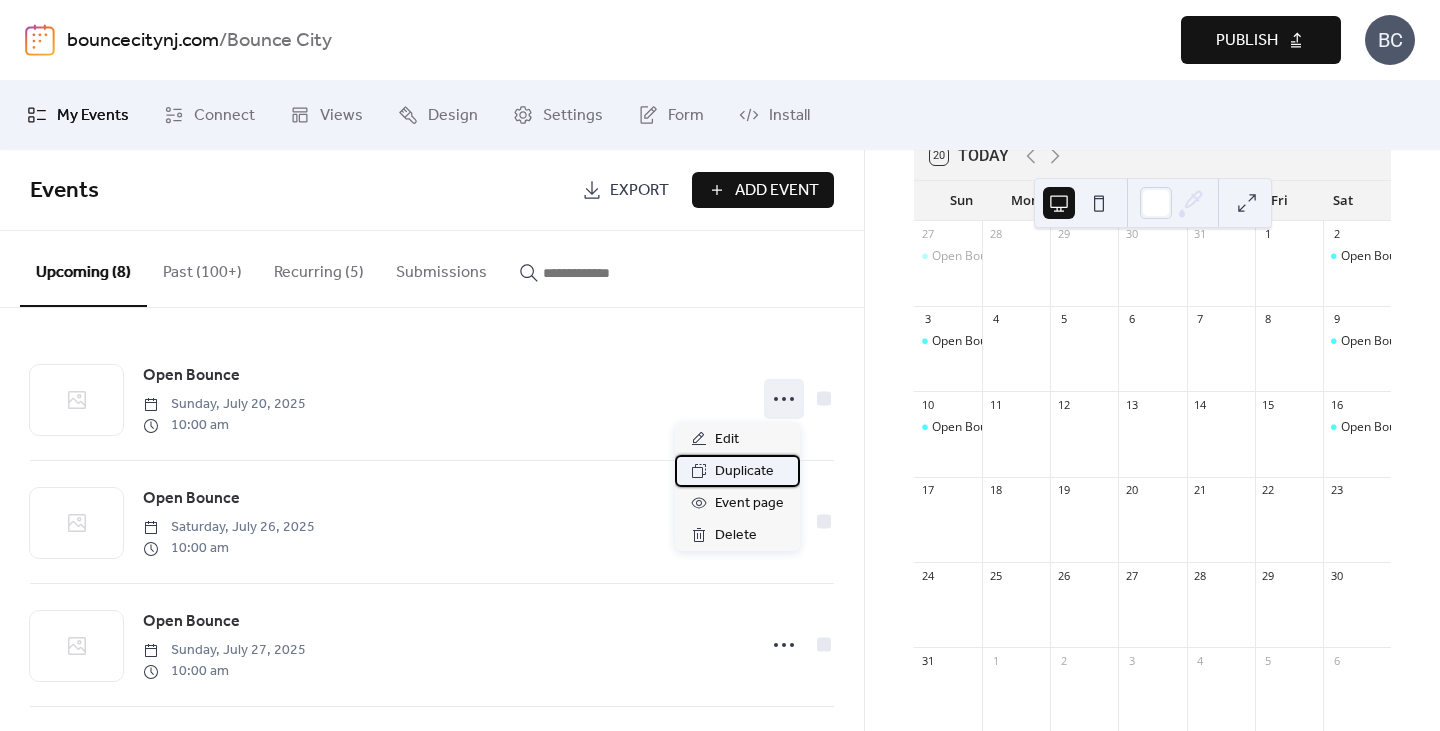 click on "Duplicate" at bounding box center (744, 472) 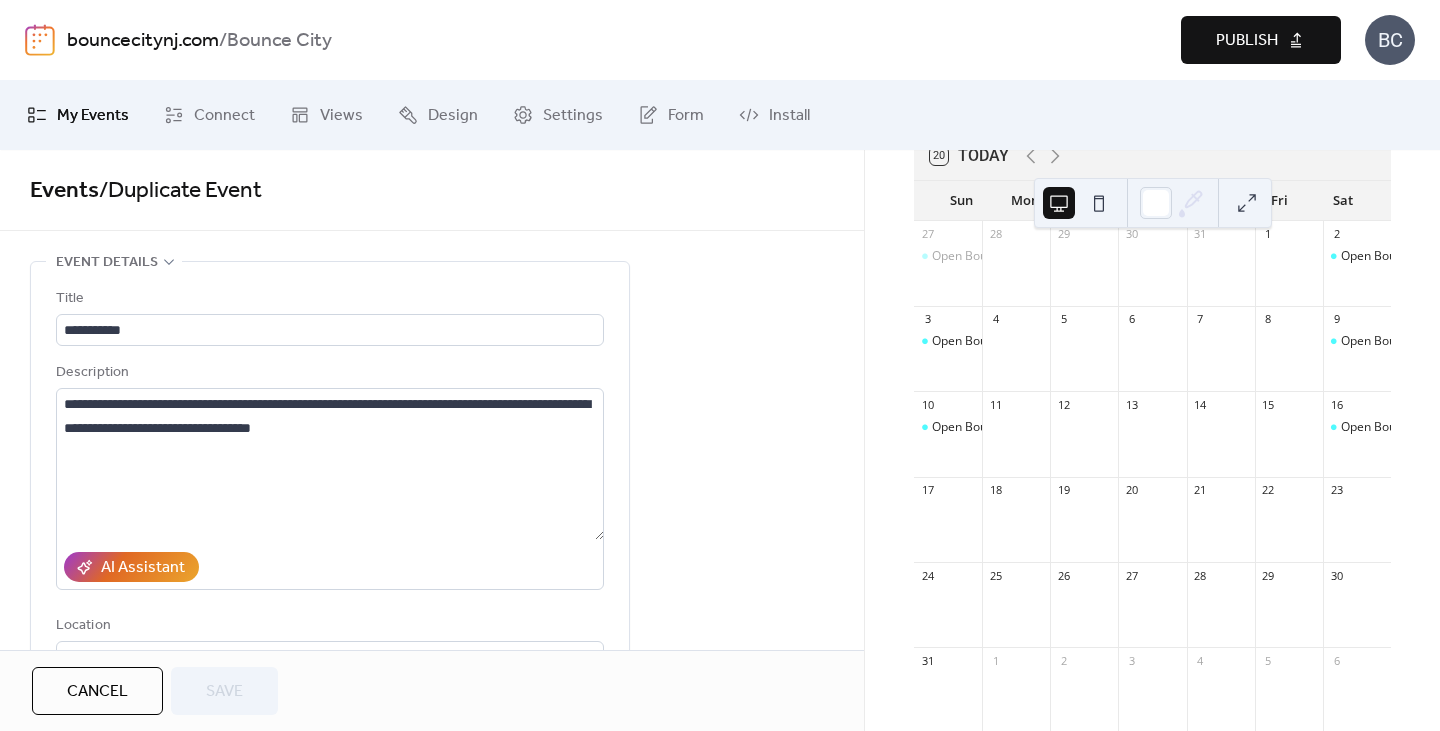 click on "**********" at bounding box center [432, 400] 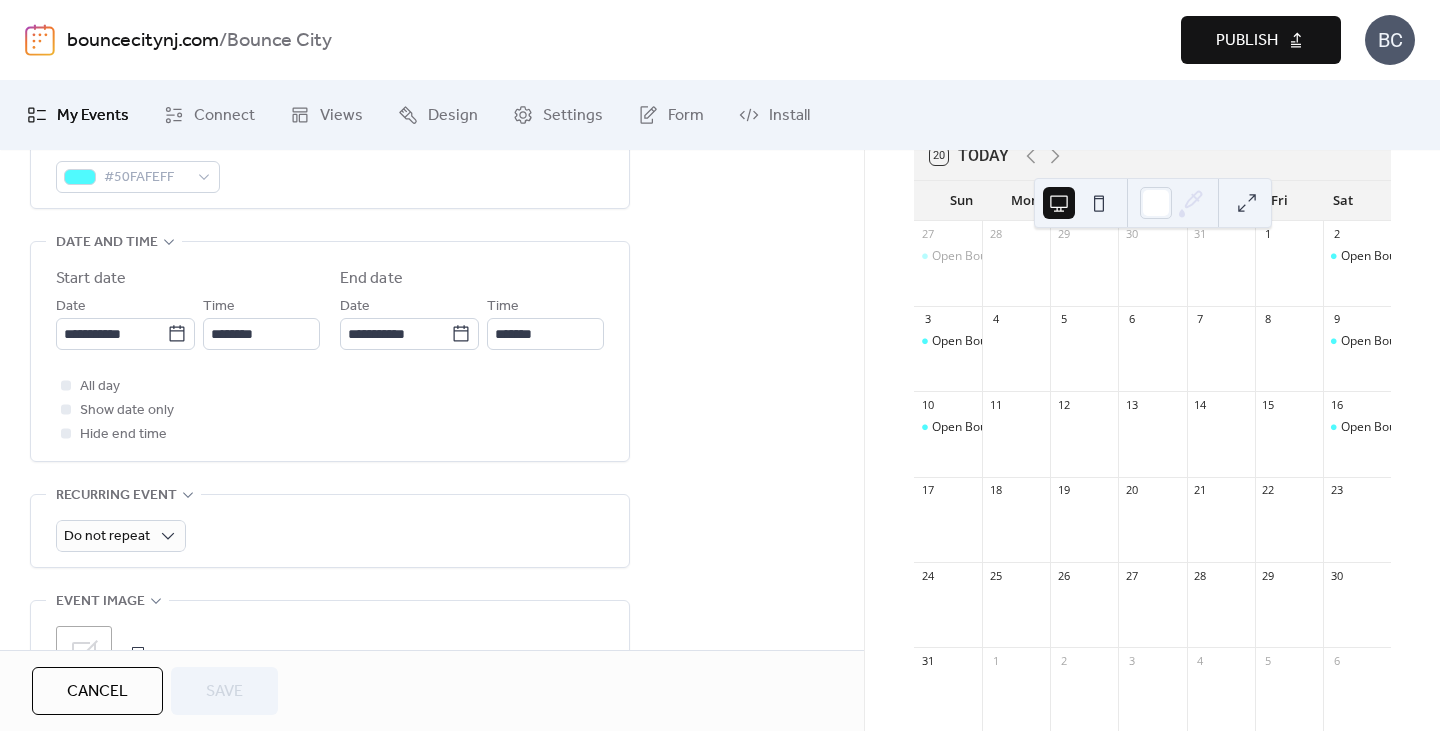 scroll, scrollTop: 682, scrollLeft: 0, axis: vertical 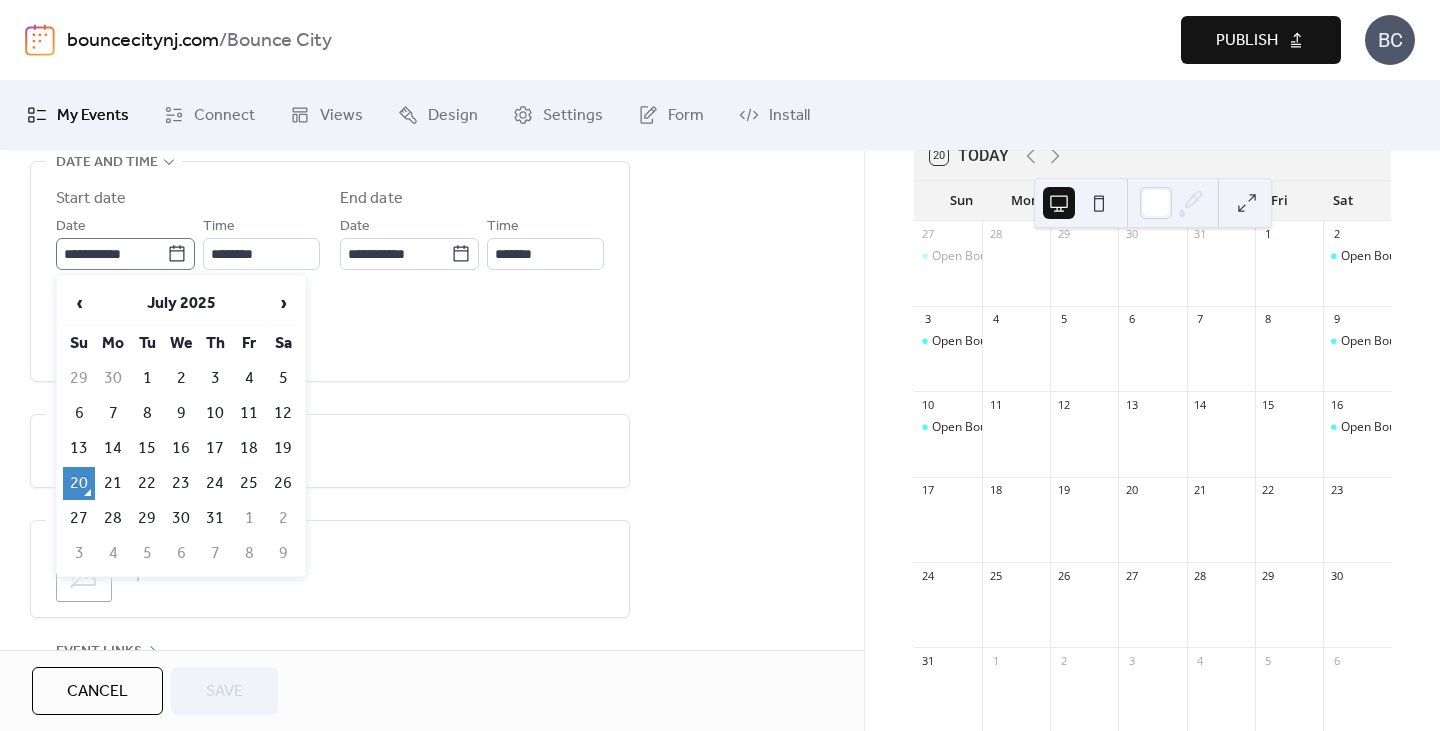 click 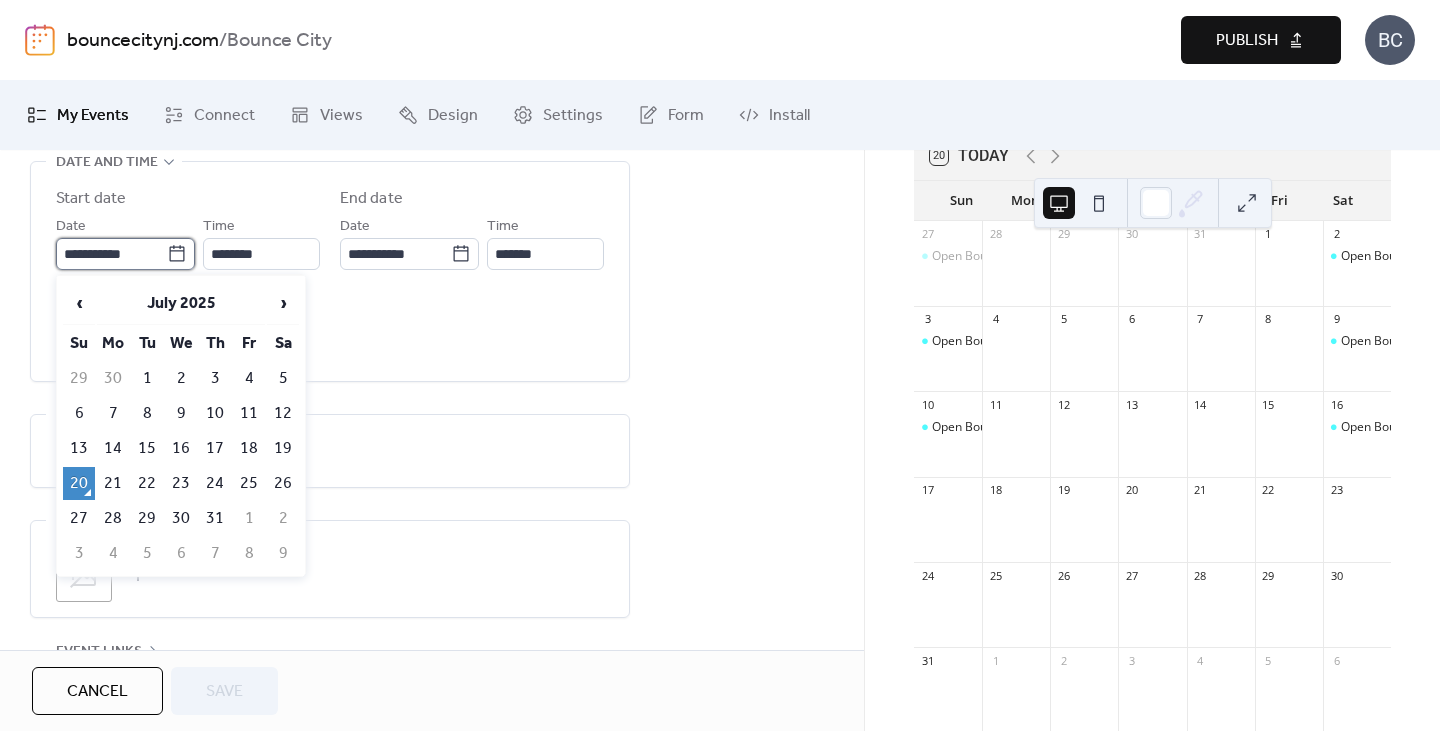 click on "**********" at bounding box center [111, 254] 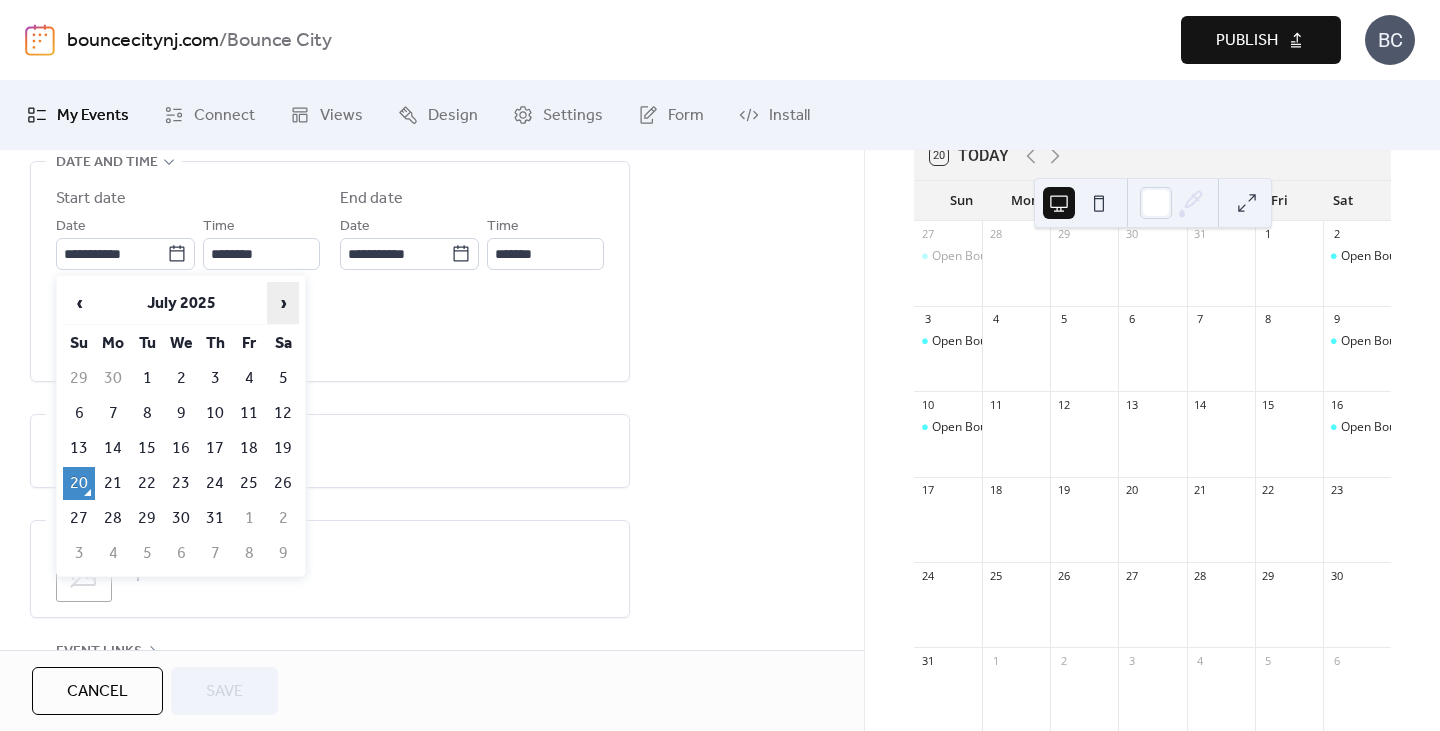 click on "›" at bounding box center [283, 303] 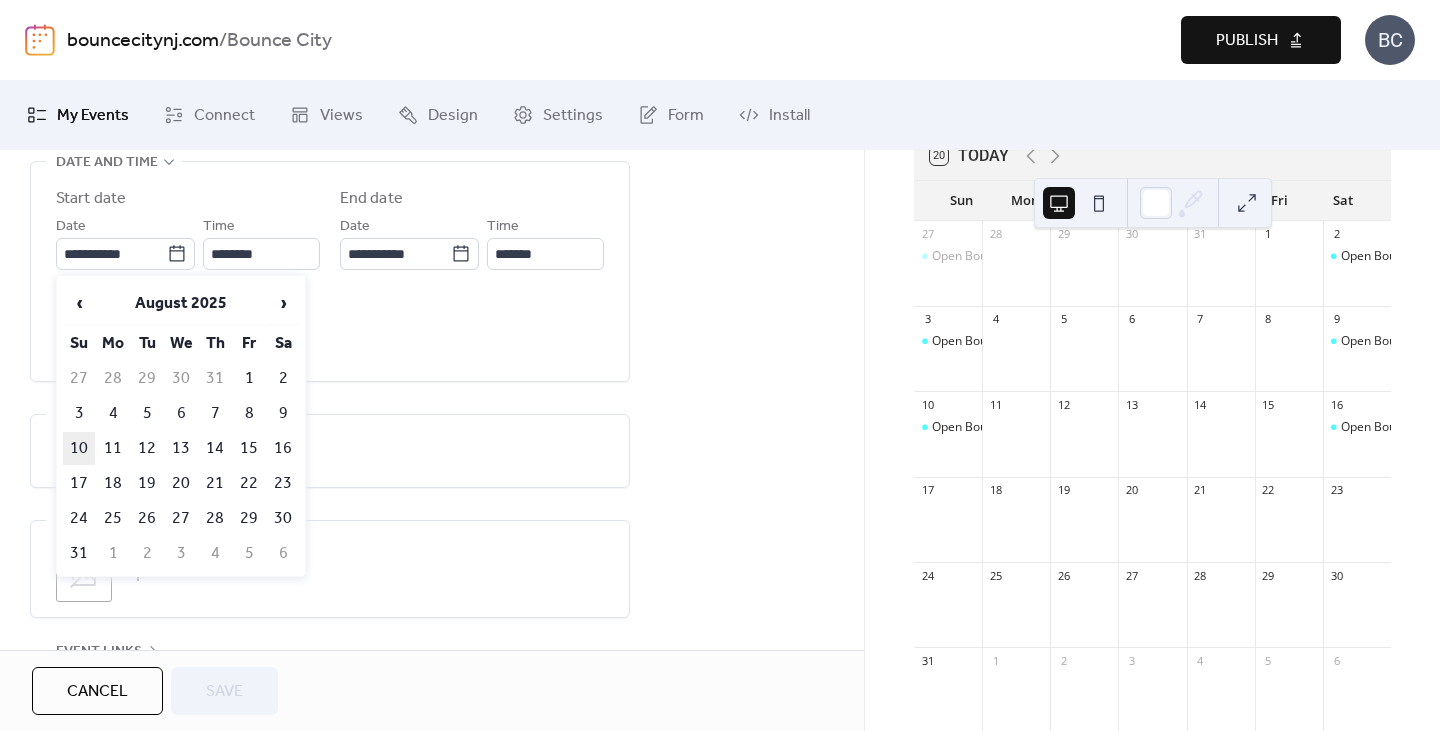 click on "10" at bounding box center [79, 448] 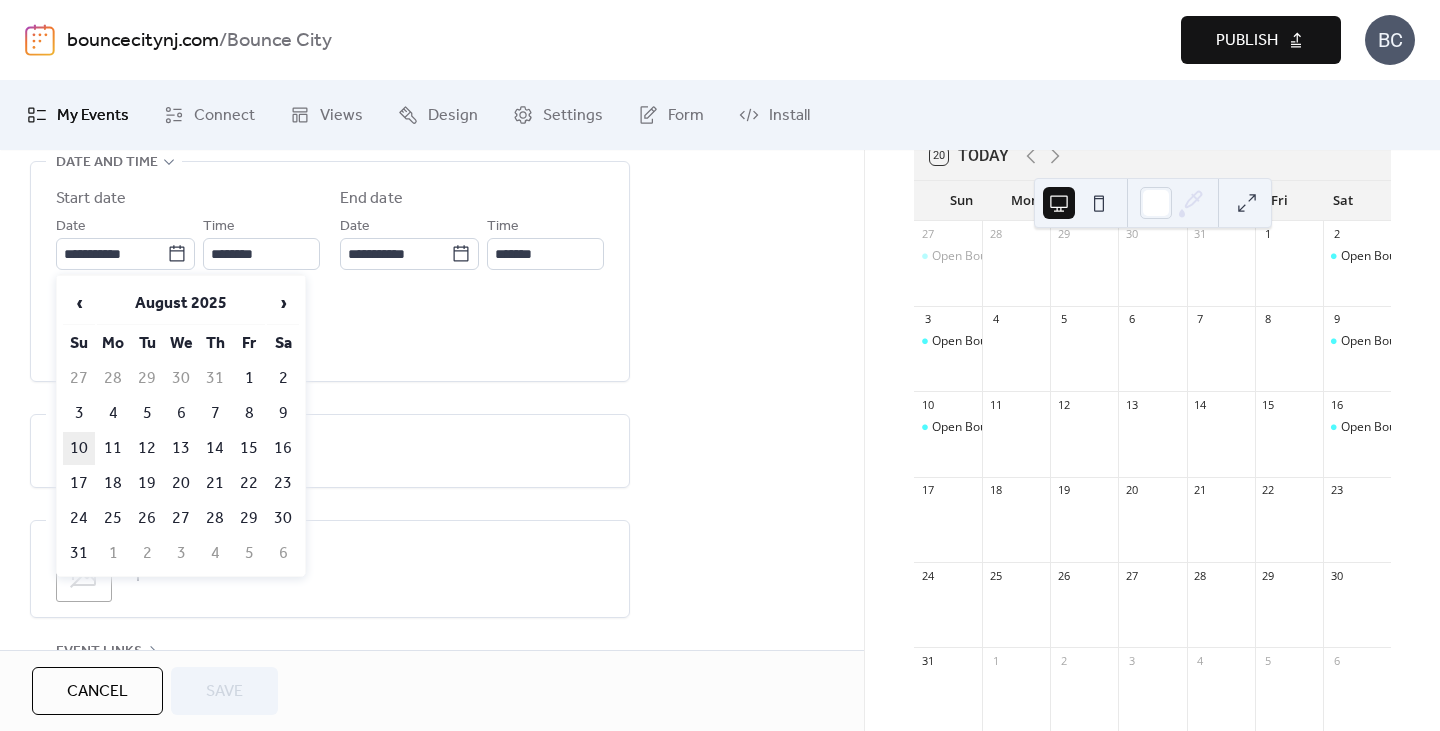 type on "**********" 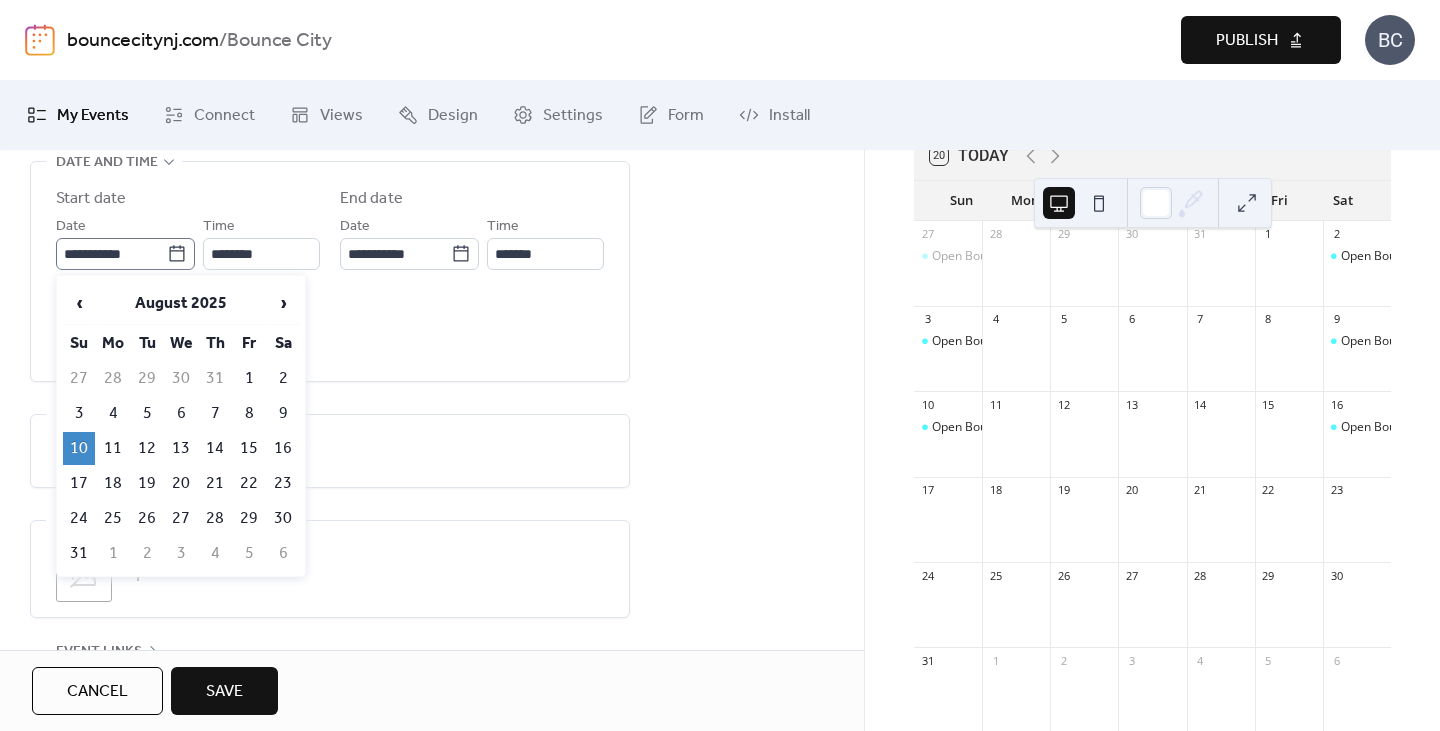 click 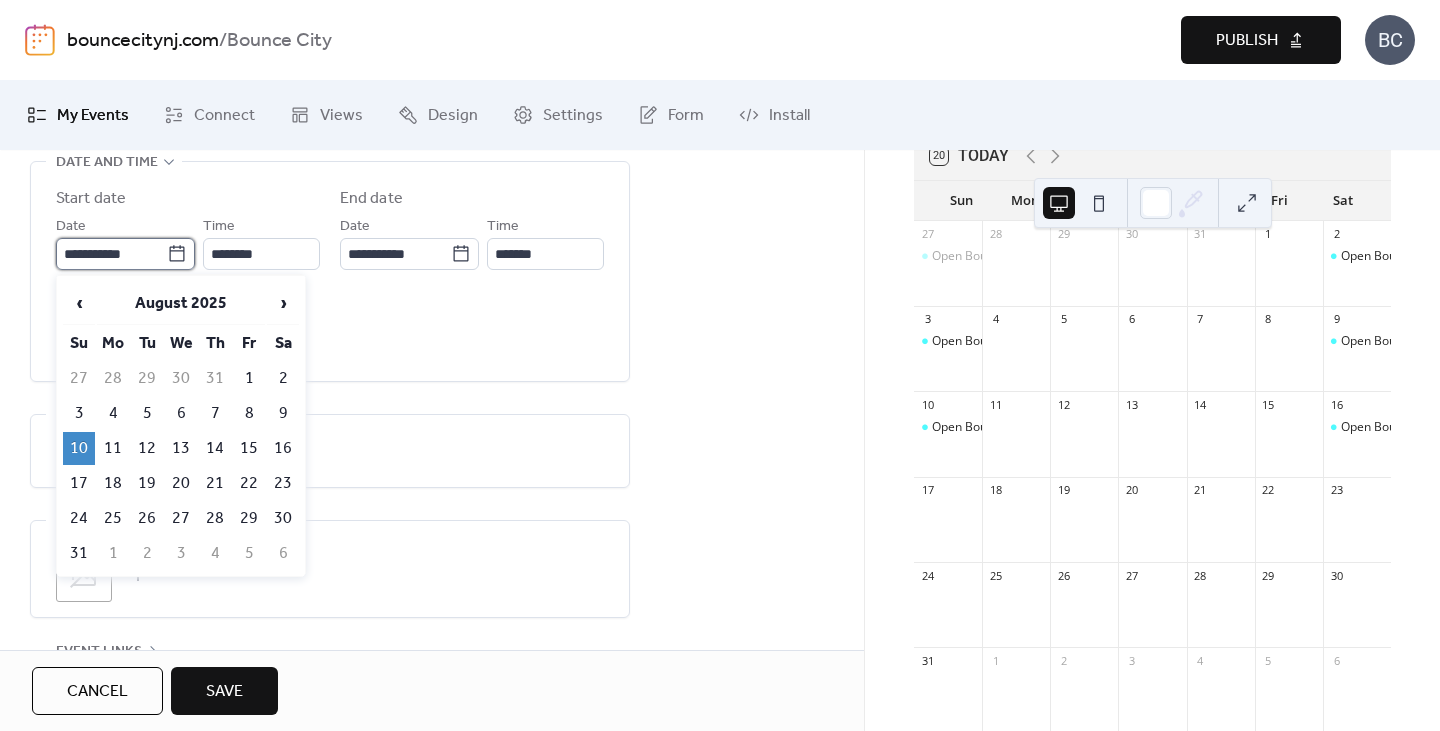 click on "**********" at bounding box center [111, 254] 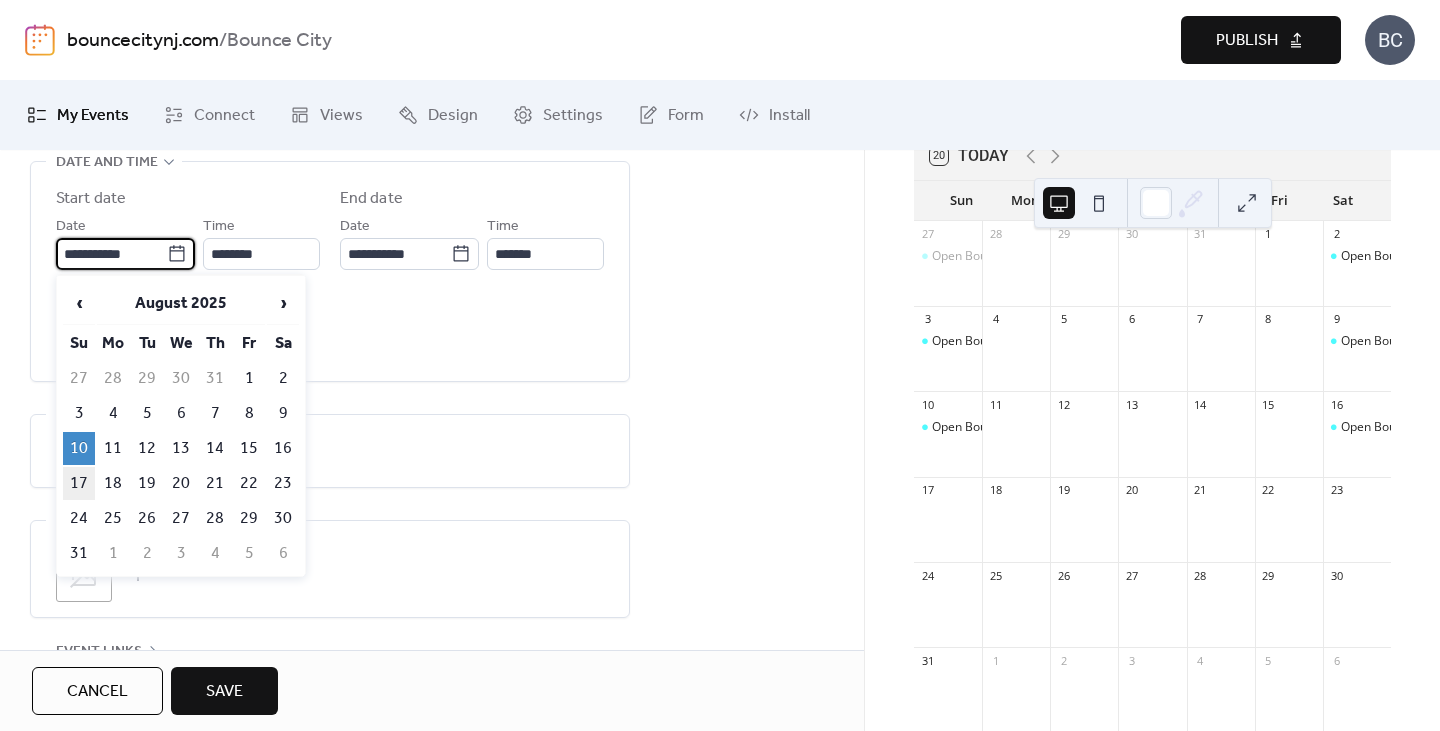 click on "17" at bounding box center [79, 483] 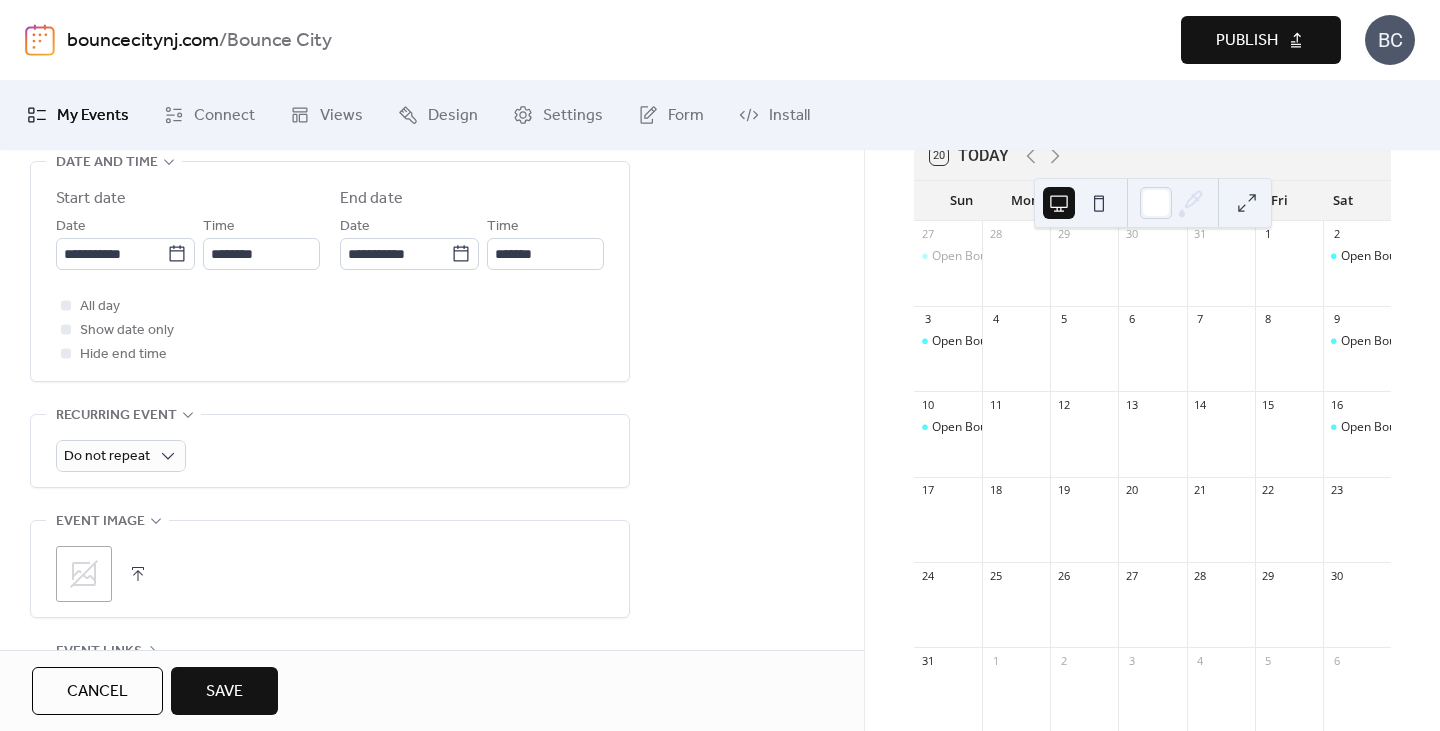 click on "Save" at bounding box center (224, 692) 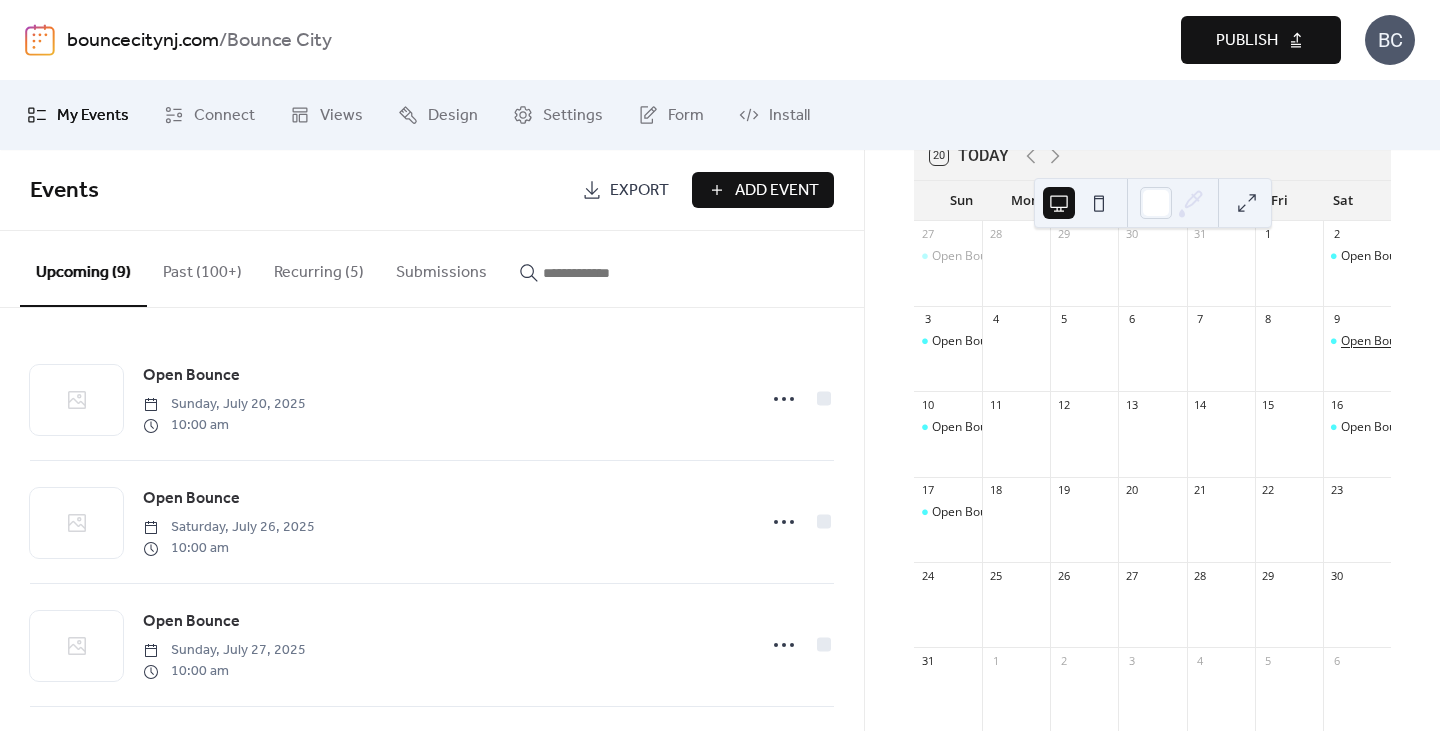 click on "Open Bounce" at bounding box center (1378, 341) 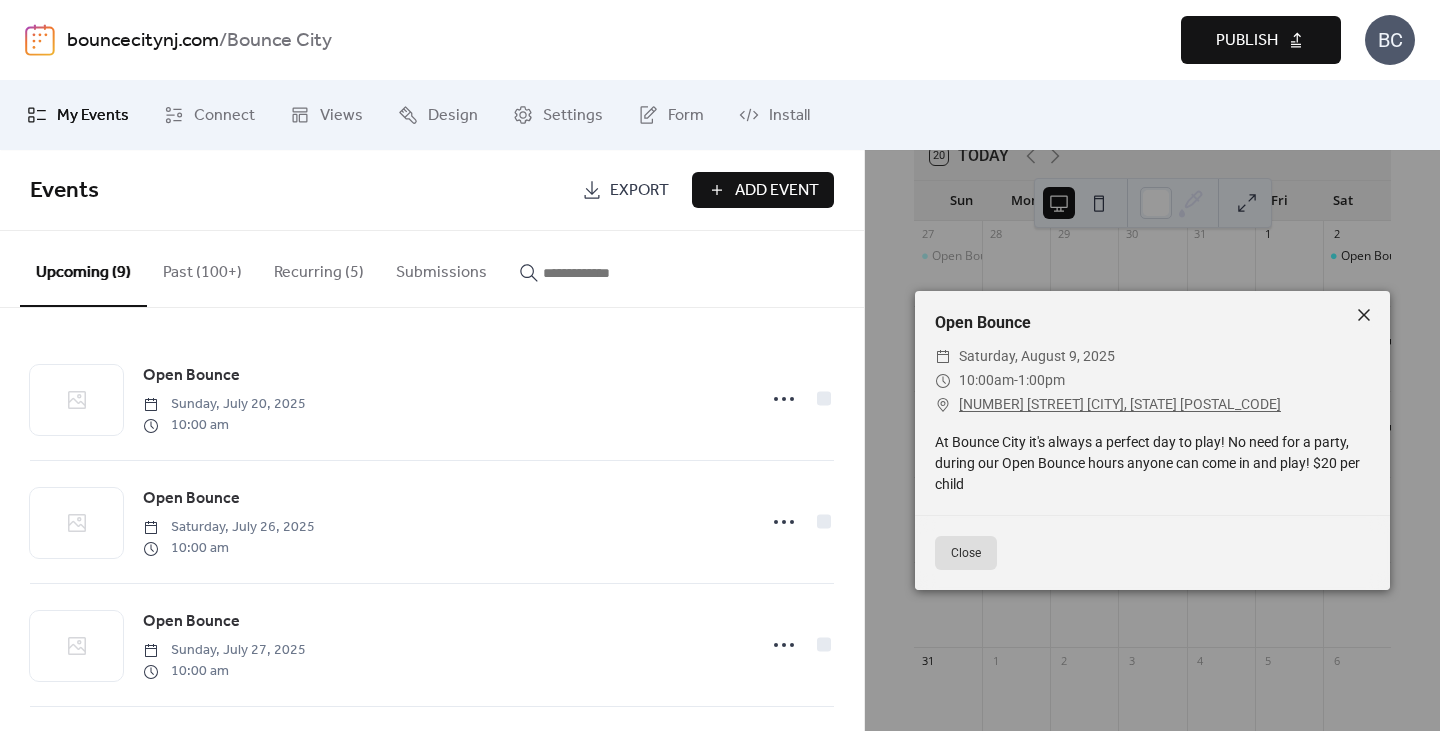 click 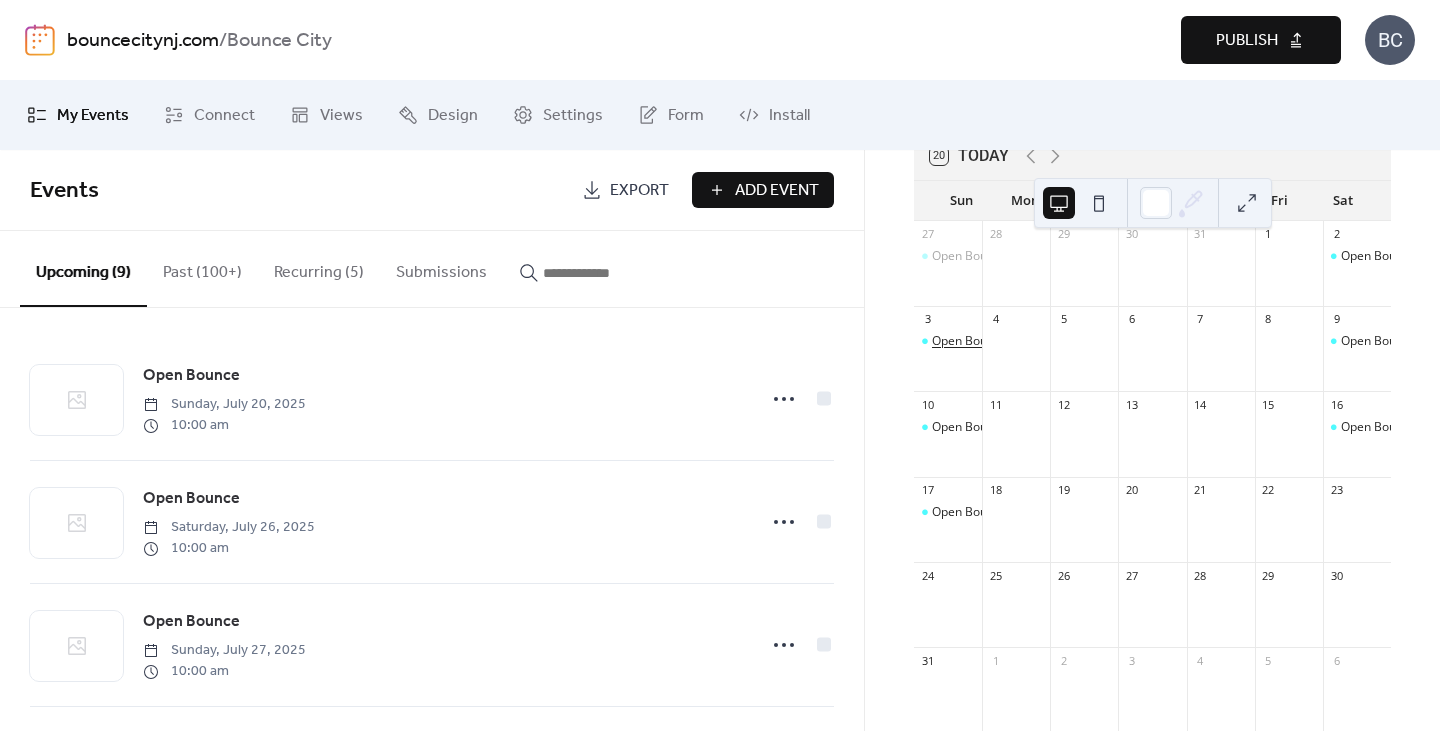 click on "Open Bounce" at bounding box center (969, 341) 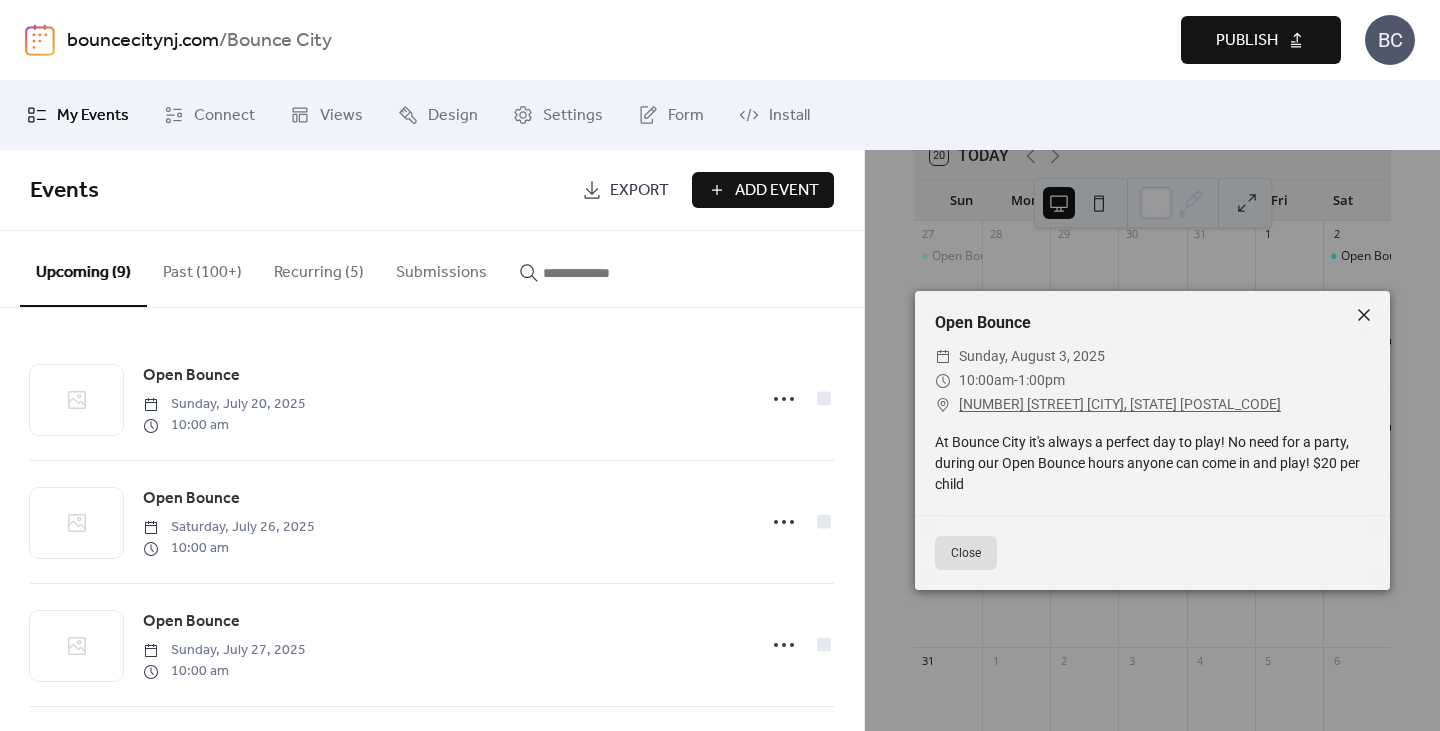 click 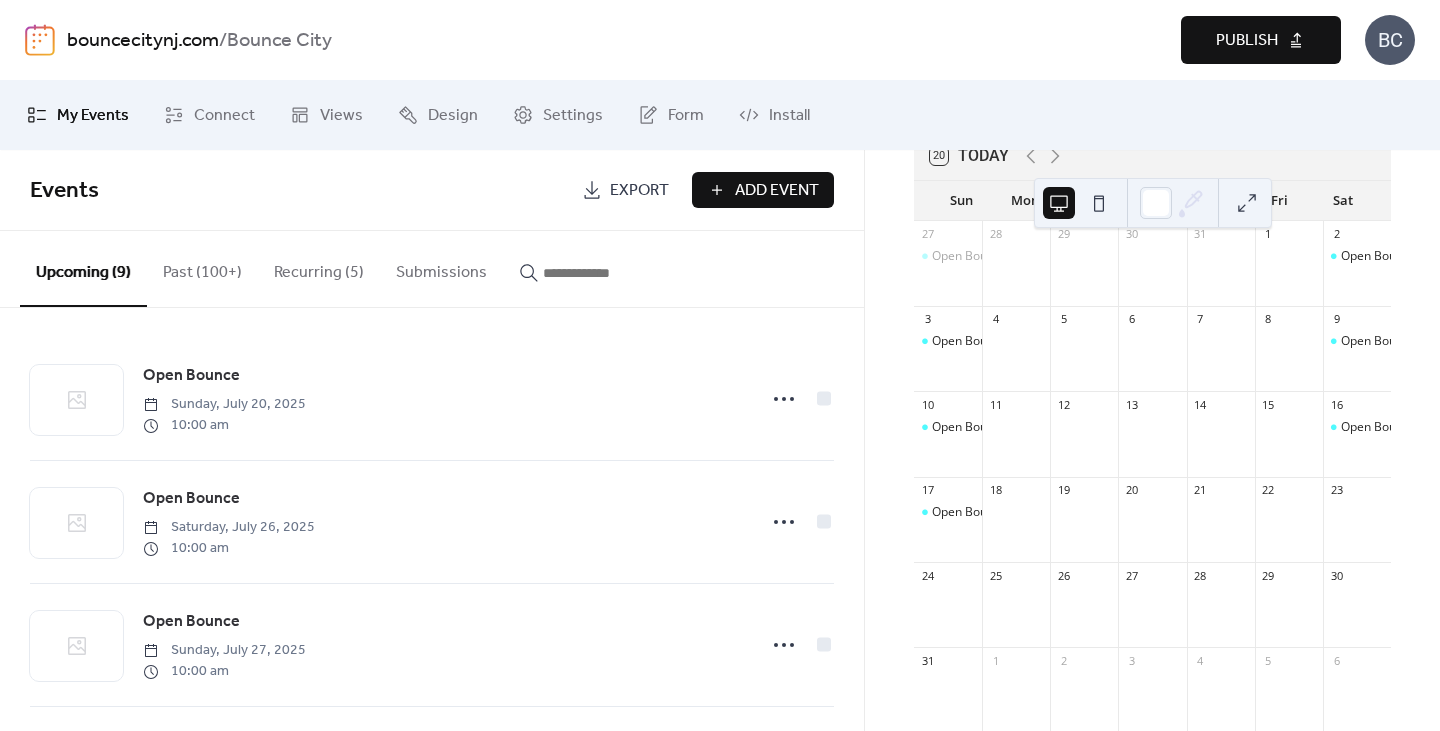 click on "Publish" at bounding box center [1261, 40] 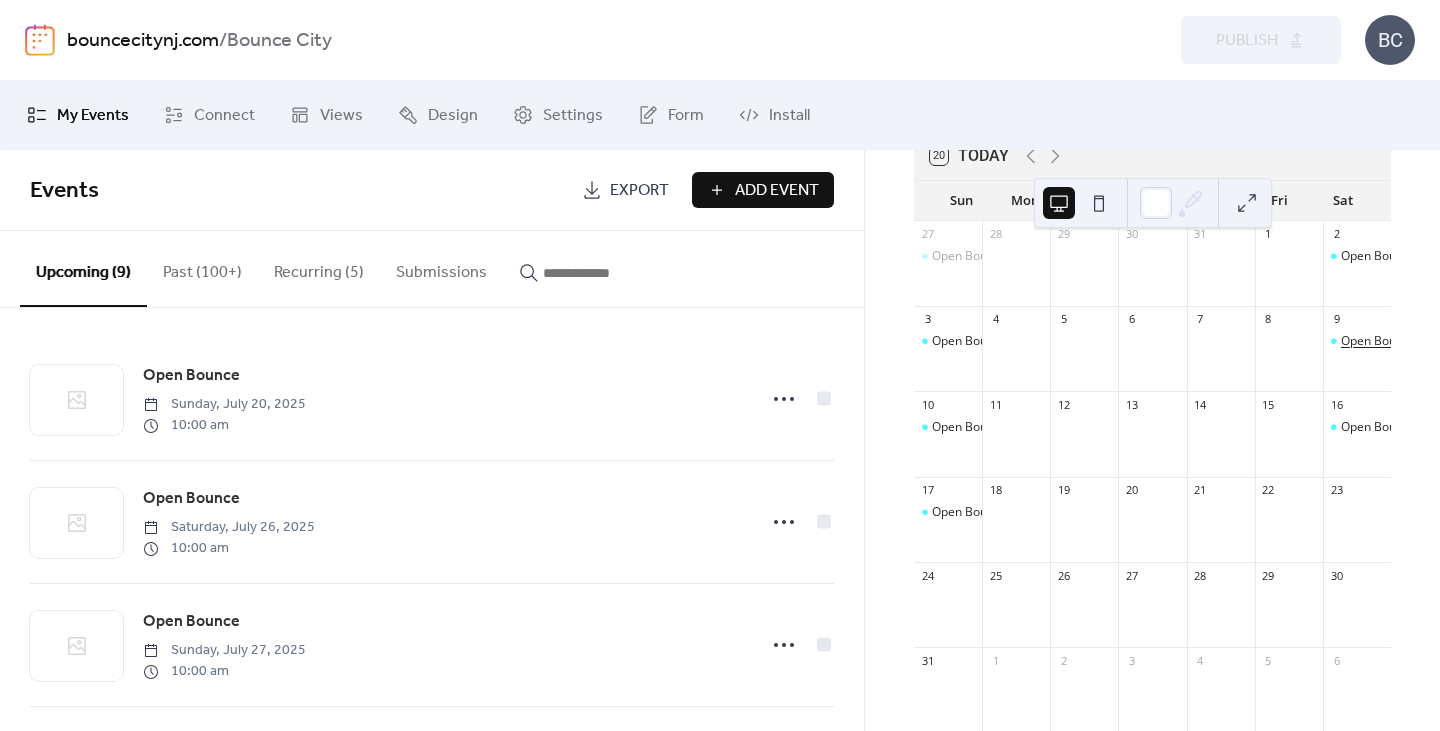 click on "Open Bounce" at bounding box center [1378, 341] 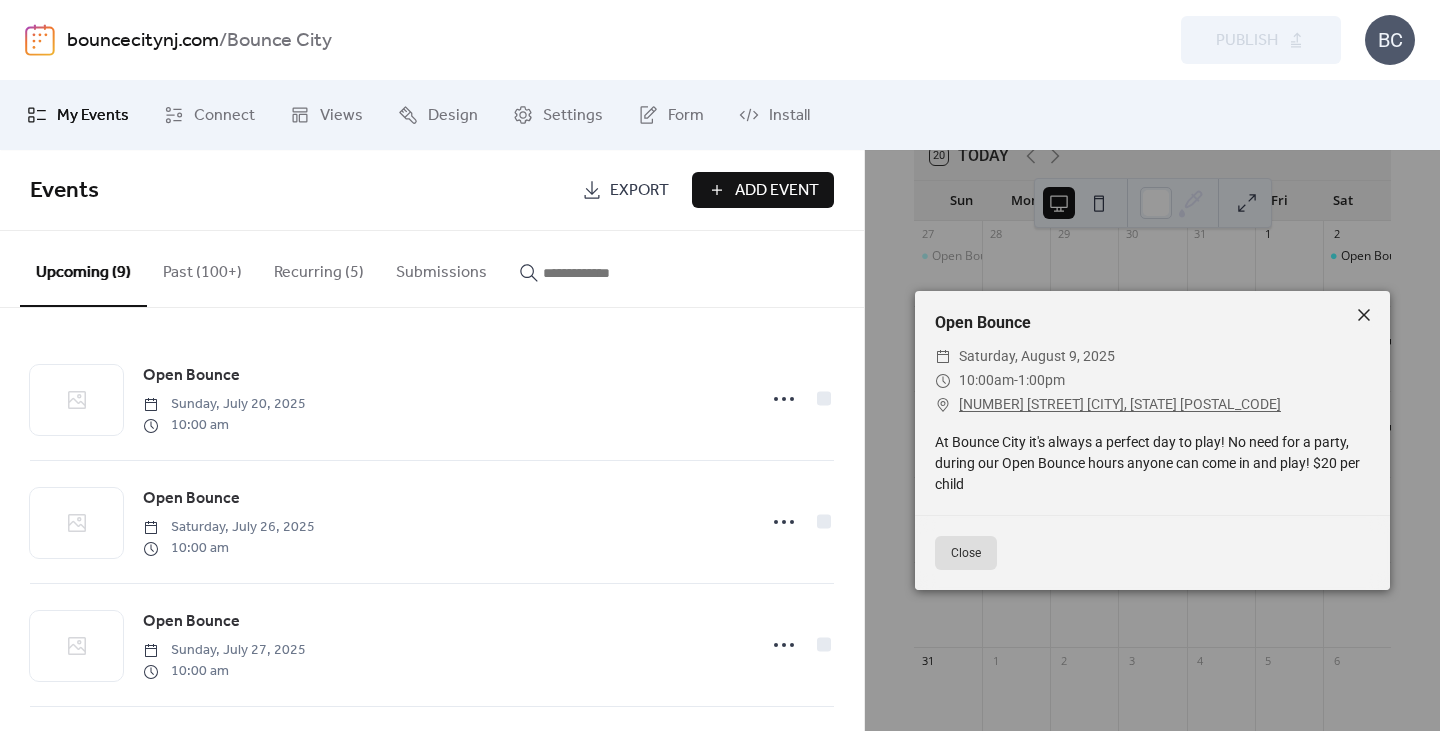 click 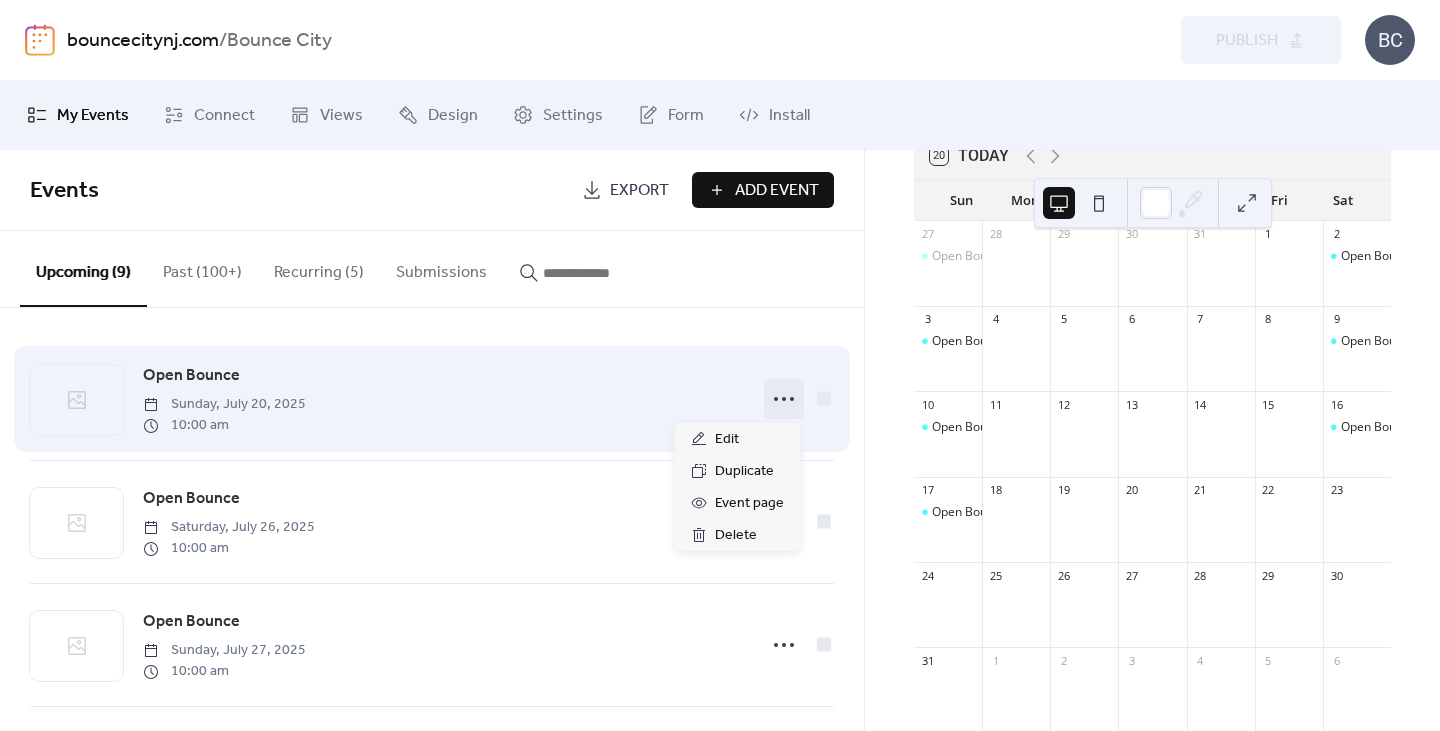 click 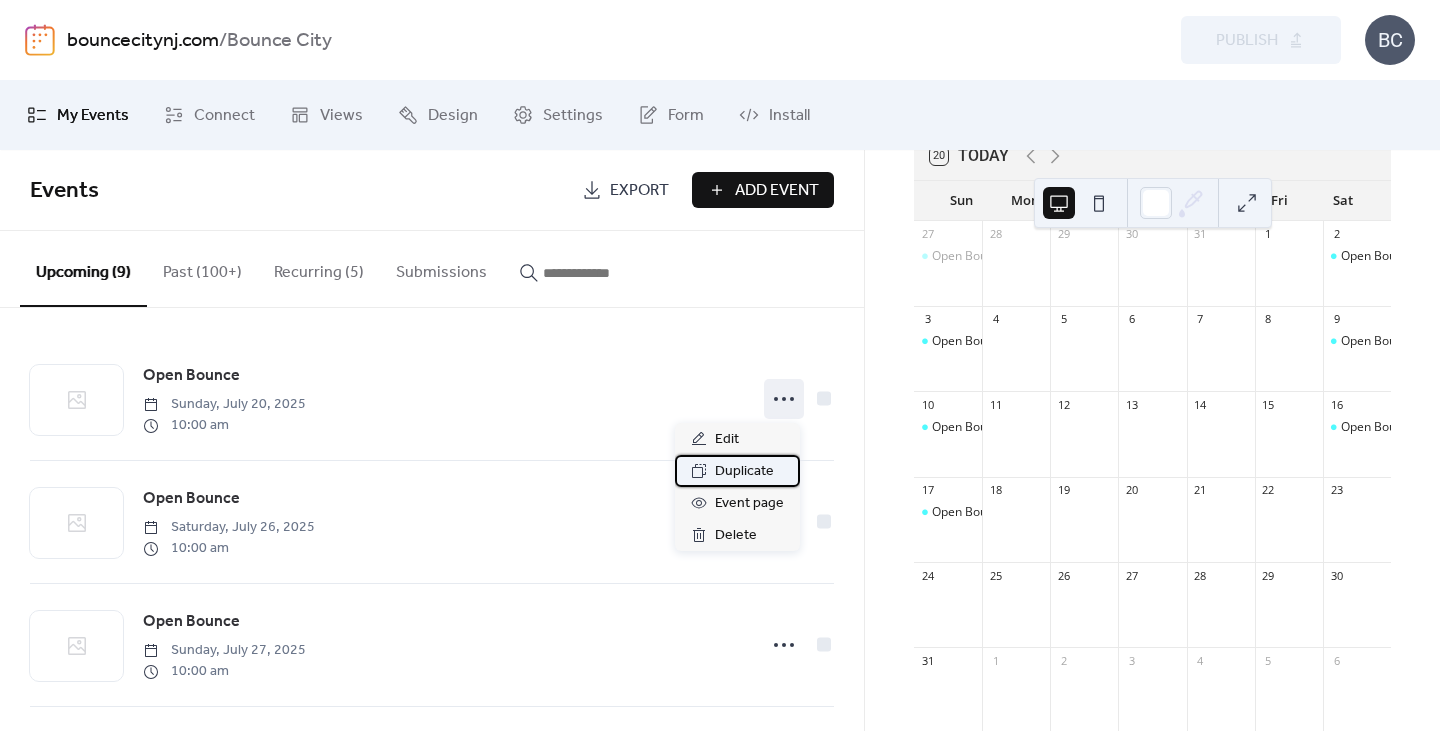 click on "Duplicate" at bounding box center (744, 472) 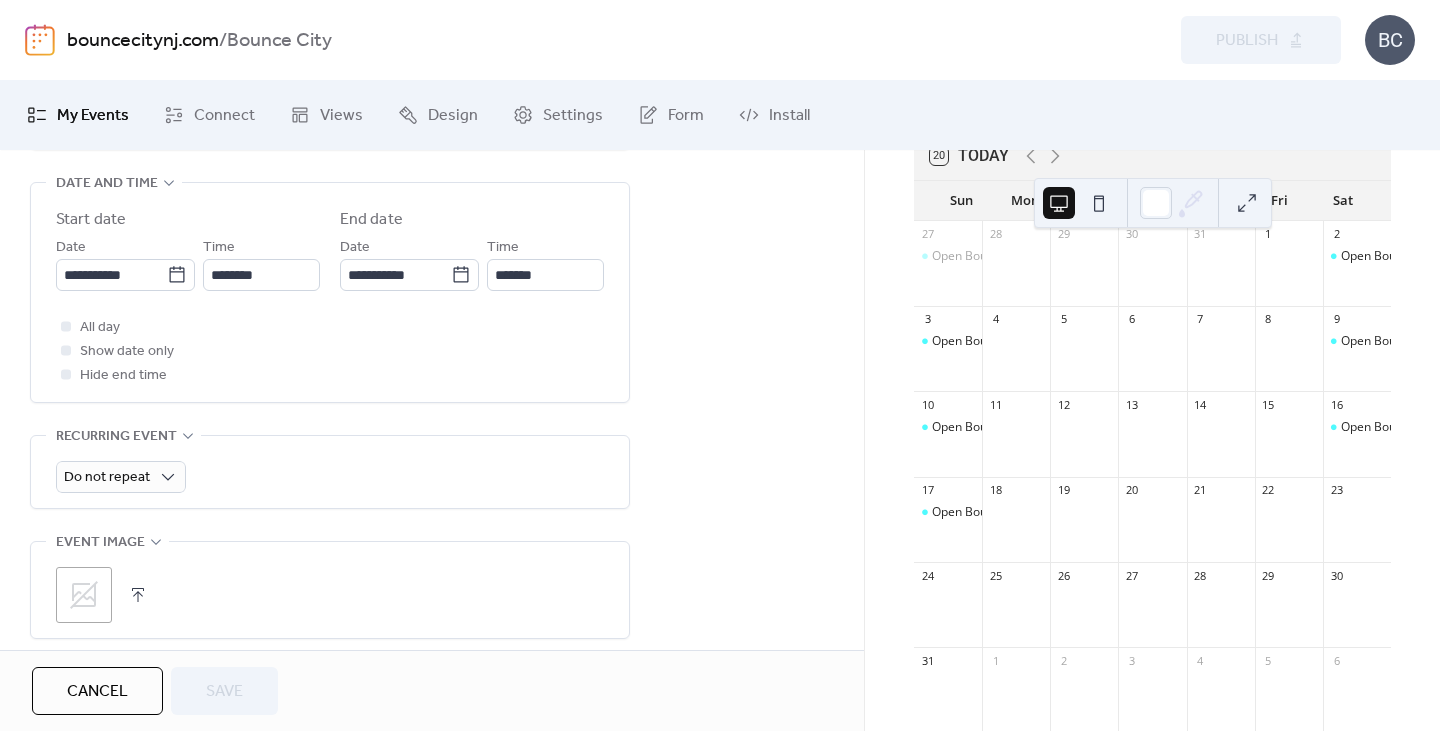 scroll, scrollTop: 651, scrollLeft: 0, axis: vertical 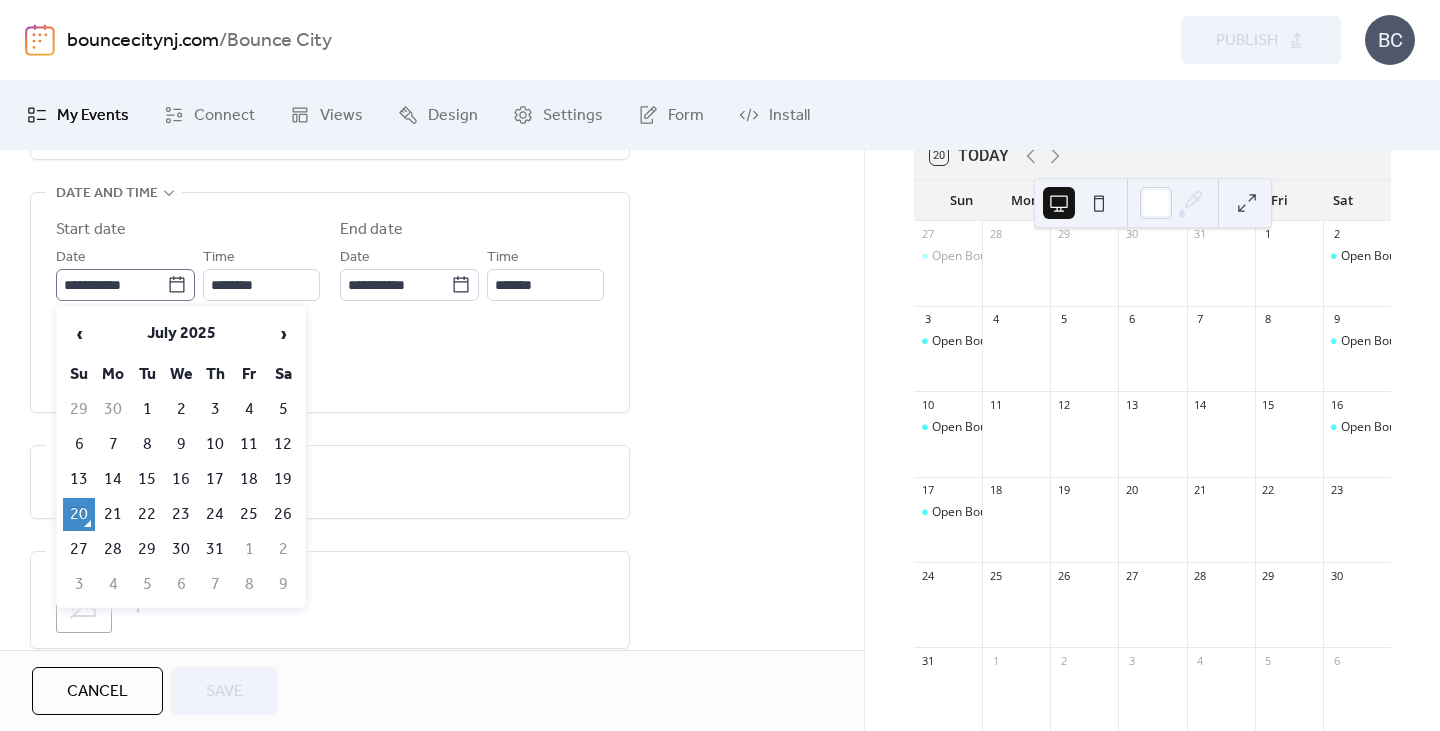 click 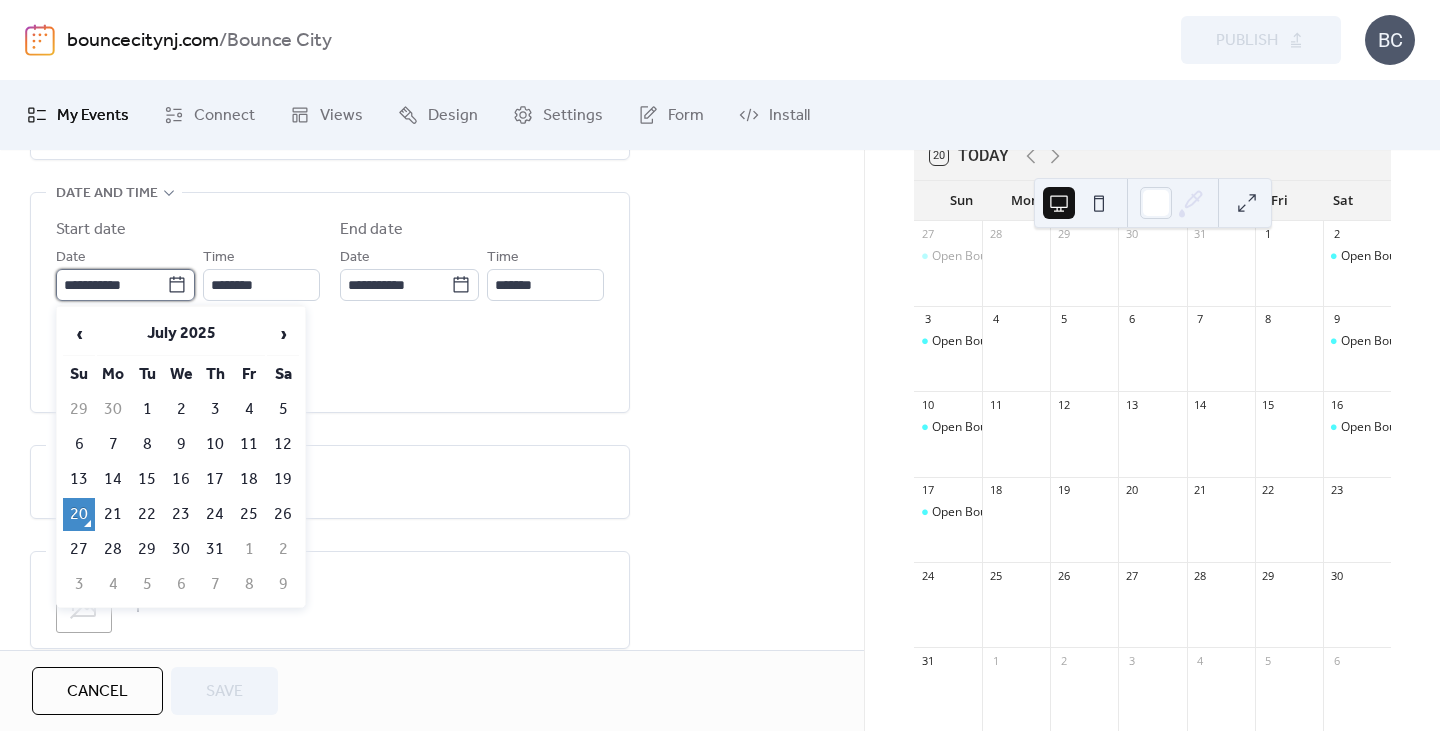 click on "**********" at bounding box center (111, 285) 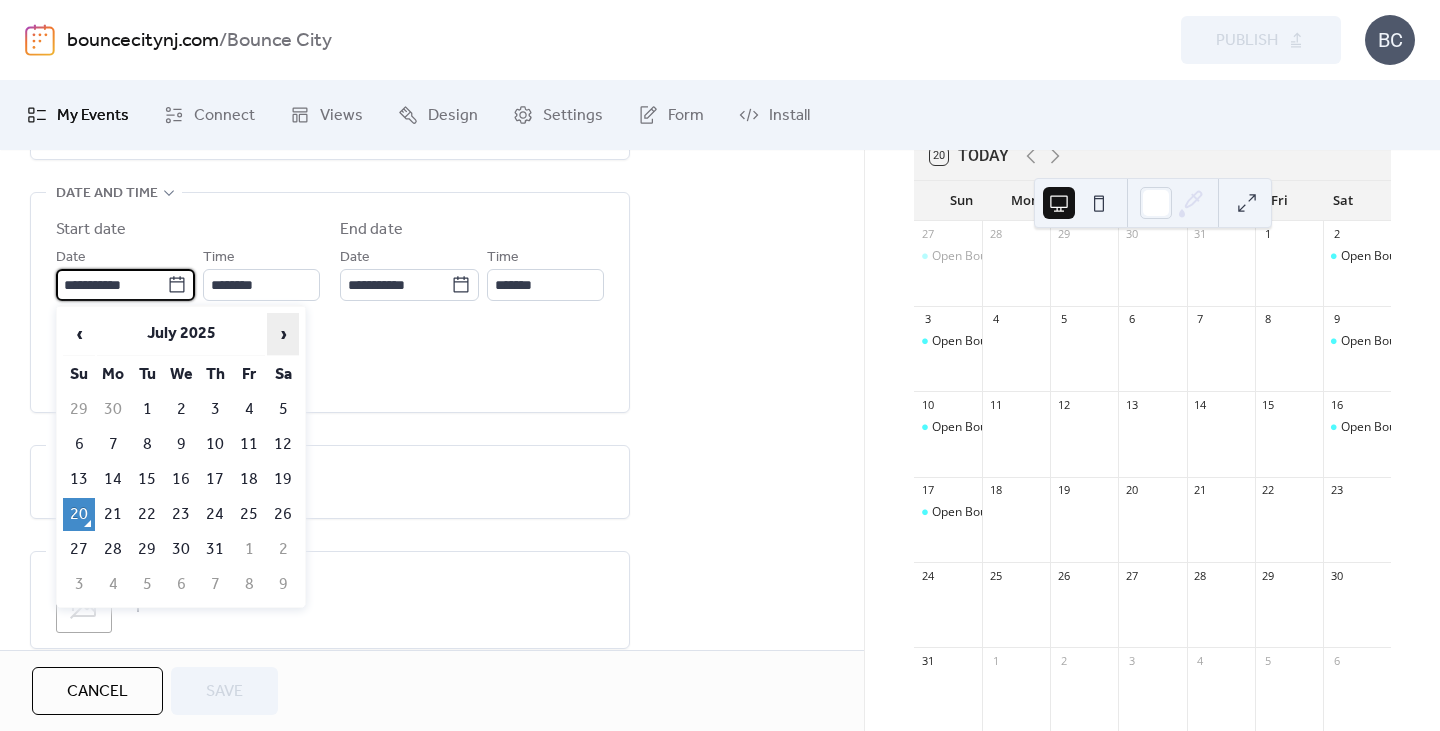 click on "›" at bounding box center [283, 334] 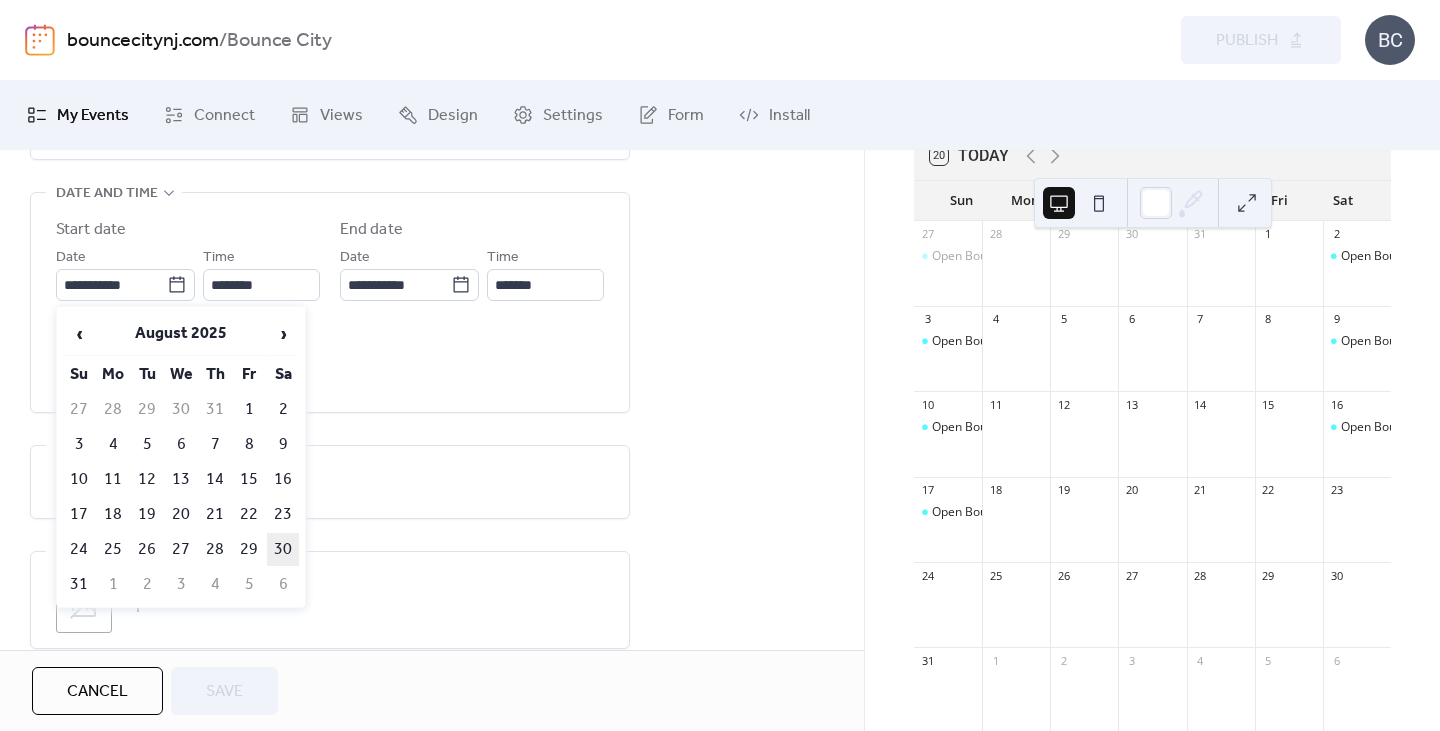 click on "30" at bounding box center (283, 549) 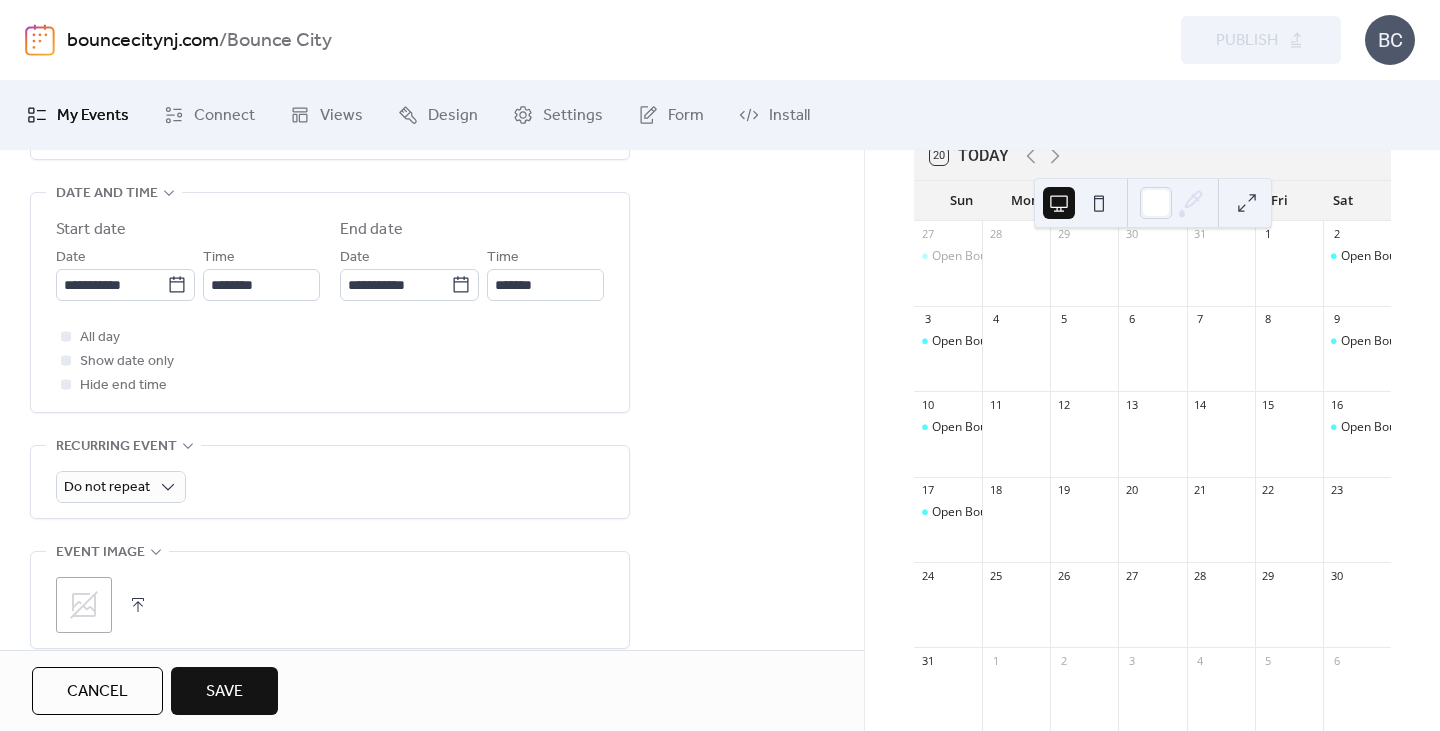 click on "Save" at bounding box center (224, 691) 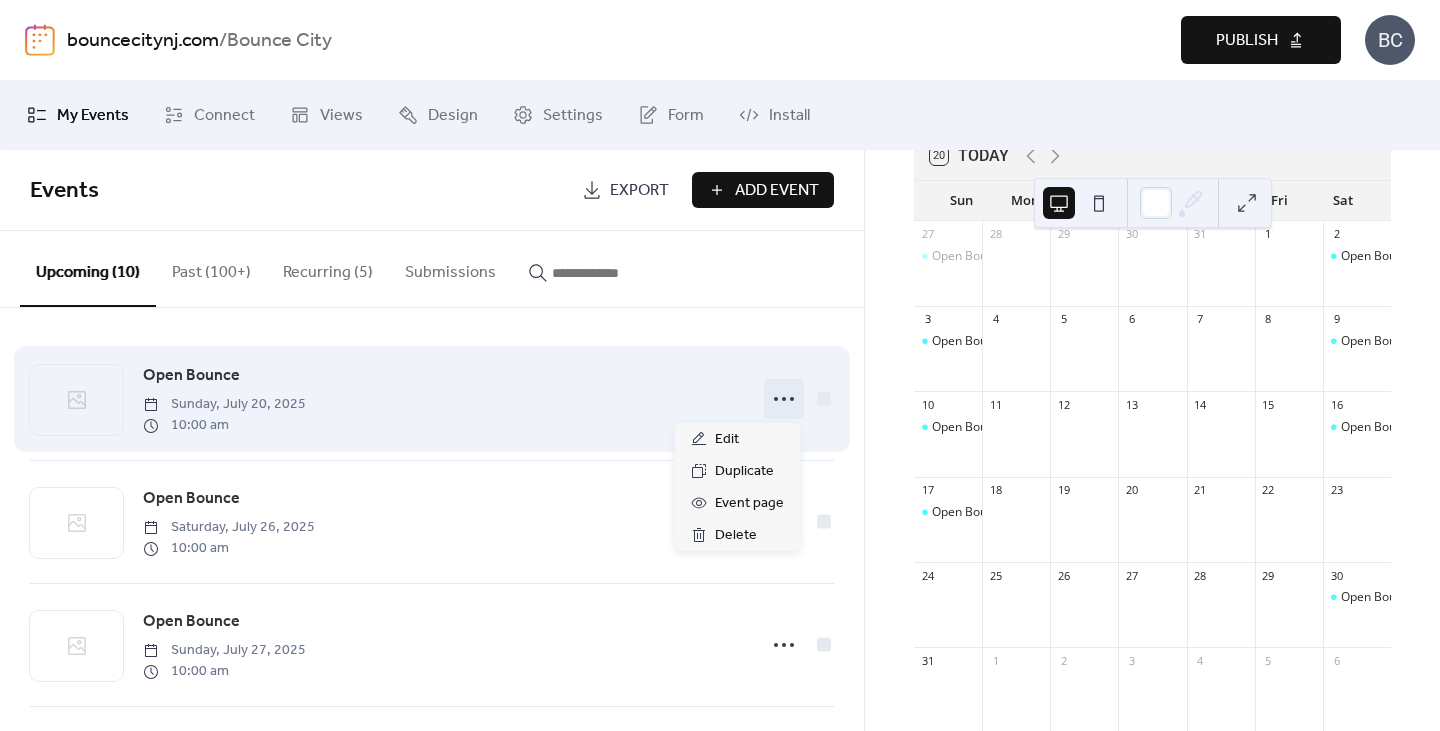 click 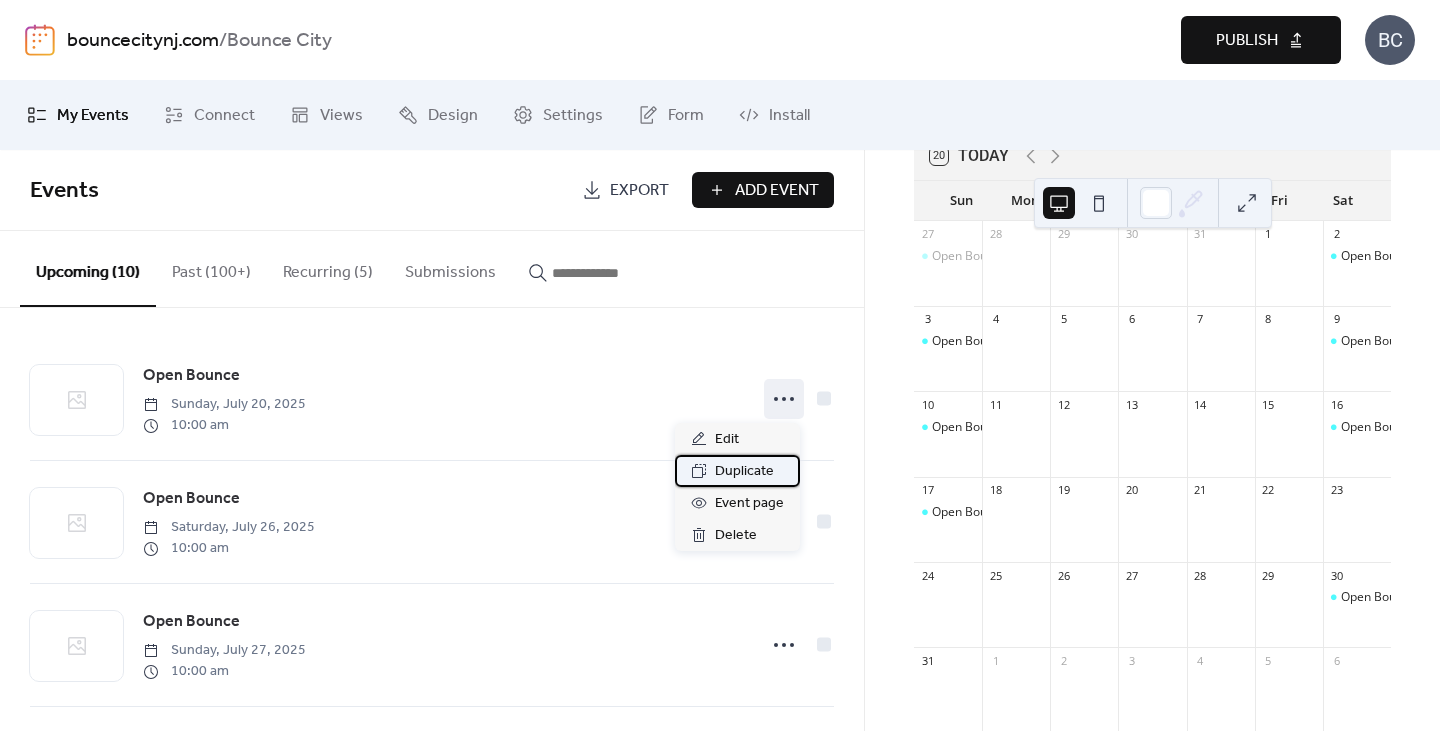 click on "Duplicate" at bounding box center [744, 472] 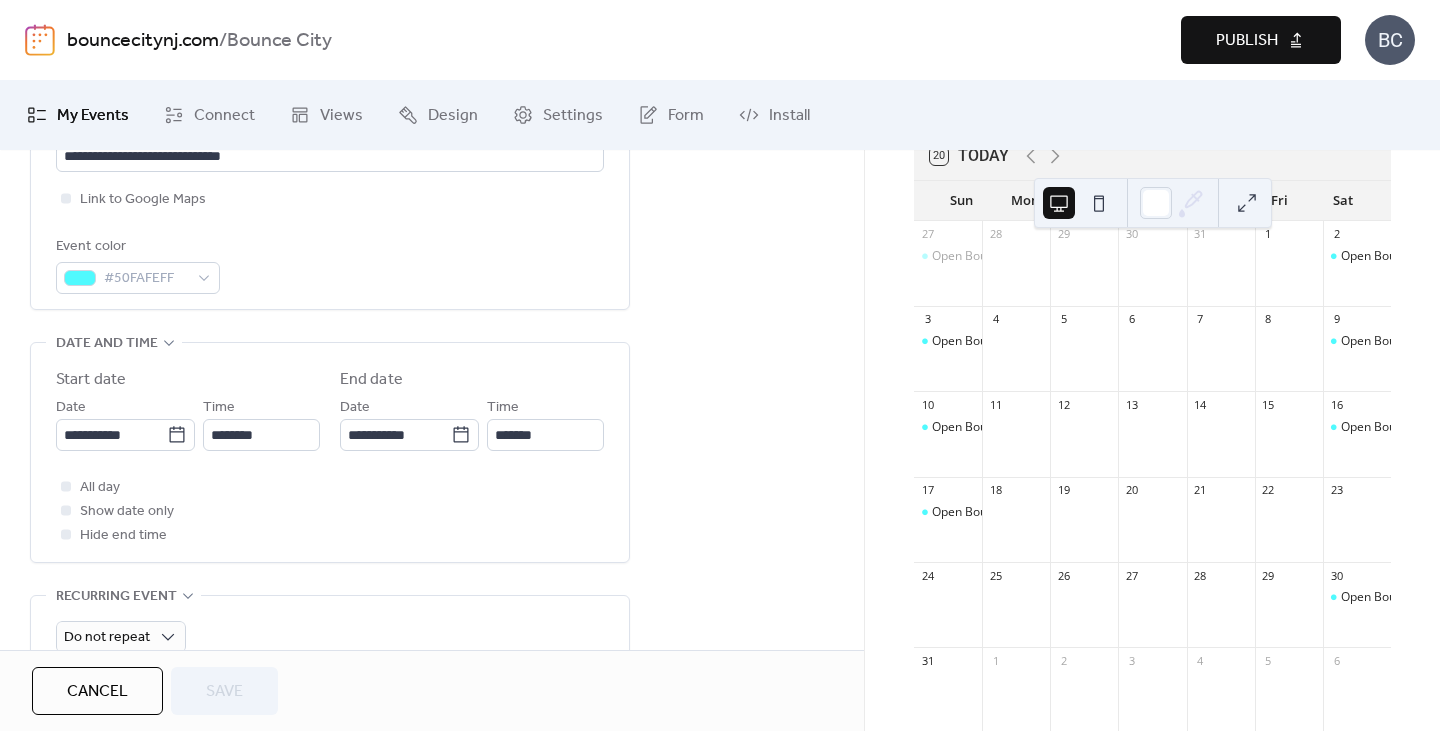 scroll, scrollTop: 520, scrollLeft: 0, axis: vertical 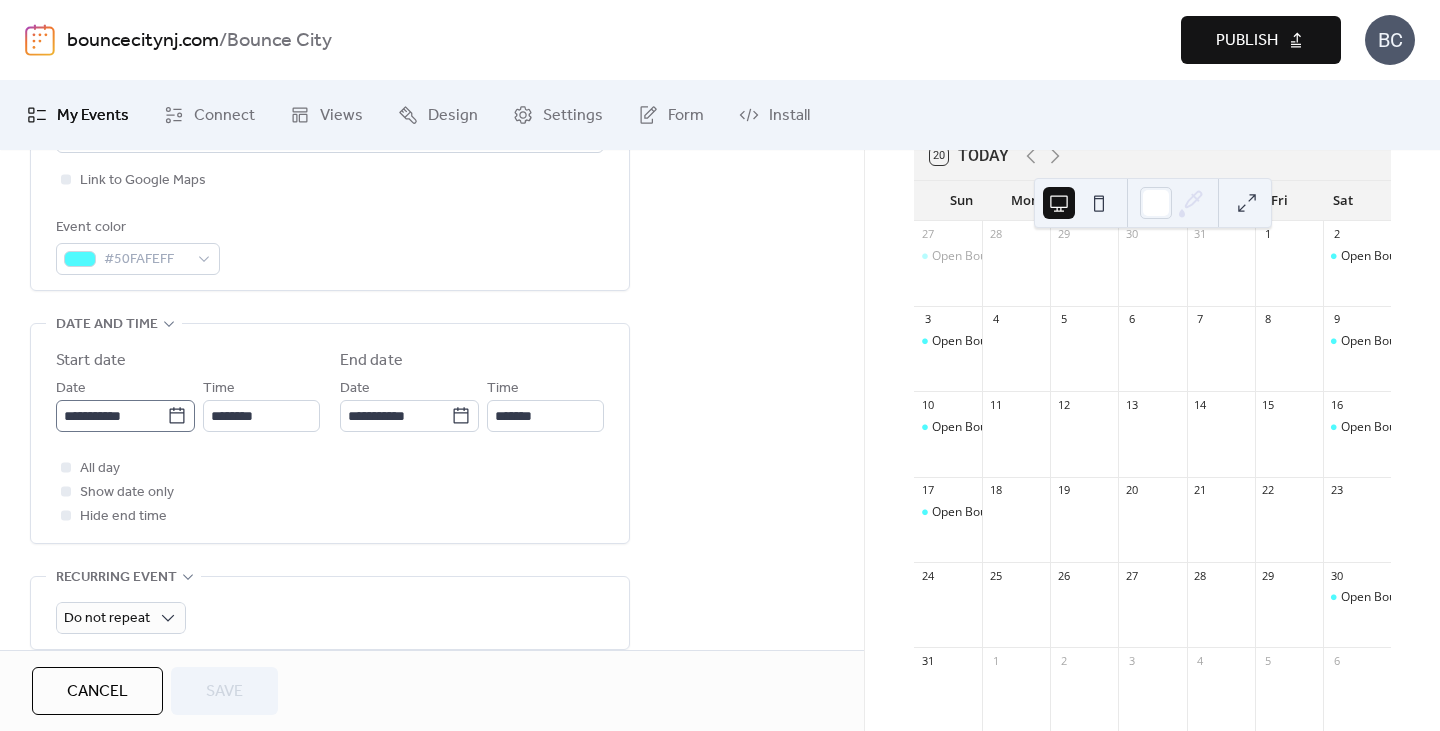 click 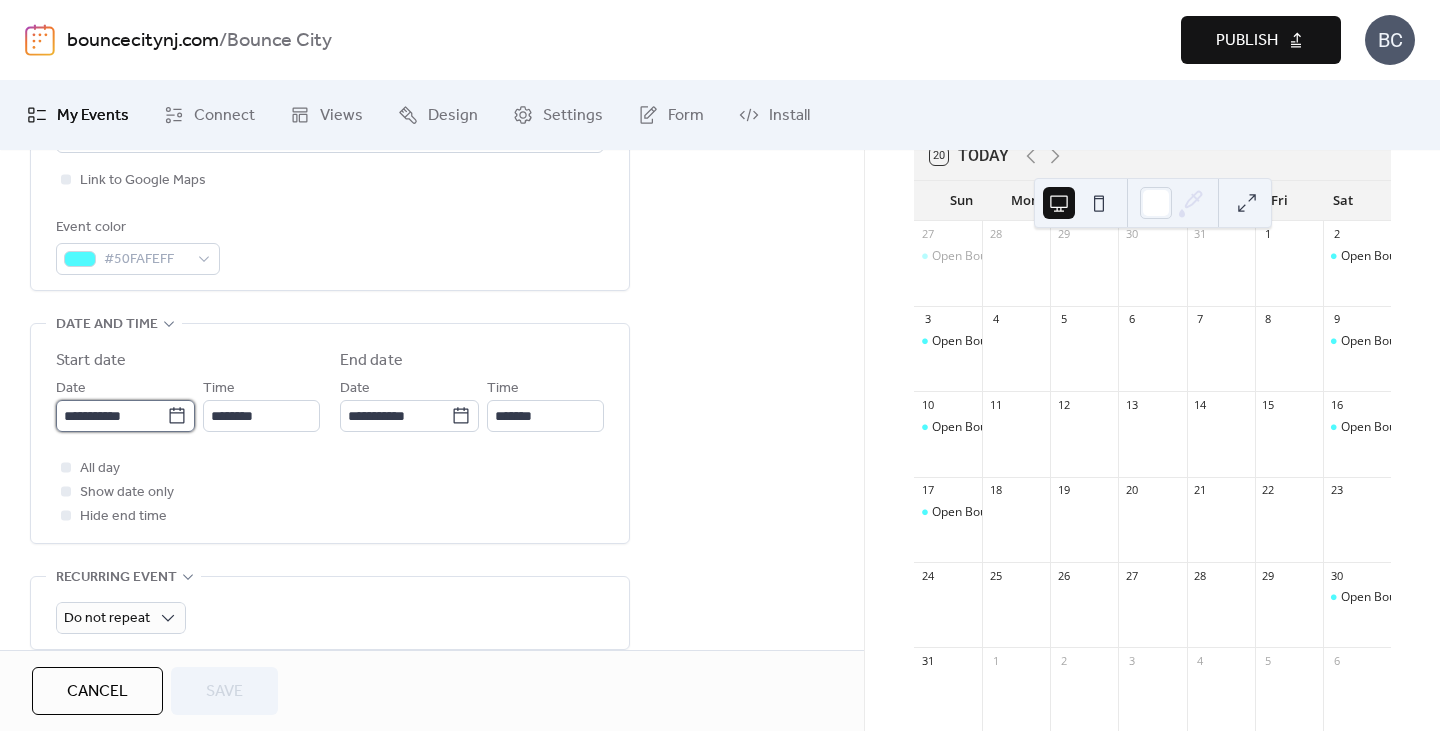 click on "**********" at bounding box center (111, 416) 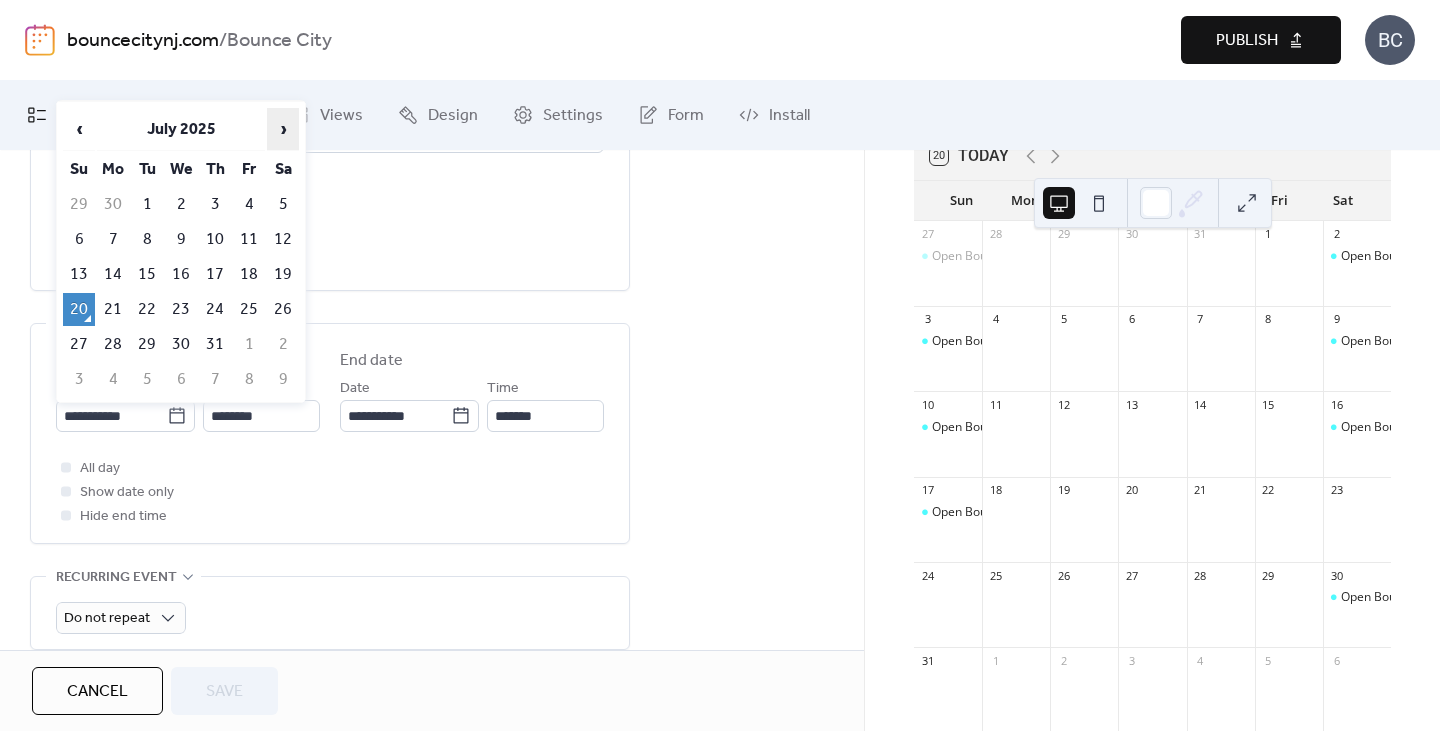 click on "›" at bounding box center [283, 129] 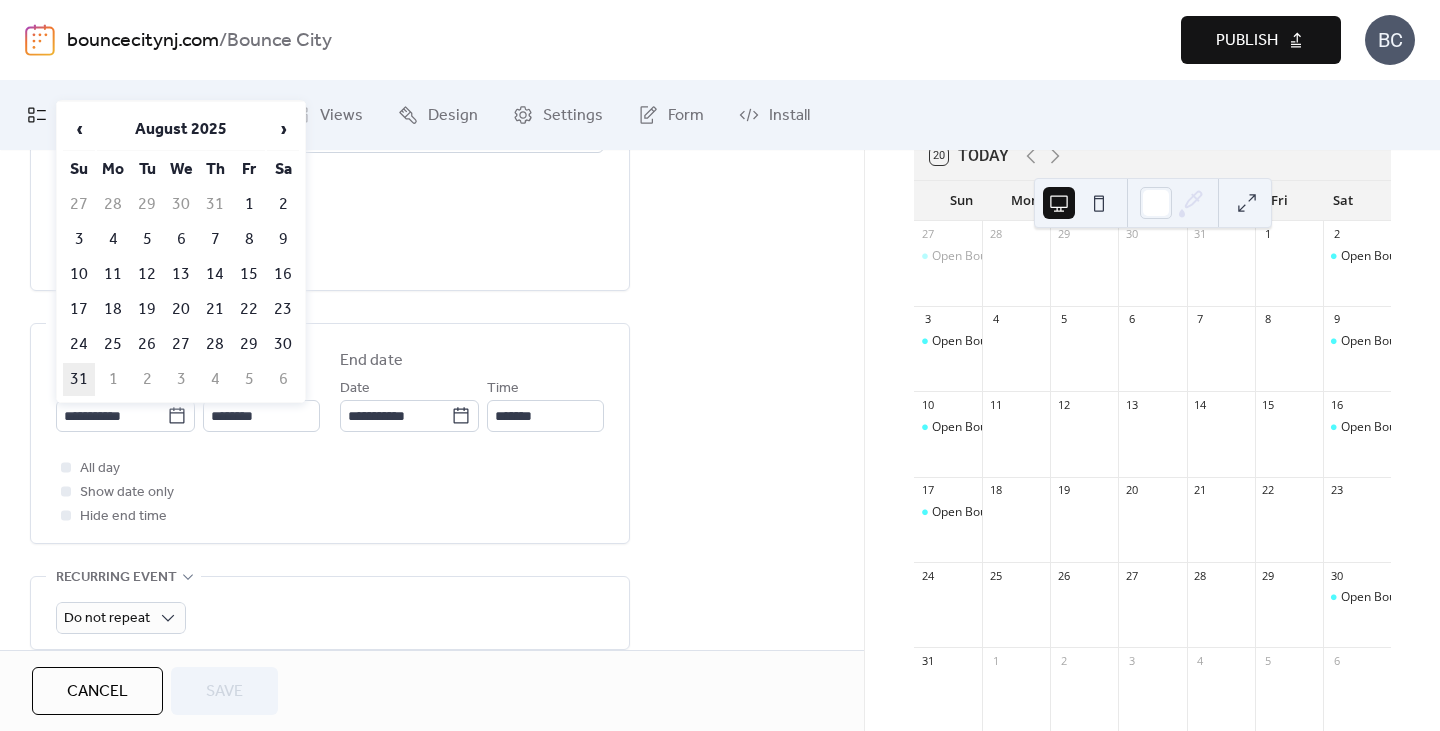 click on "31" at bounding box center [79, 379] 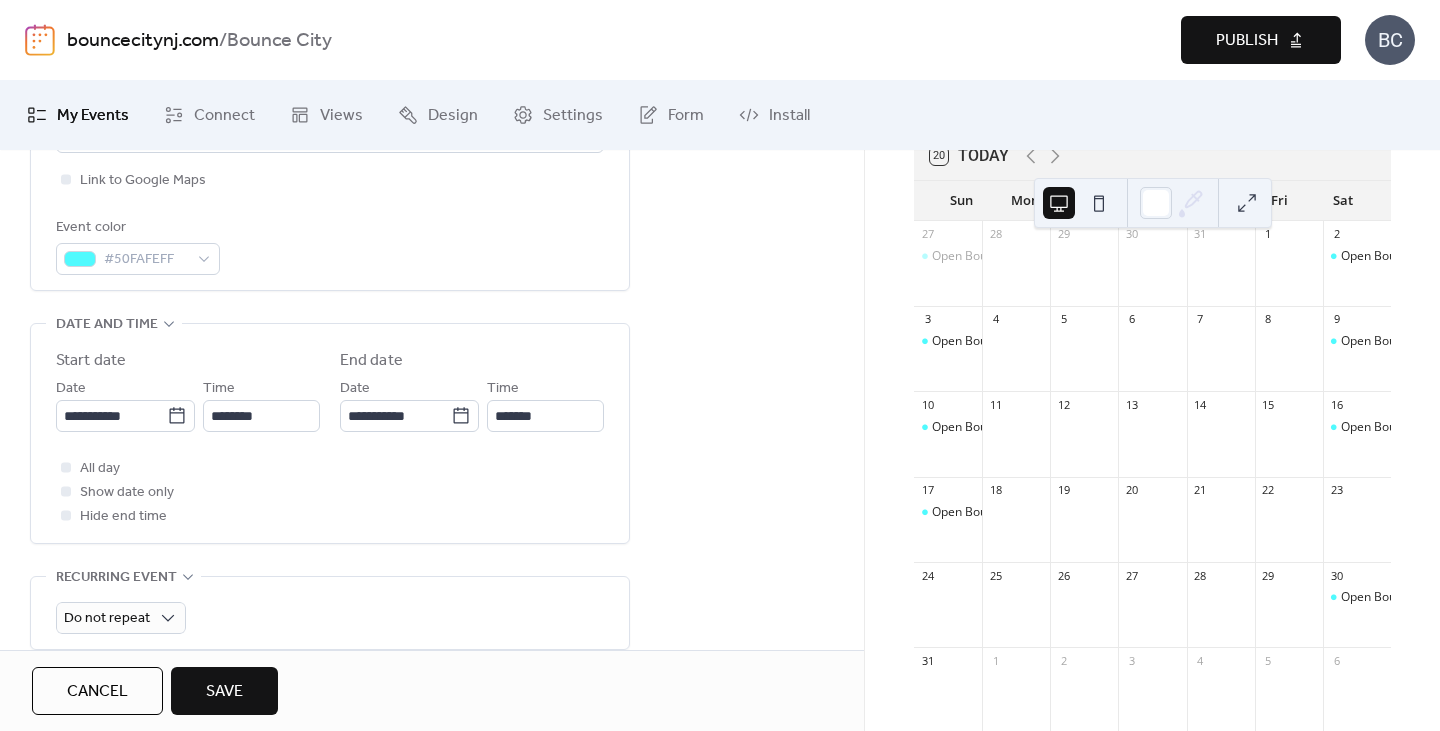 click on "Save" at bounding box center (224, 691) 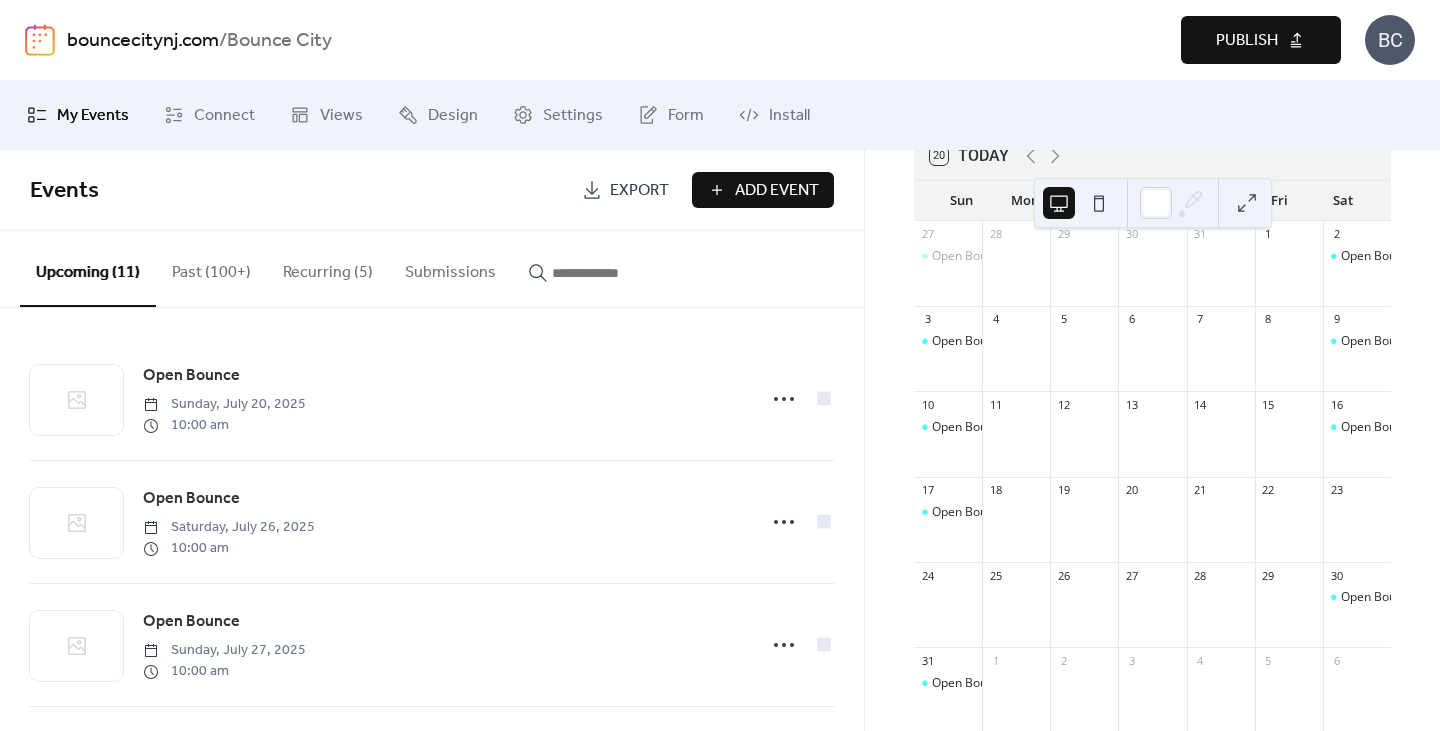 click on "[MONTH] [YEAR] 20 Today Sun Mon Tue Wed Thu Fri Sat 27 Open Bounce 28 29 30 31 1 2 Open Bounce 3 Open Bounce 4 5 6 7 8 9 Open Bounce 10 Open Bounce 11 12 13 14 15 16 Open Bounce 17 Open Bounce 18 19 20 21 22 23 24 25 26 27 28 29 30 Open Bounce 31 Open Bounce 1 2 3 4 5 6" at bounding box center (1152, 440) 